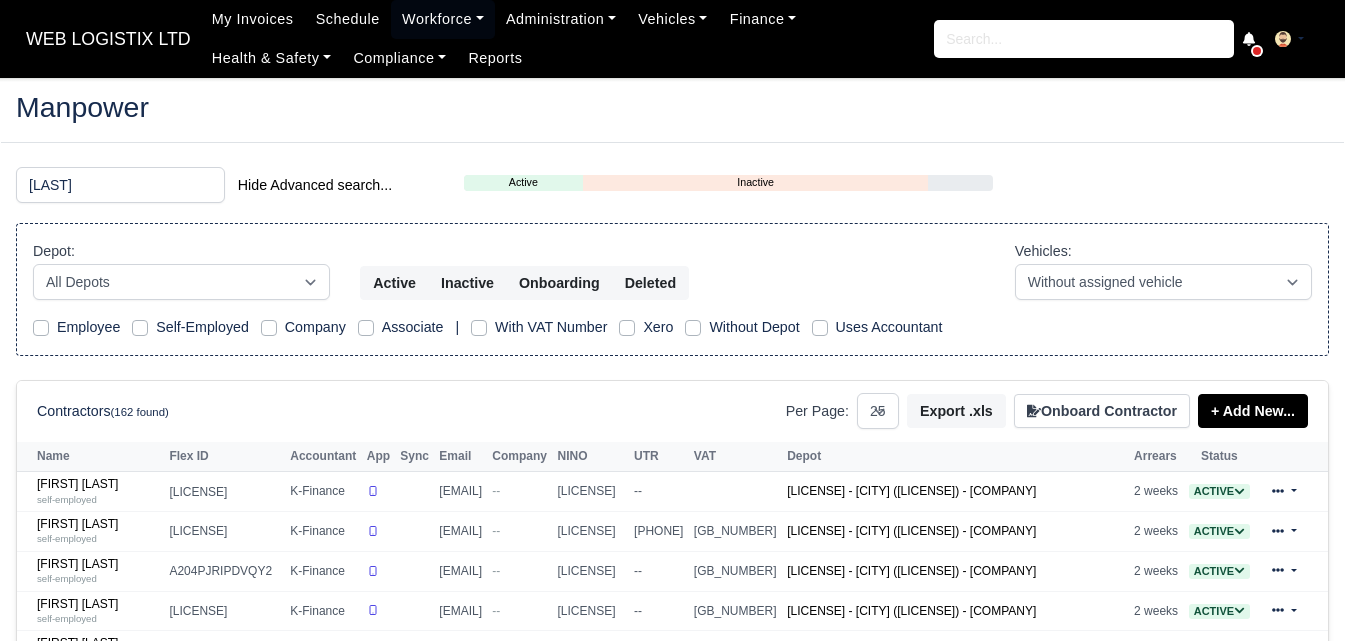 select on "25" 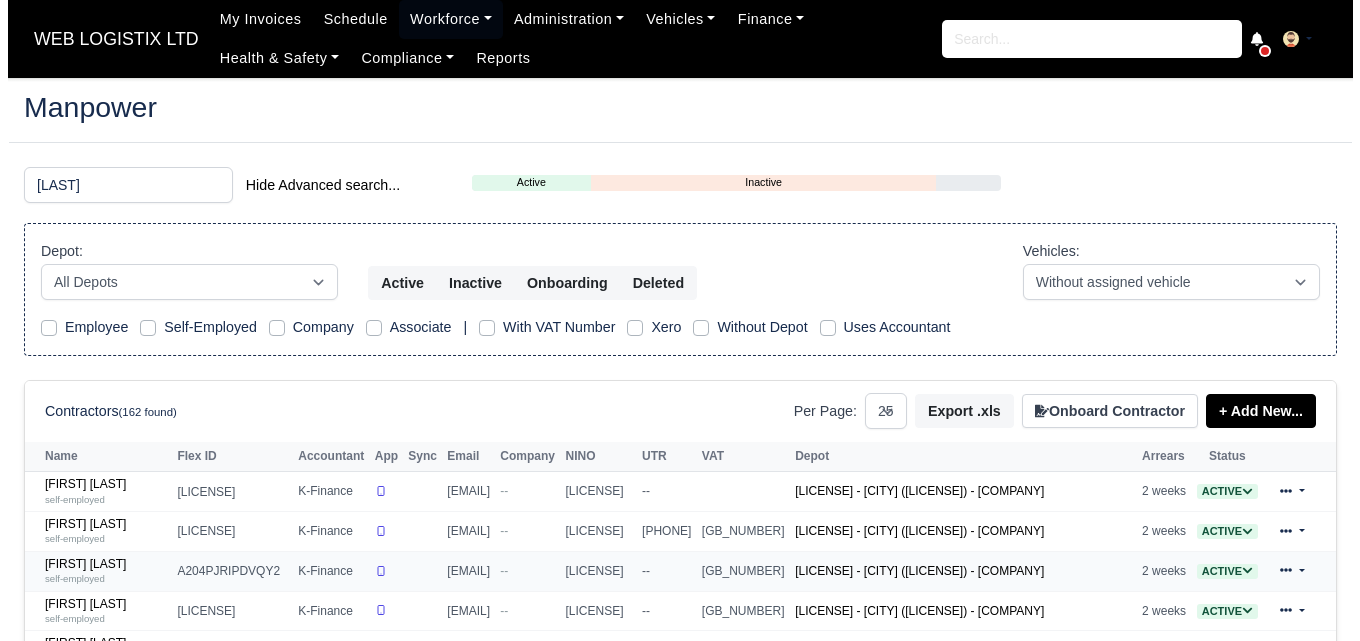 scroll, scrollTop: 0, scrollLeft: 0, axis: both 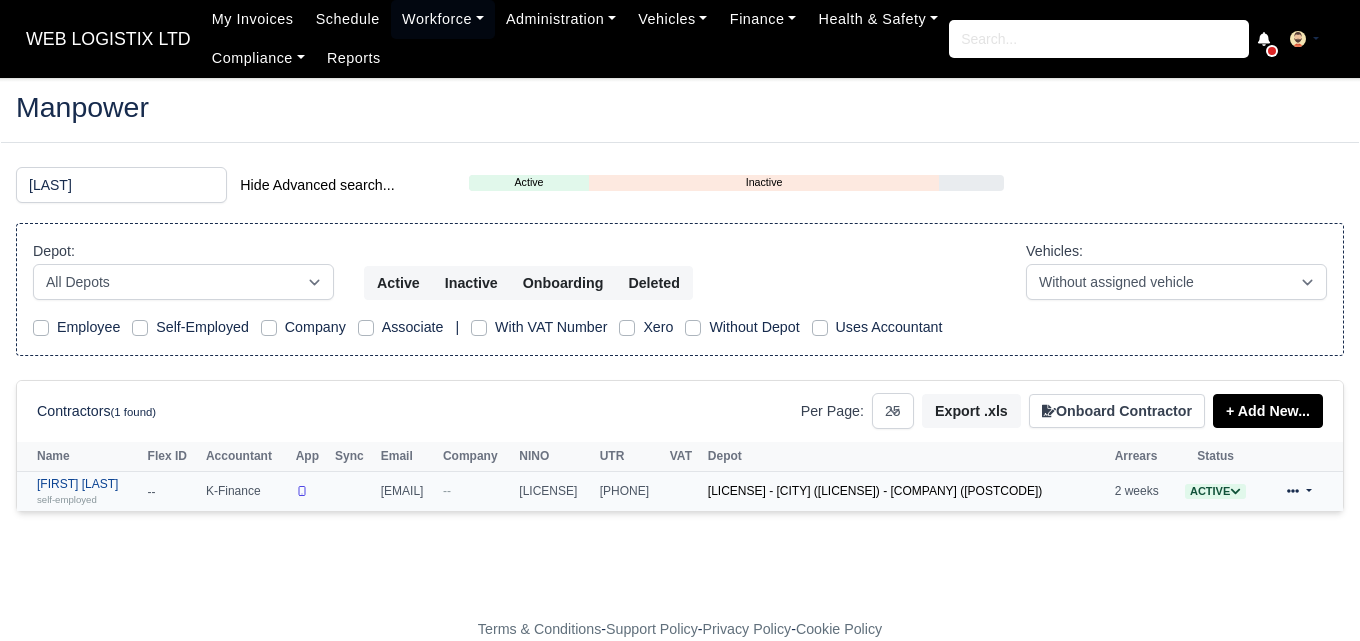 type on "ross" 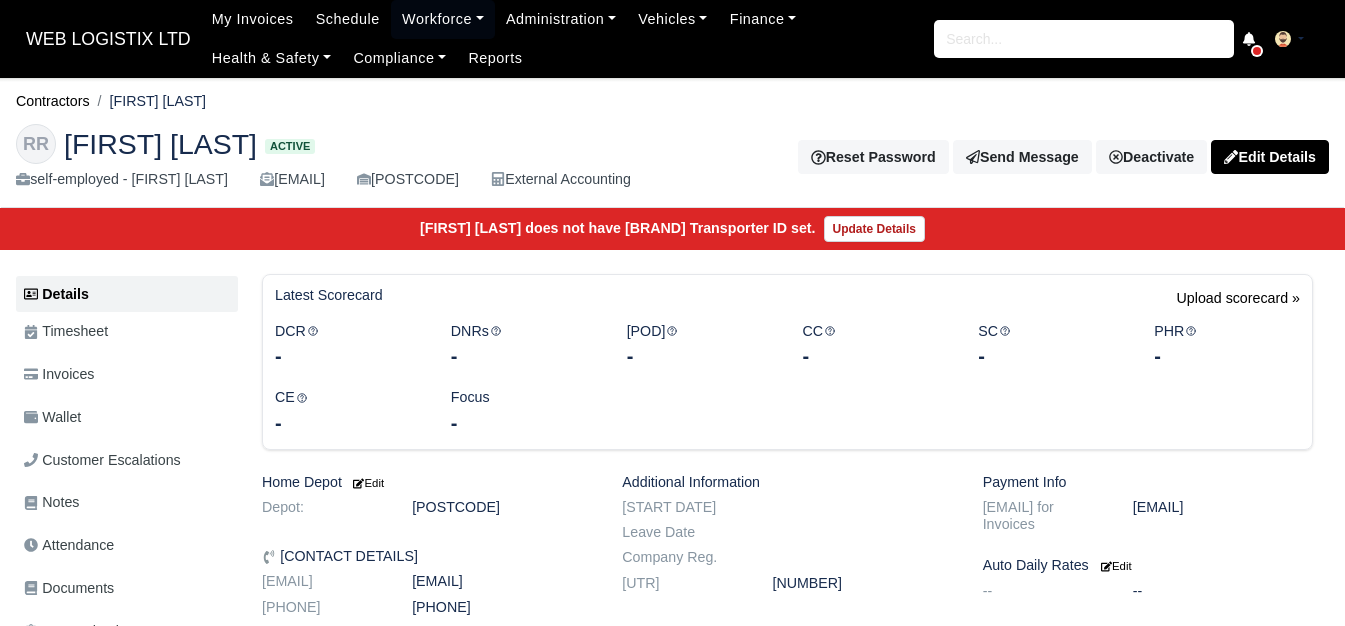scroll, scrollTop: 0, scrollLeft: 0, axis: both 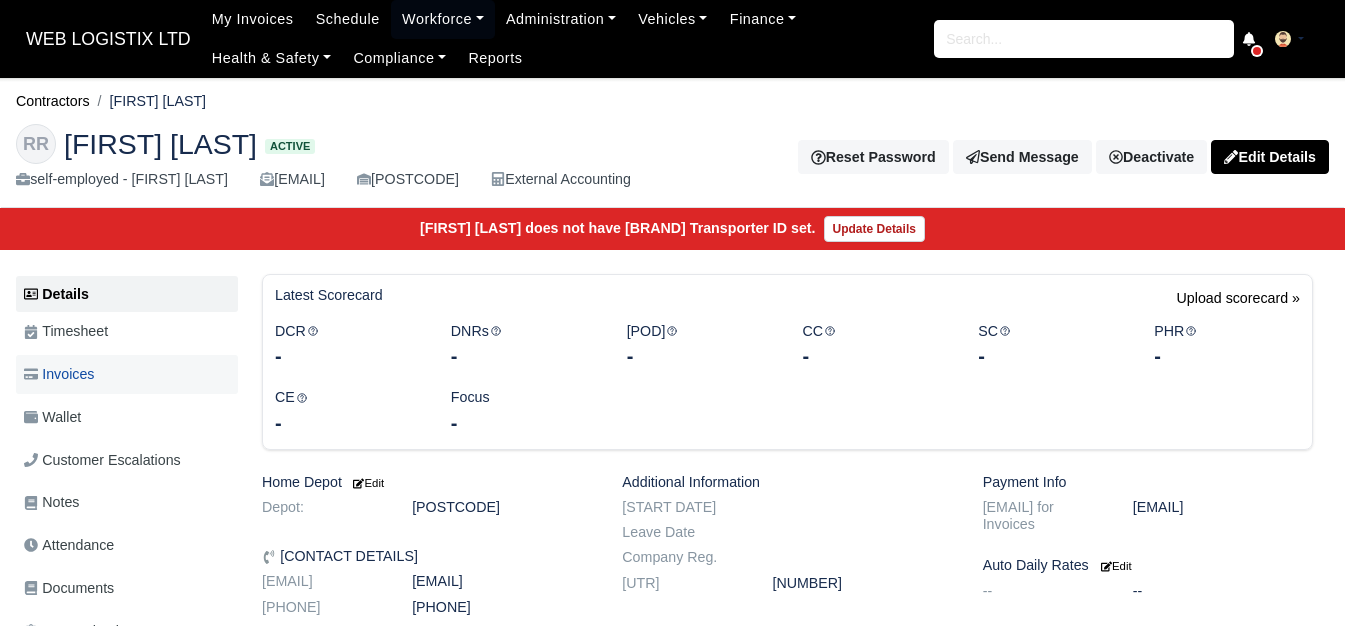 click on "Invoices" at bounding box center [59, 374] 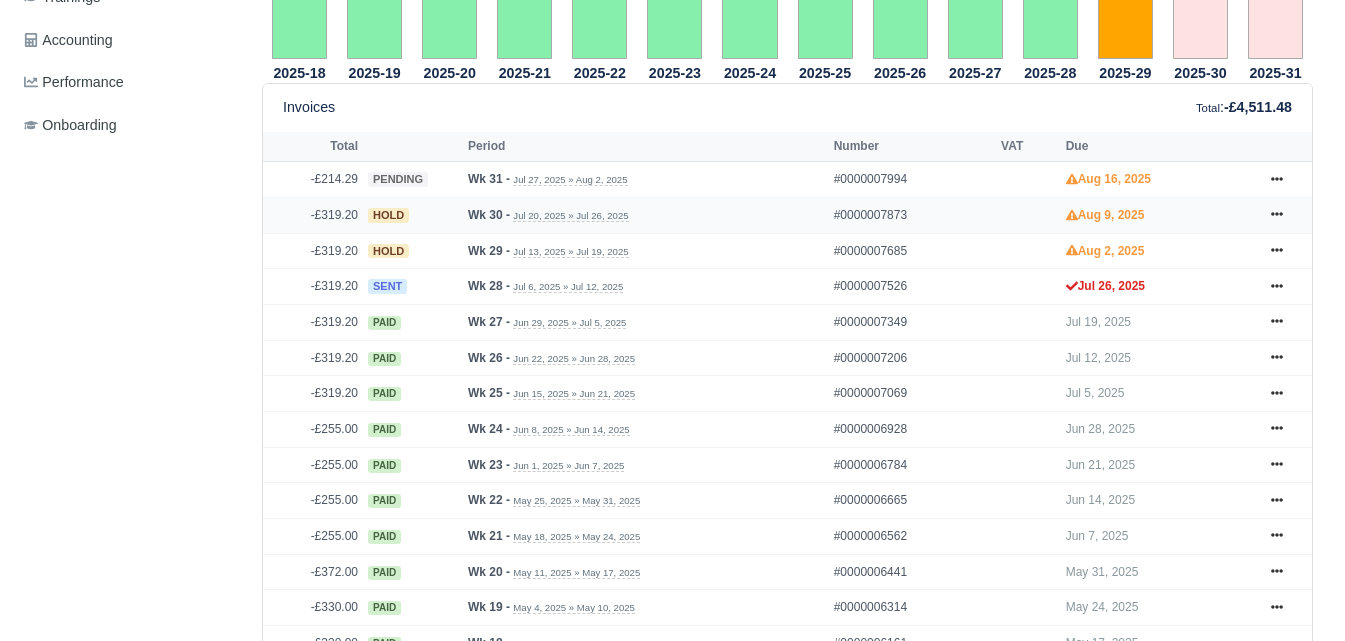 scroll, scrollTop: 797, scrollLeft: 0, axis: vertical 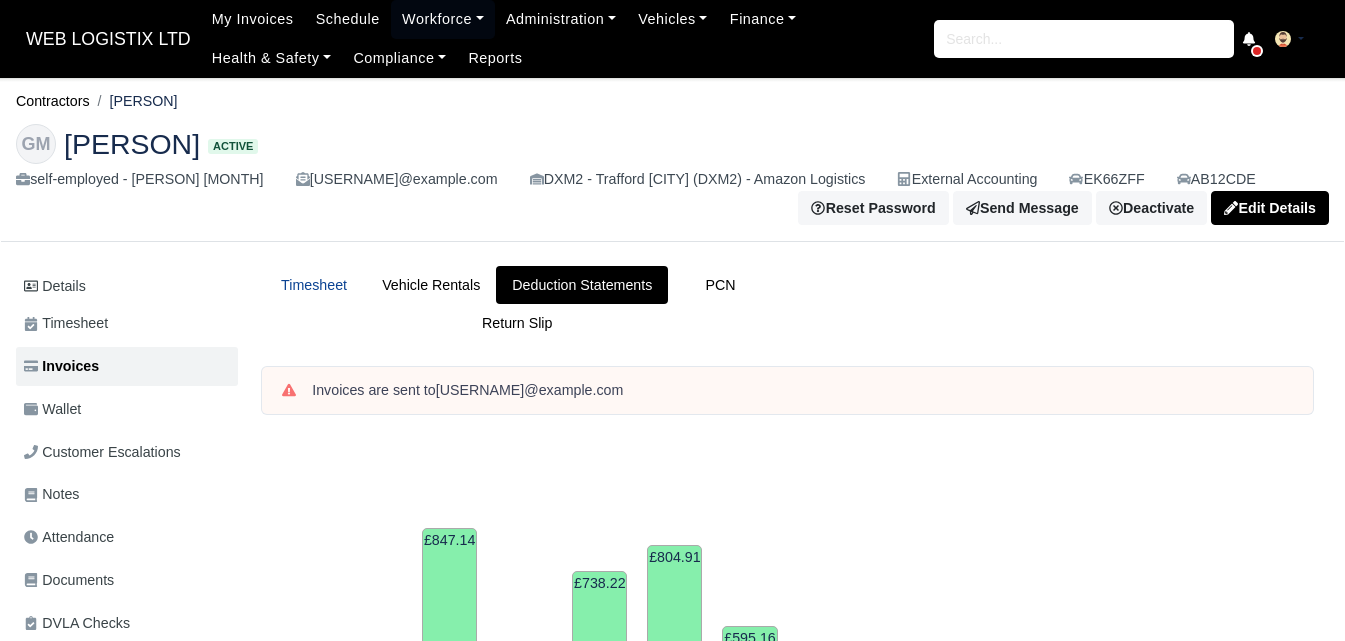 click on "Timesheet" at bounding box center [314, 285] 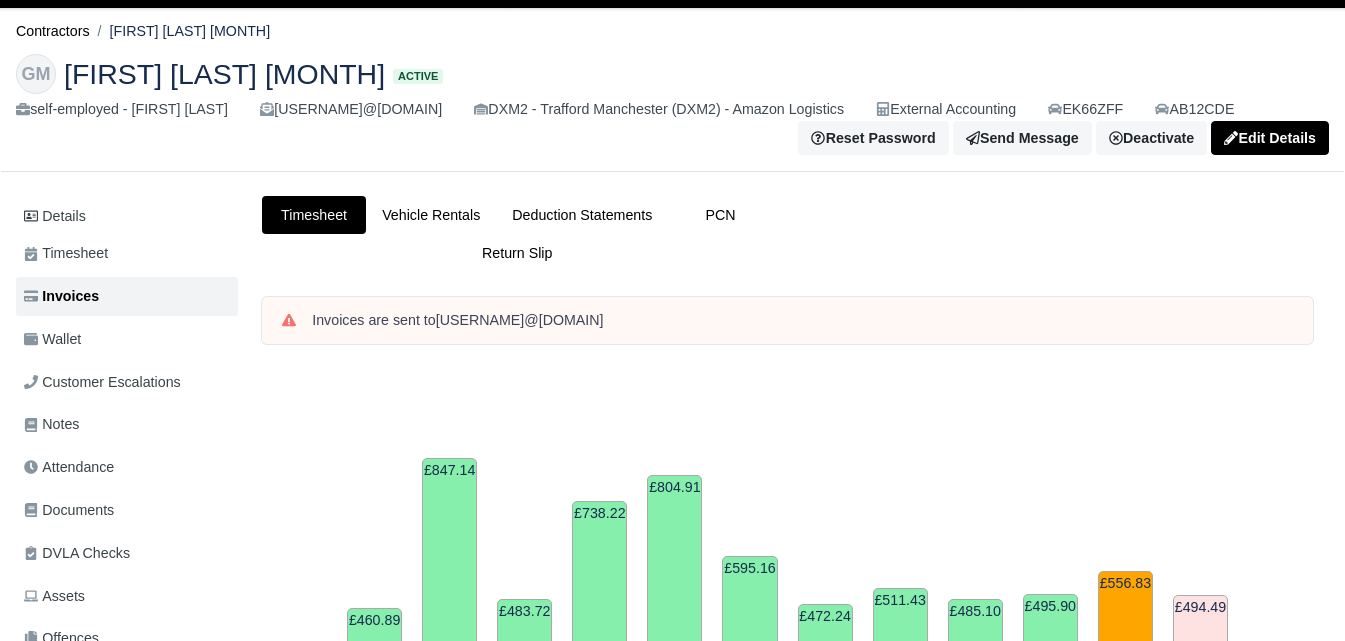 scroll, scrollTop: 8, scrollLeft: 0, axis: vertical 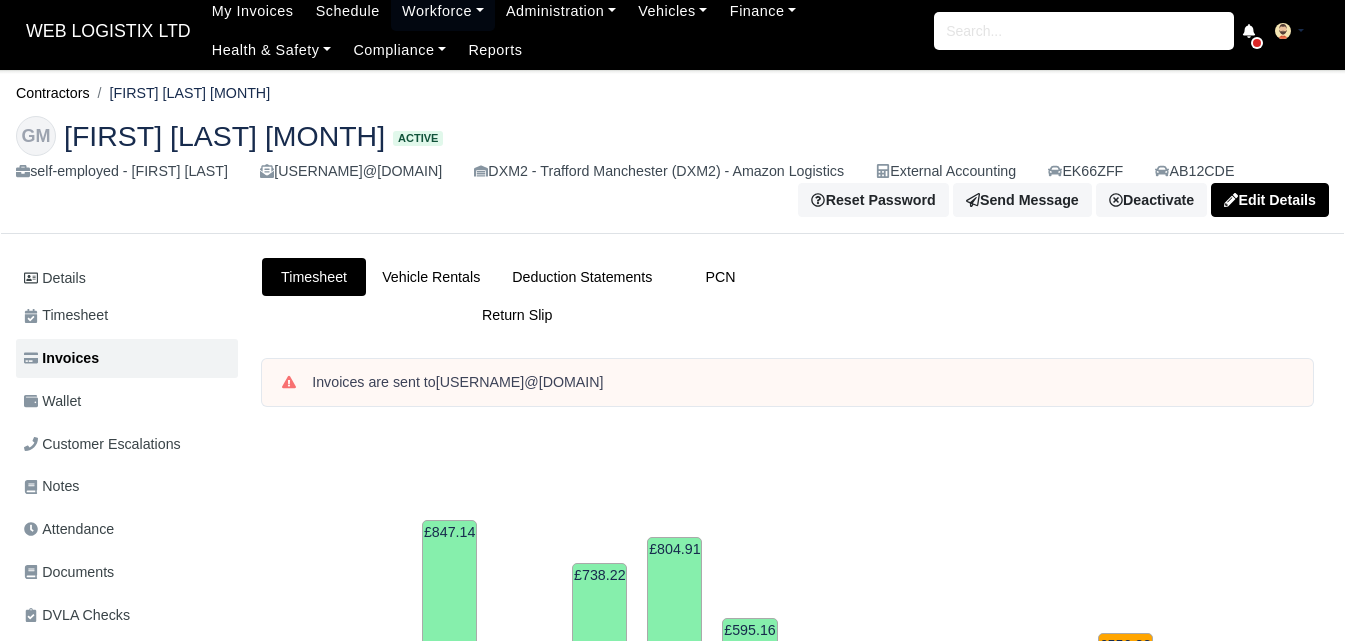 drag, startPoint x: 1349, startPoint y: 105, endPoint x: 1320, endPoint y: 107, distance: 29.068884 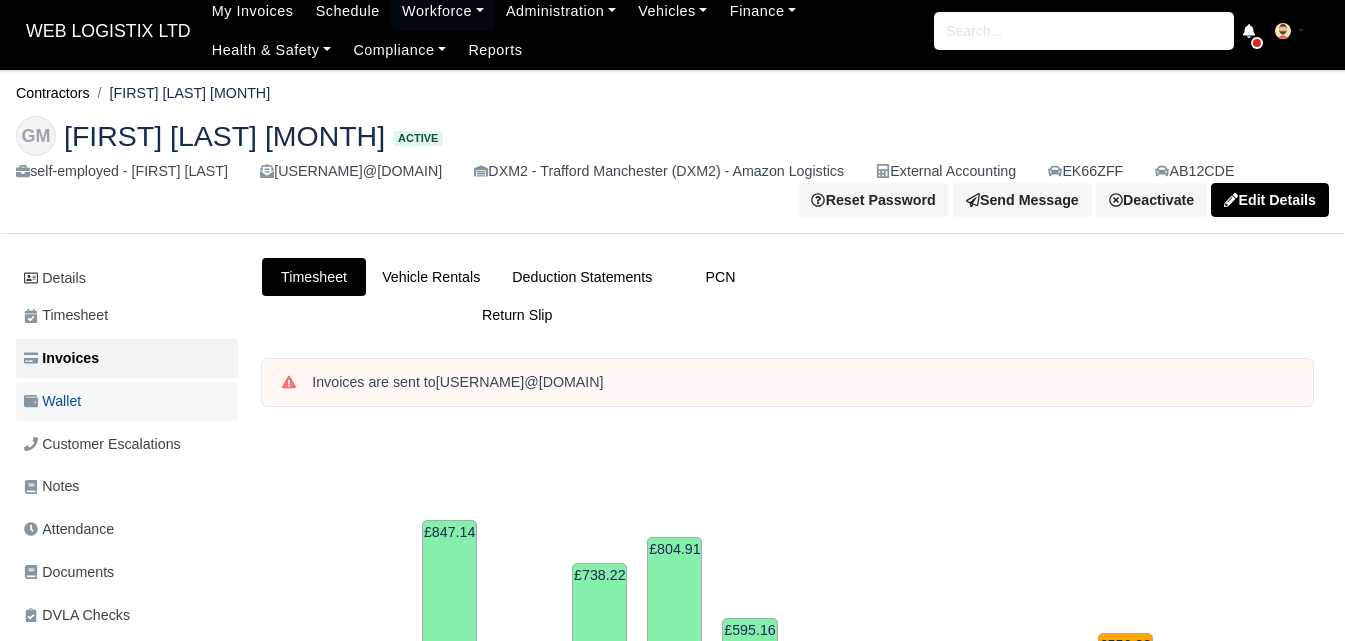click on "Wallet" at bounding box center [127, 401] 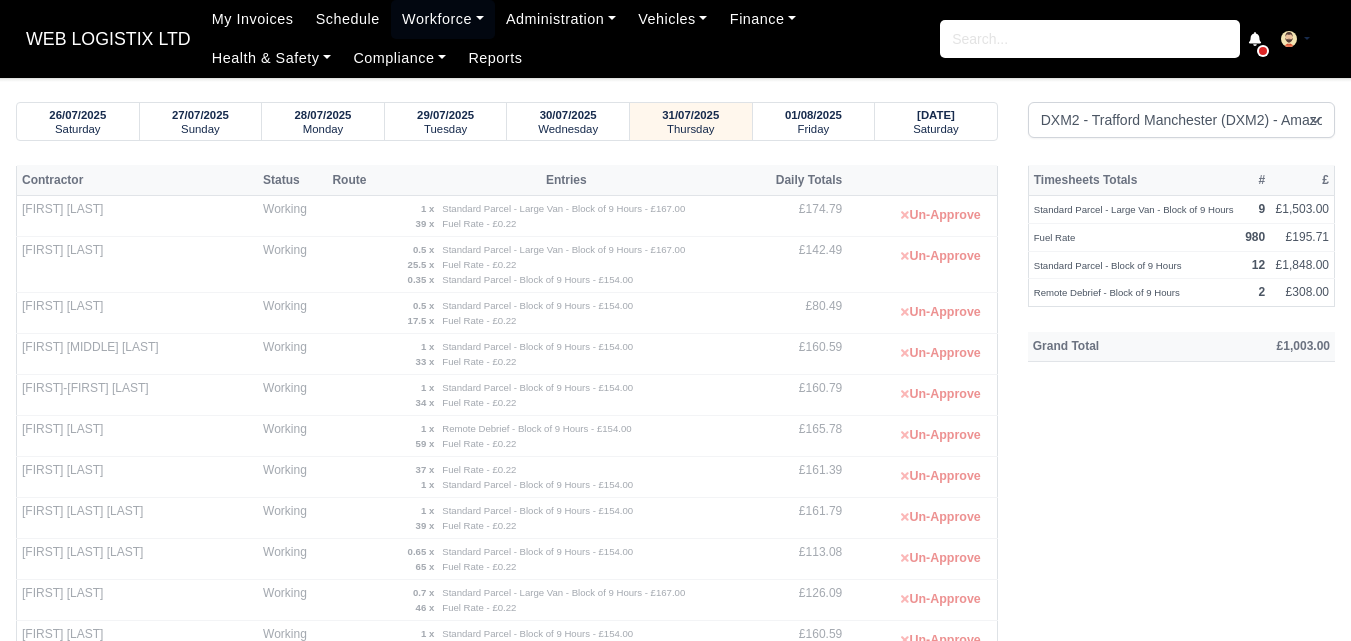 select on "1" 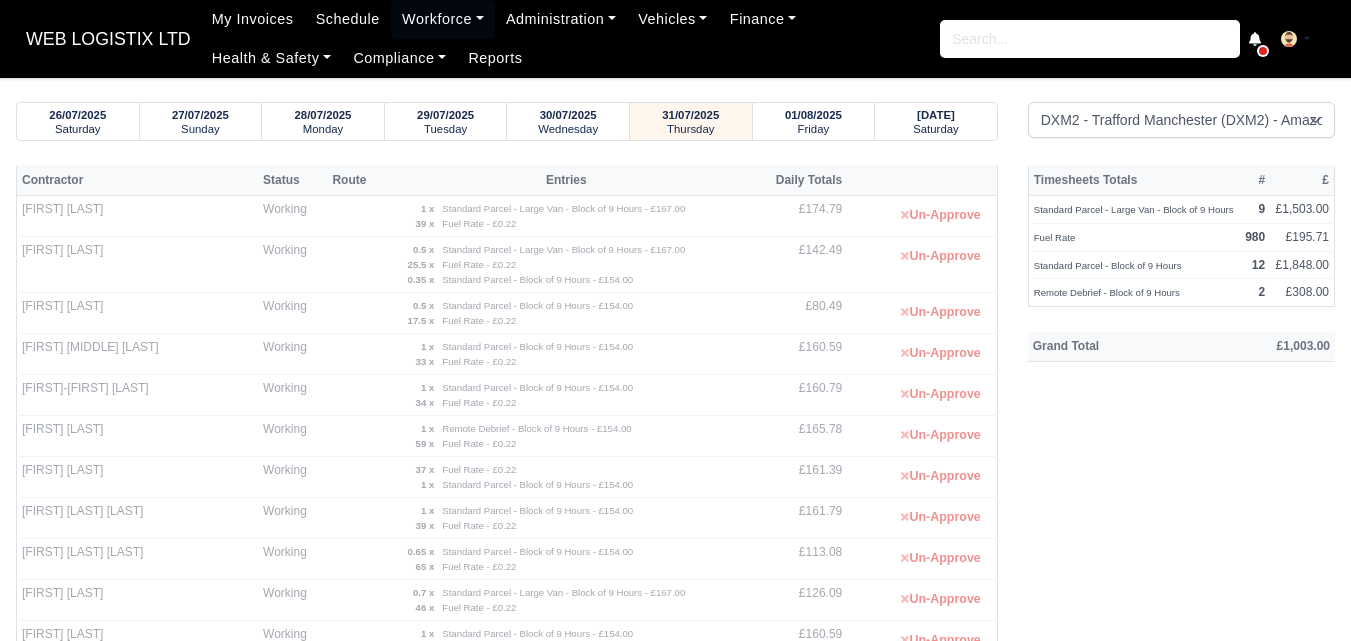 scroll, scrollTop: 0, scrollLeft: 0, axis: both 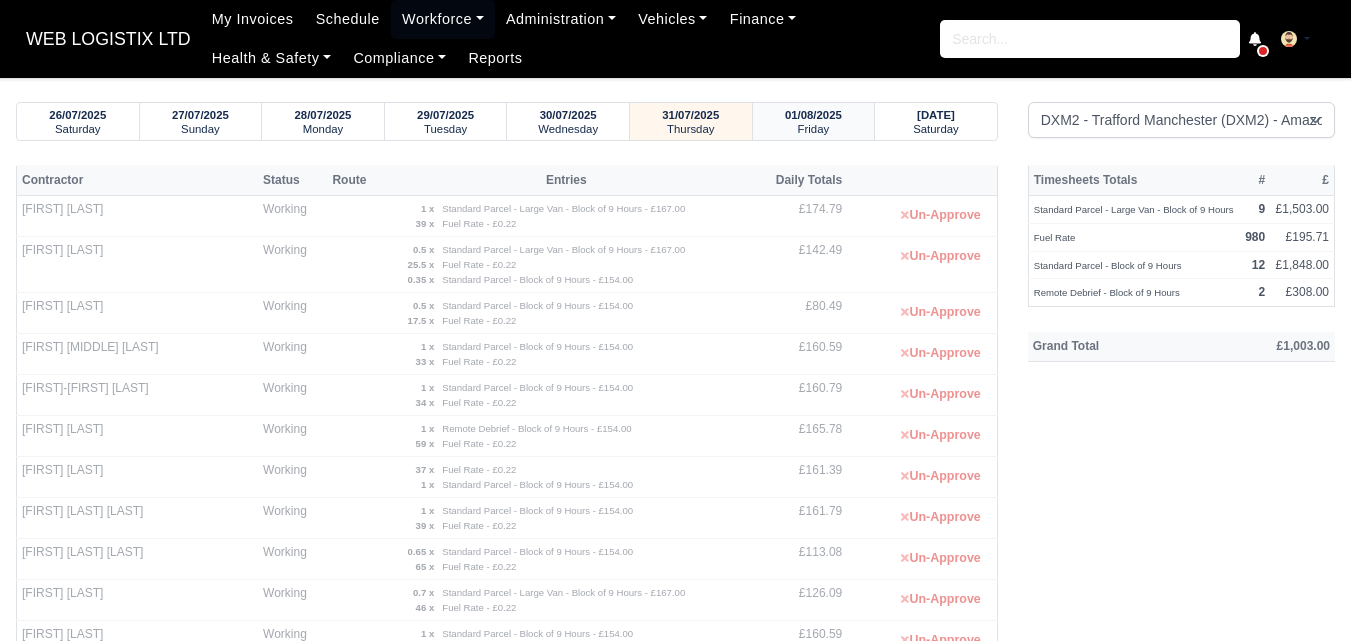 click on "Friday" at bounding box center [814, 129] 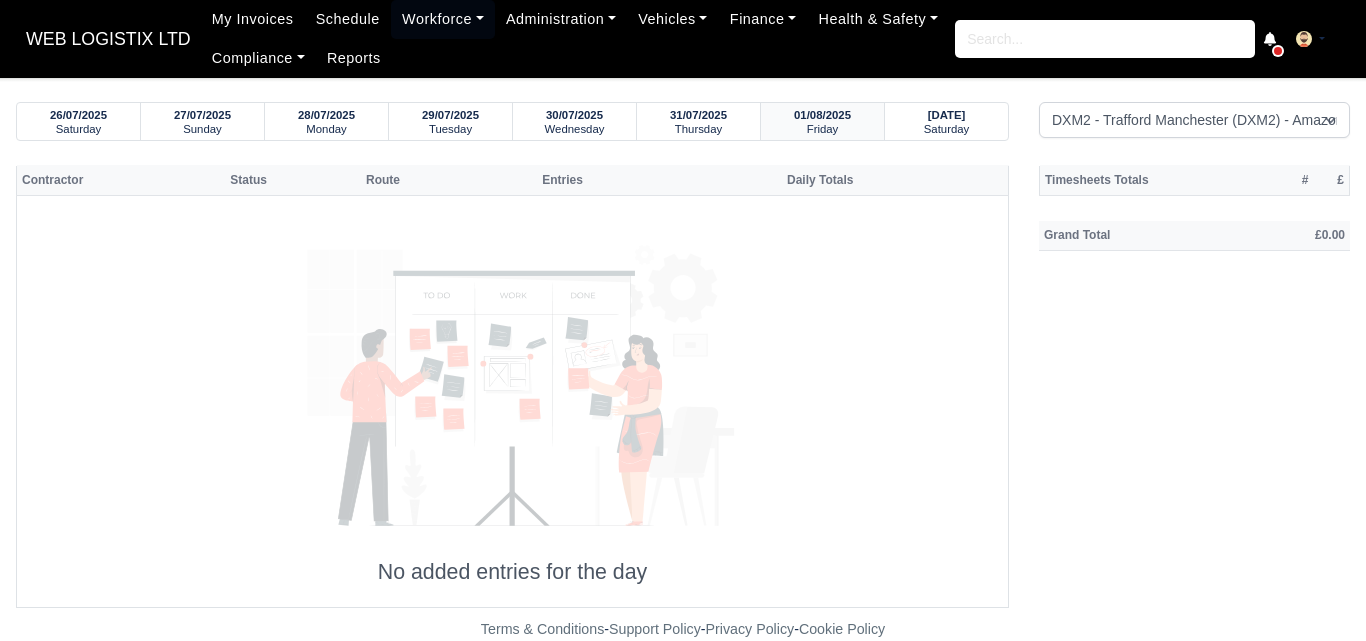 click on "Friday" at bounding box center [822, 128] 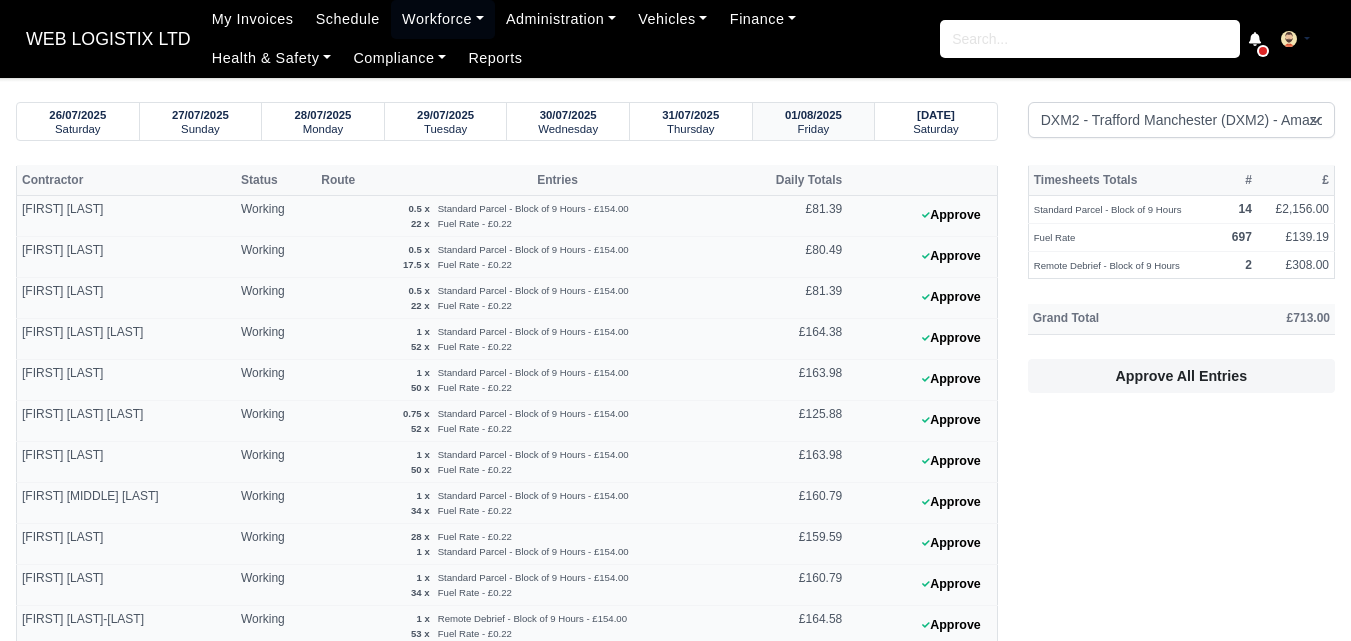 click on "Friday" at bounding box center [814, 128] 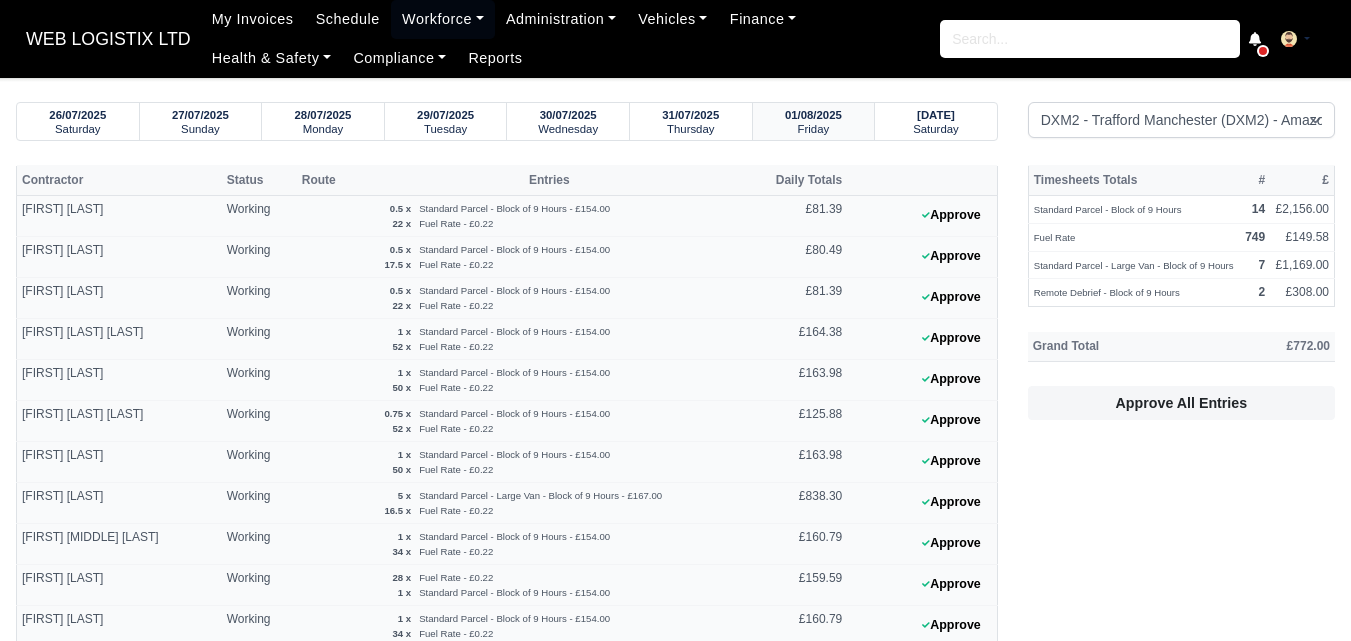click on "Friday" at bounding box center [814, 129] 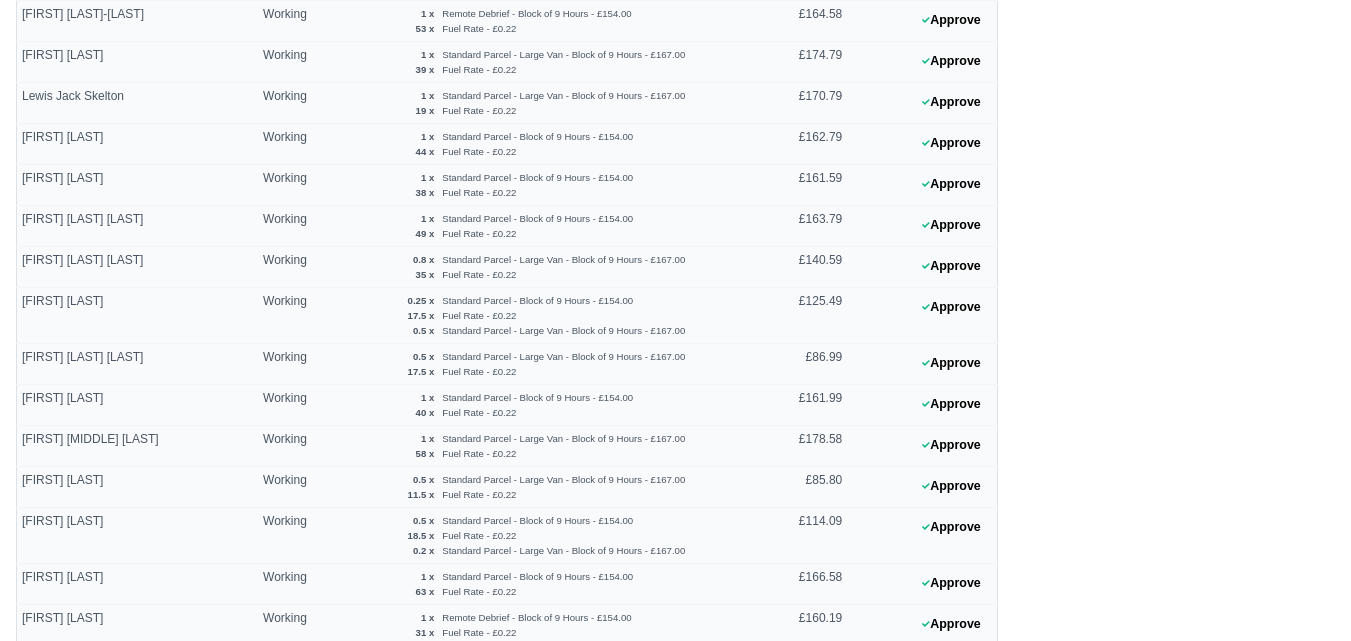 scroll, scrollTop: 879, scrollLeft: 0, axis: vertical 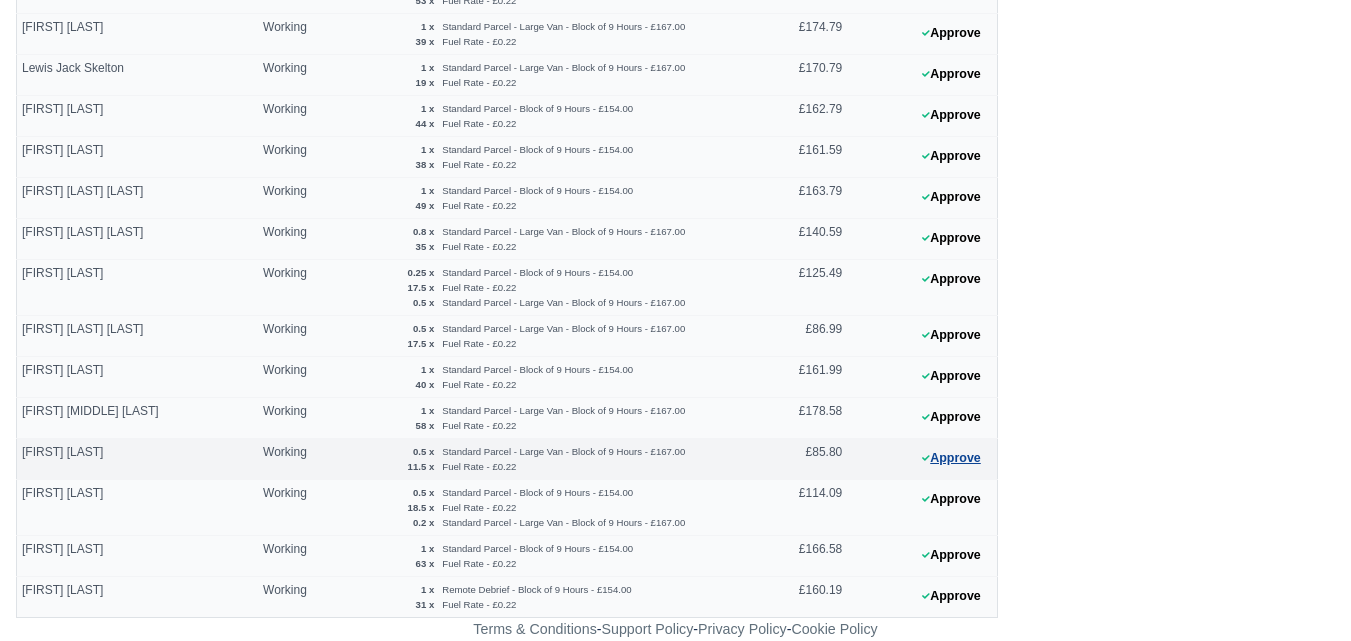 click on "Approve" at bounding box center (951, 458) 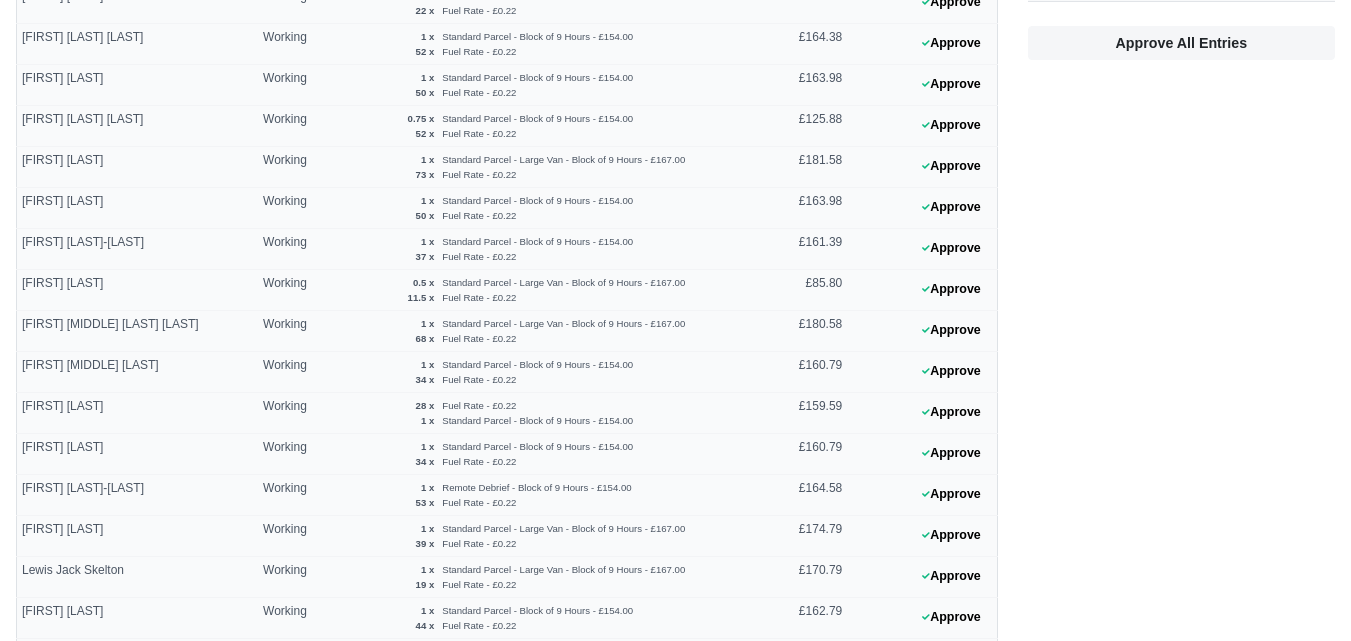 scroll, scrollTop: 372, scrollLeft: 0, axis: vertical 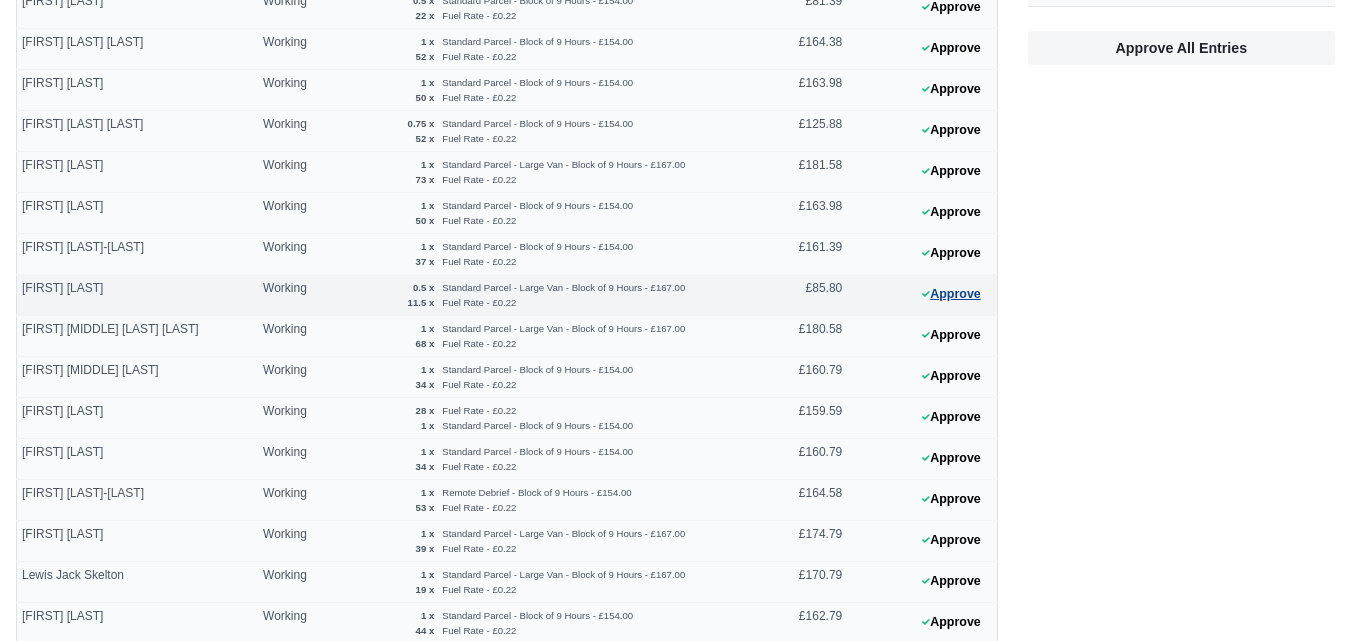 click on "Approve" at bounding box center [951, 294] 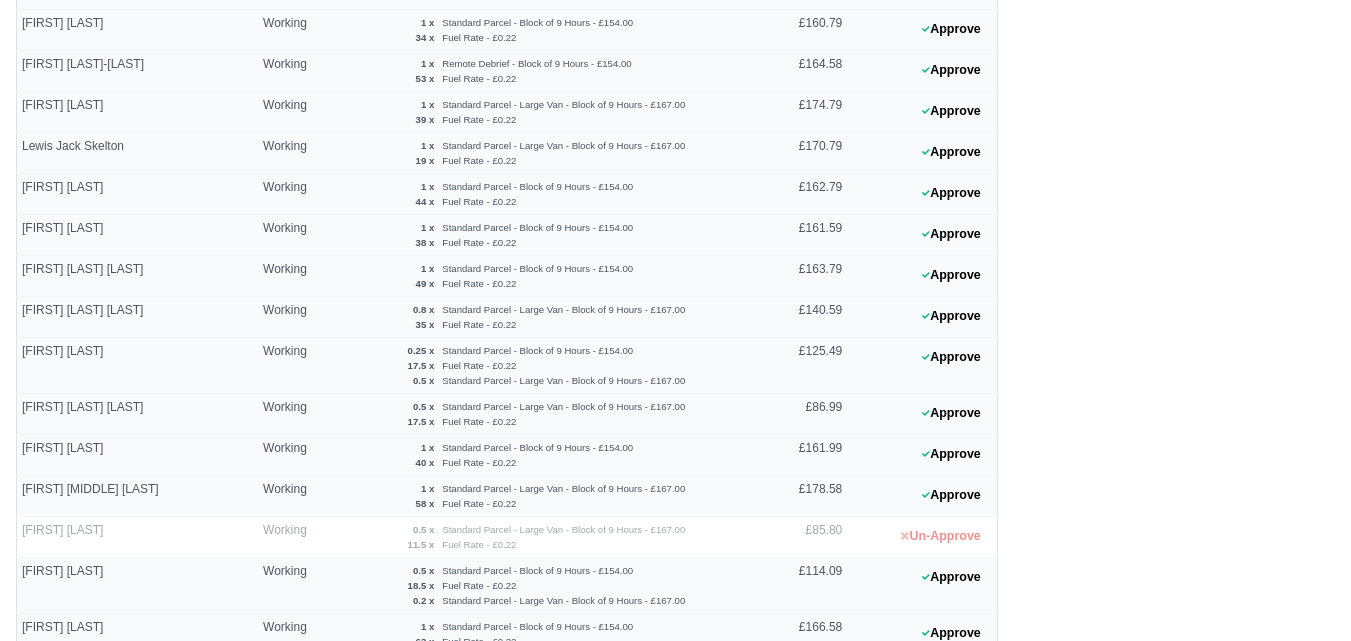 scroll, scrollTop: 879, scrollLeft: 0, axis: vertical 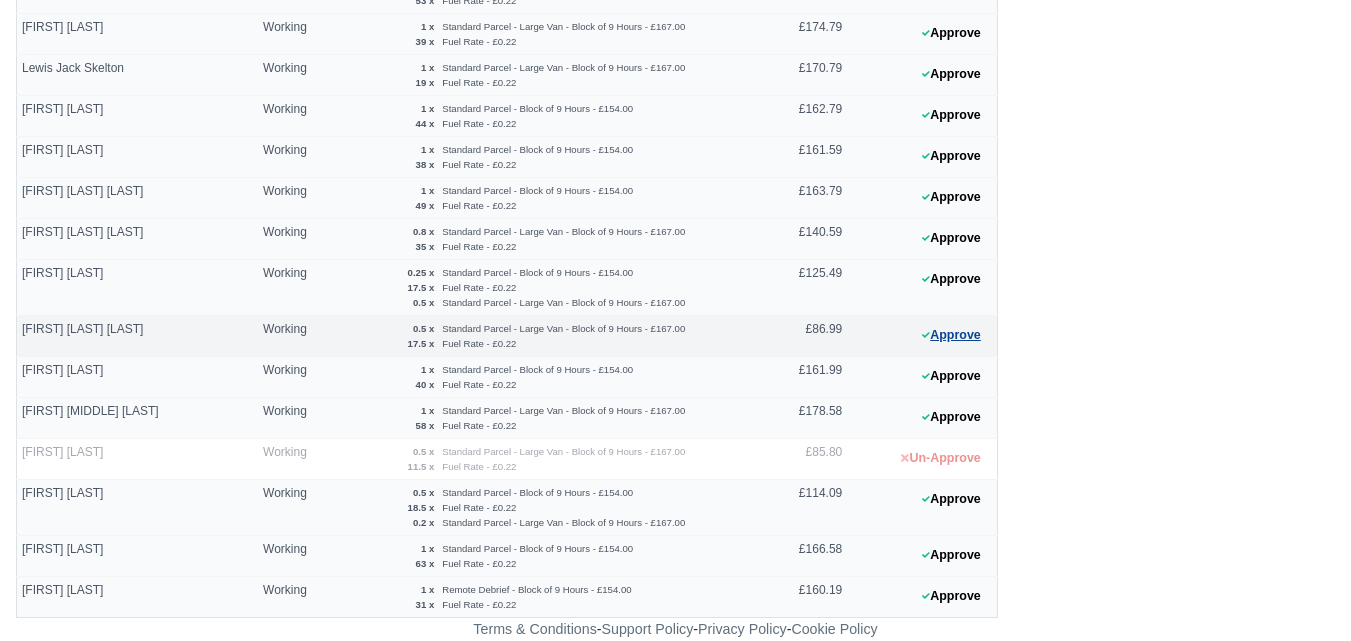 click on "Approve" at bounding box center [951, 335] 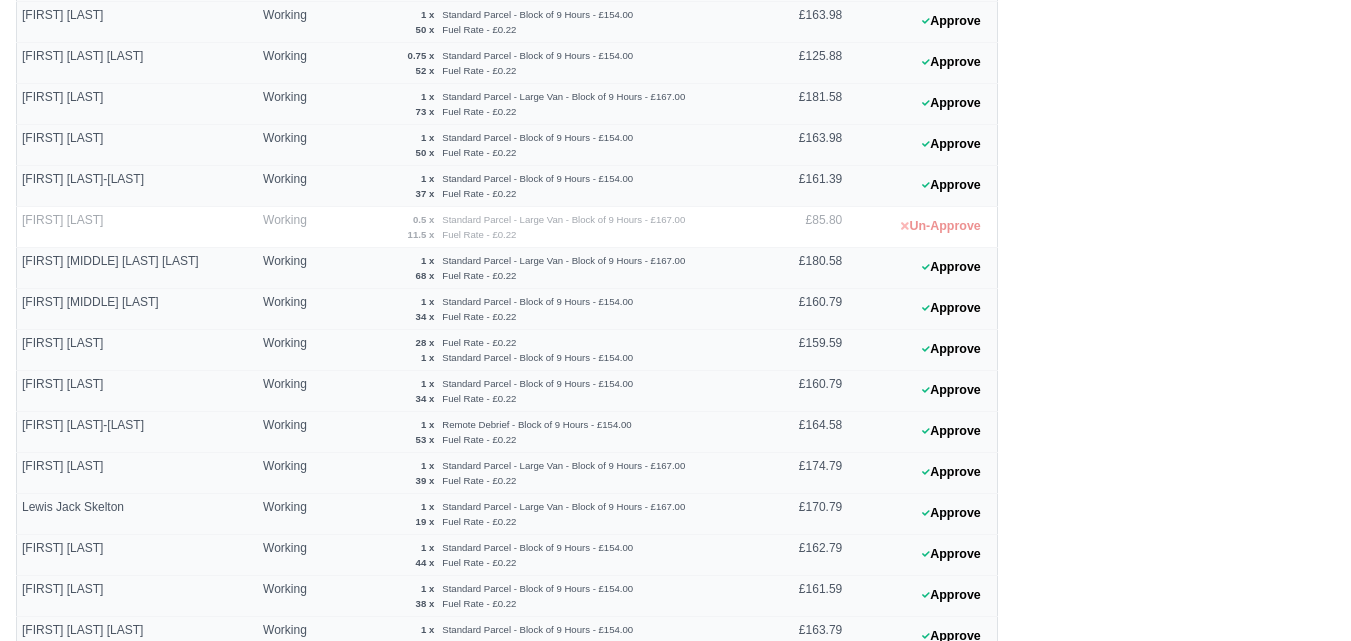 scroll, scrollTop: 442, scrollLeft: 0, axis: vertical 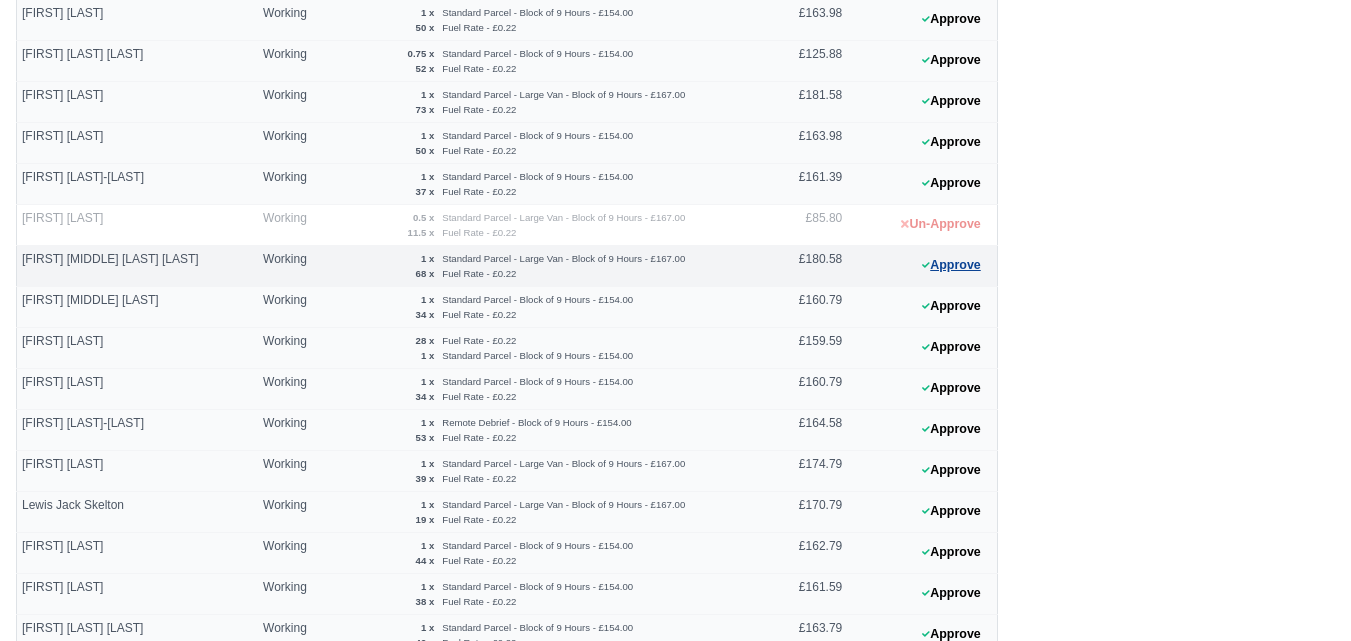click on "Approve" at bounding box center [951, 265] 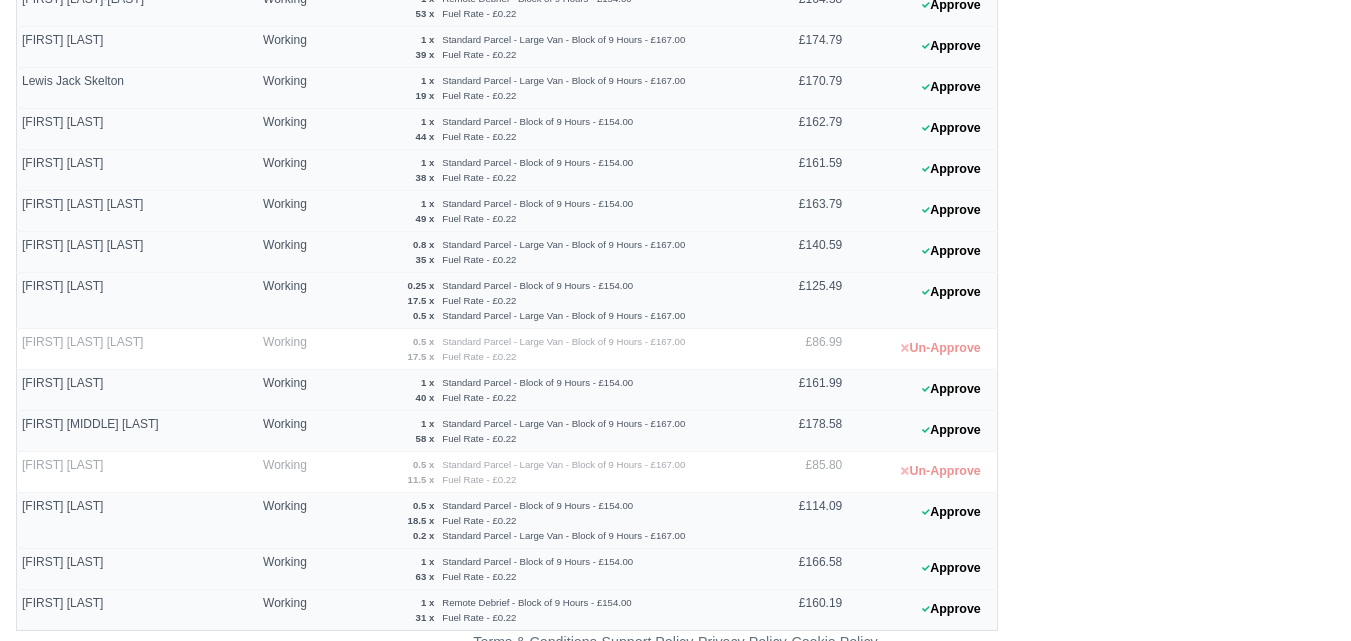 scroll, scrollTop: 879, scrollLeft: 0, axis: vertical 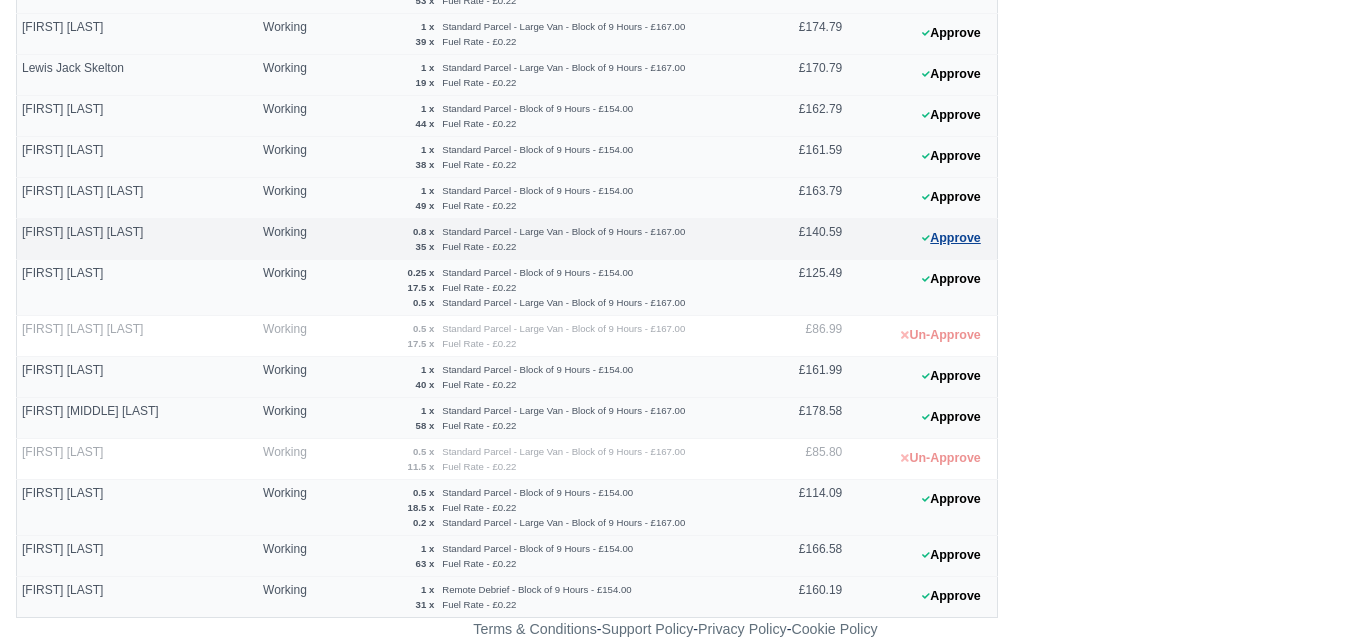click on "Approve" at bounding box center [951, 238] 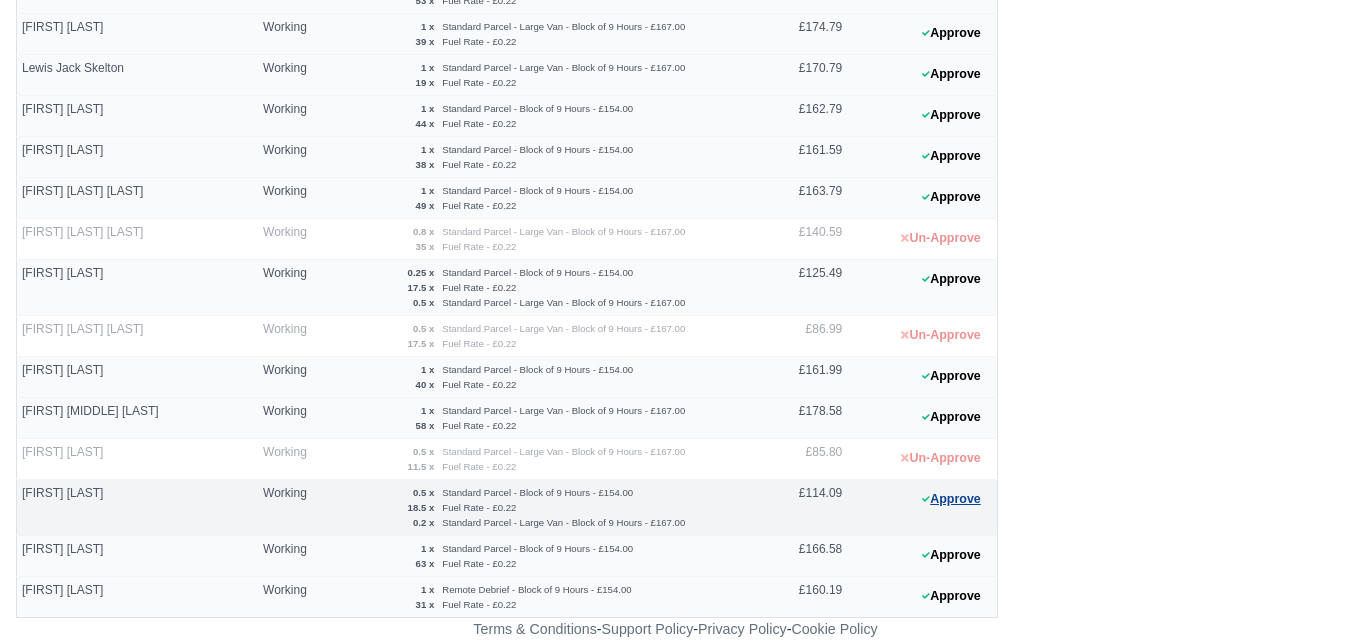 click on "Approve" at bounding box center (951, 499) 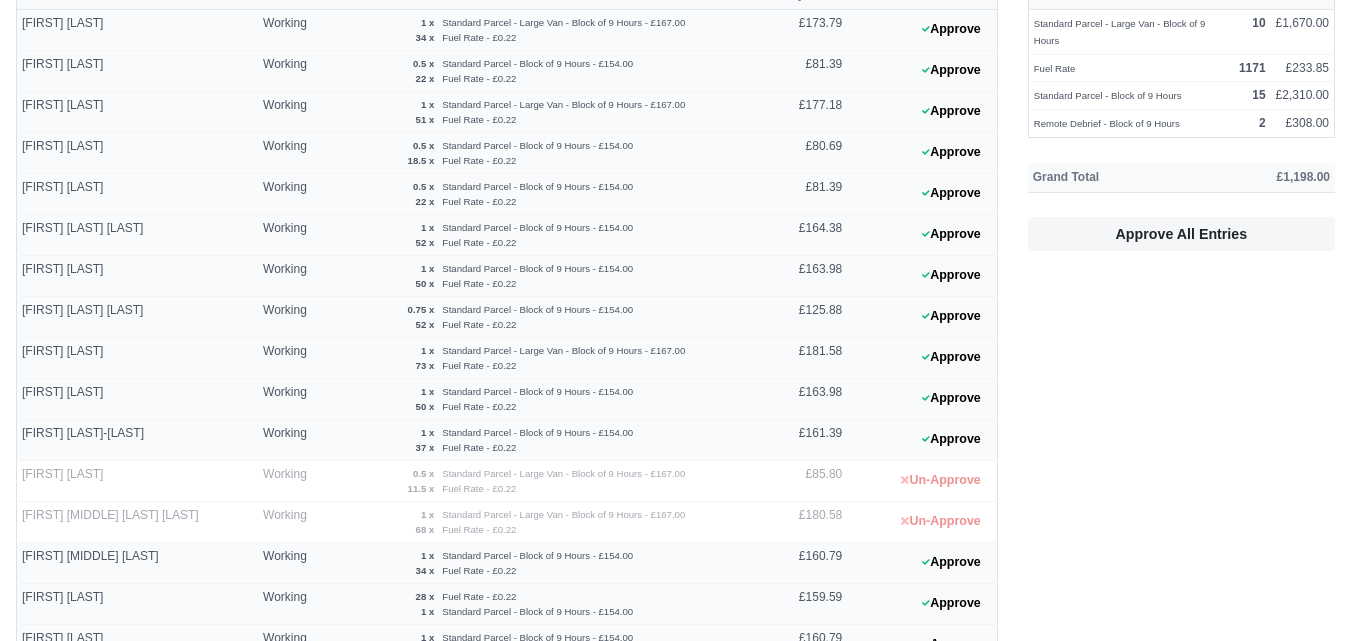 scroll, scrollTop: 0, scrollLeft: 0, axis: both 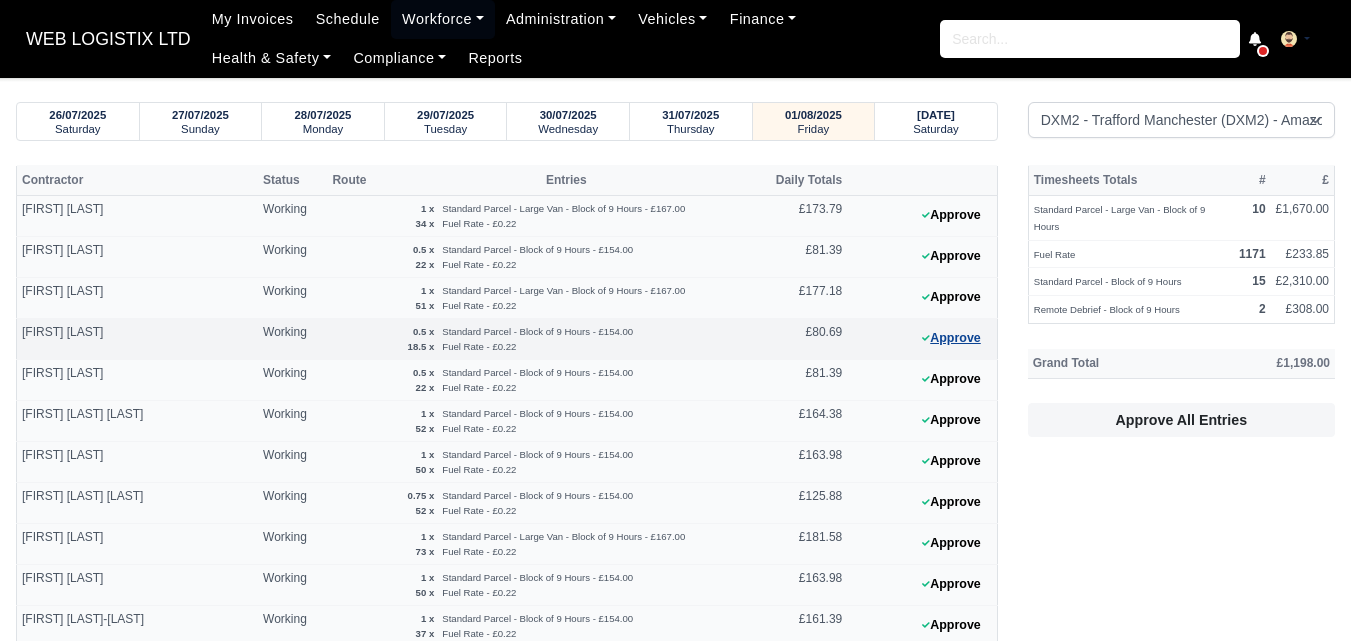 click on "Approve" at bounding box center (951, 338) 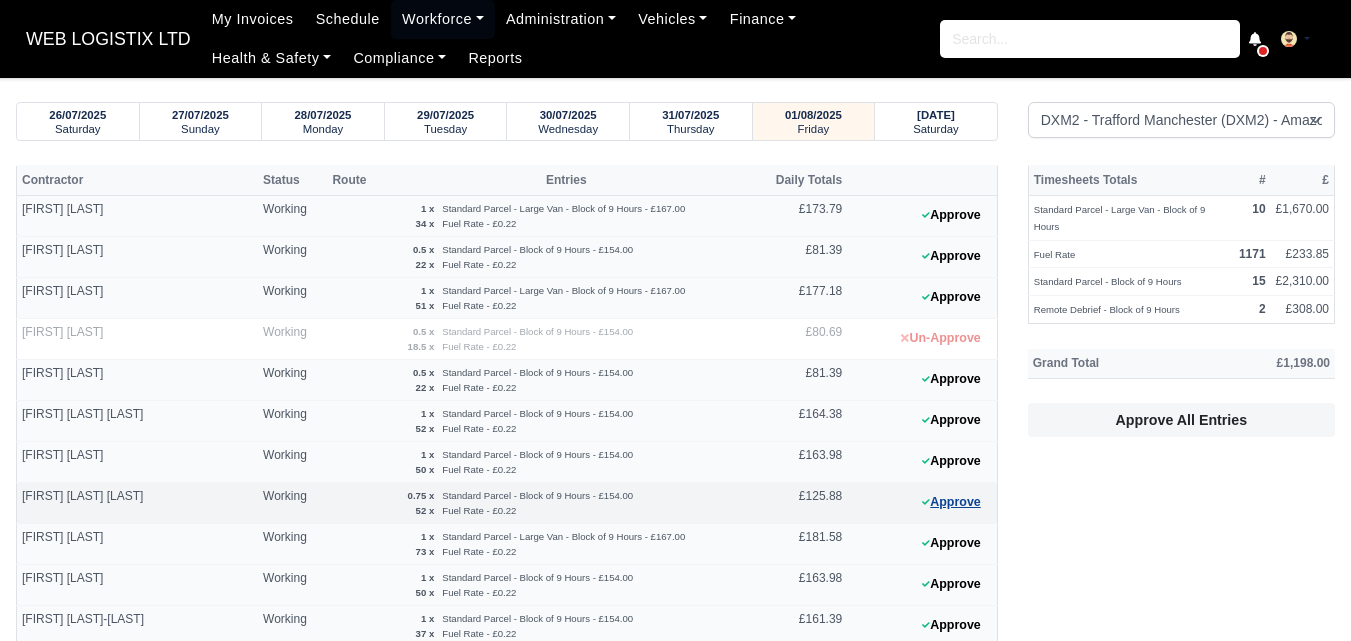 click on "Approve" at bounding box center (951, 502) 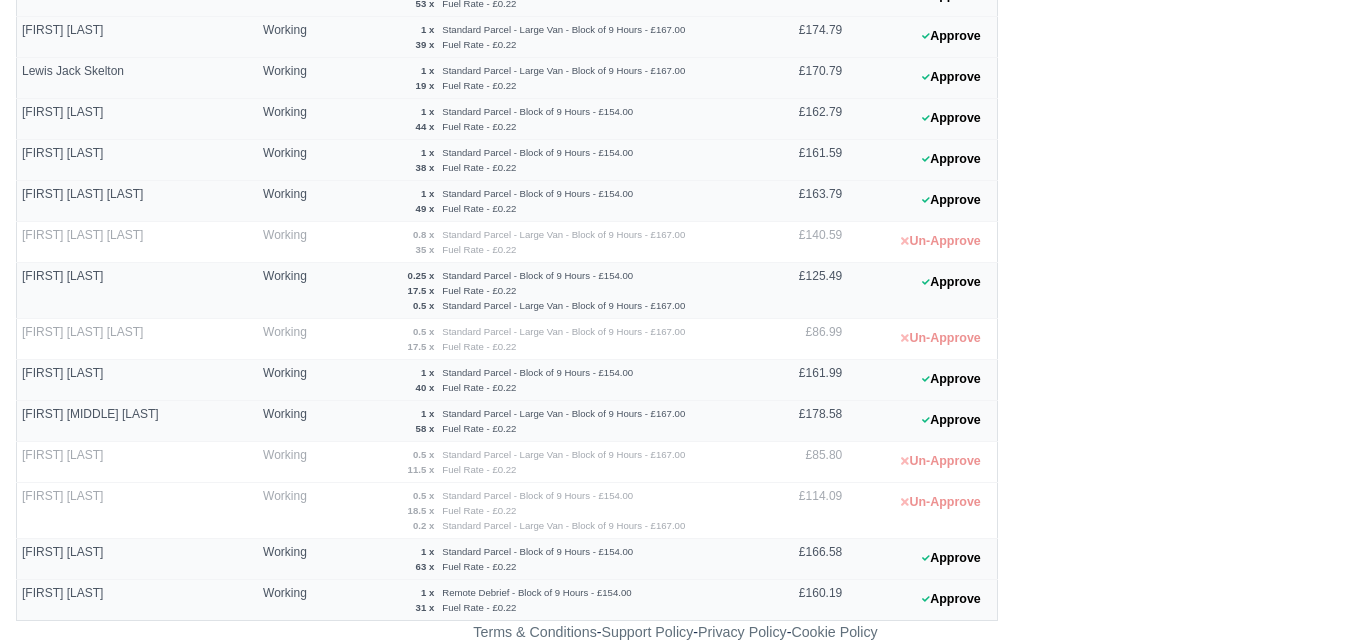 scroll, scrollTop: 879, scrollLeft: 0, axis: vertical 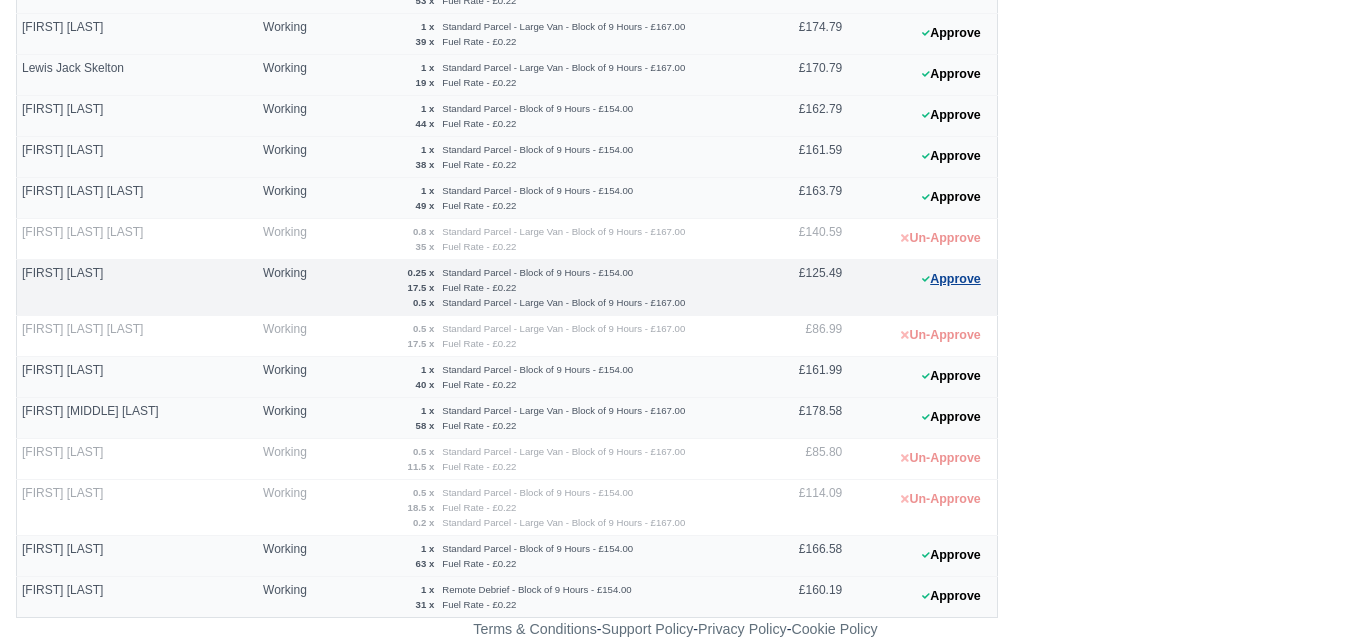 click on "Approve" at bounding box center (951, 279) 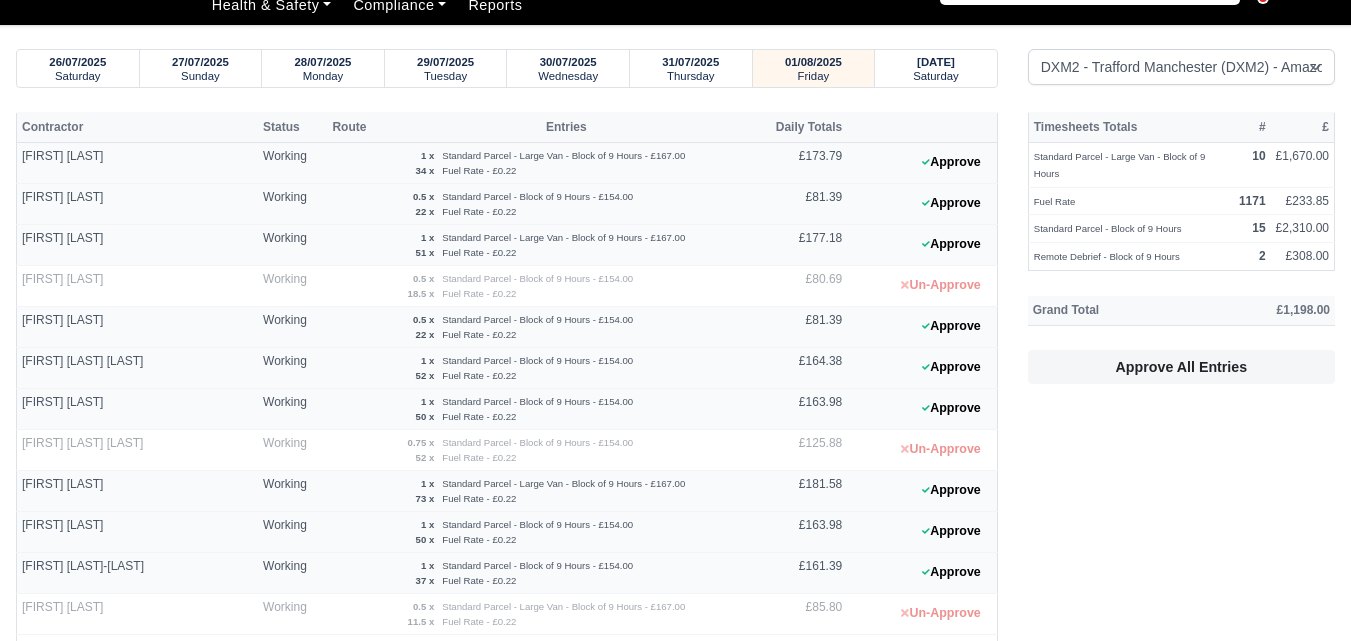 scroll, scrollTop: 0, scrollLeft: 0, axis: both 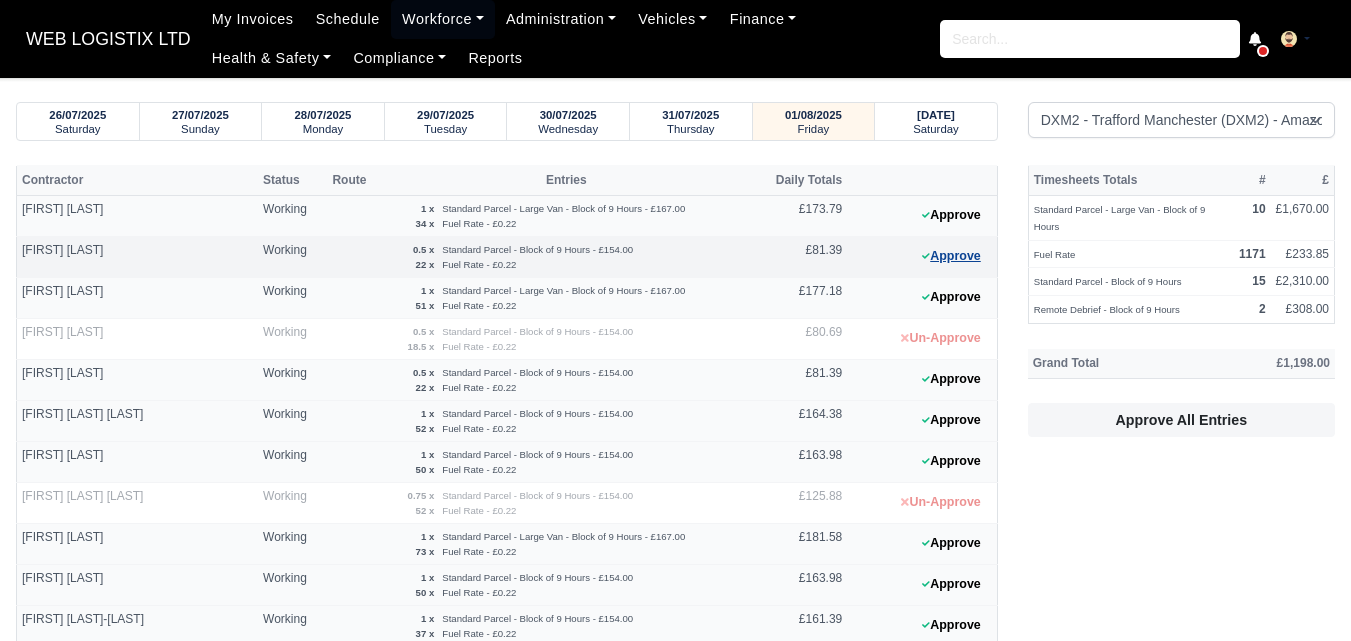 click on "Approve" at bounding box center [951, 256] 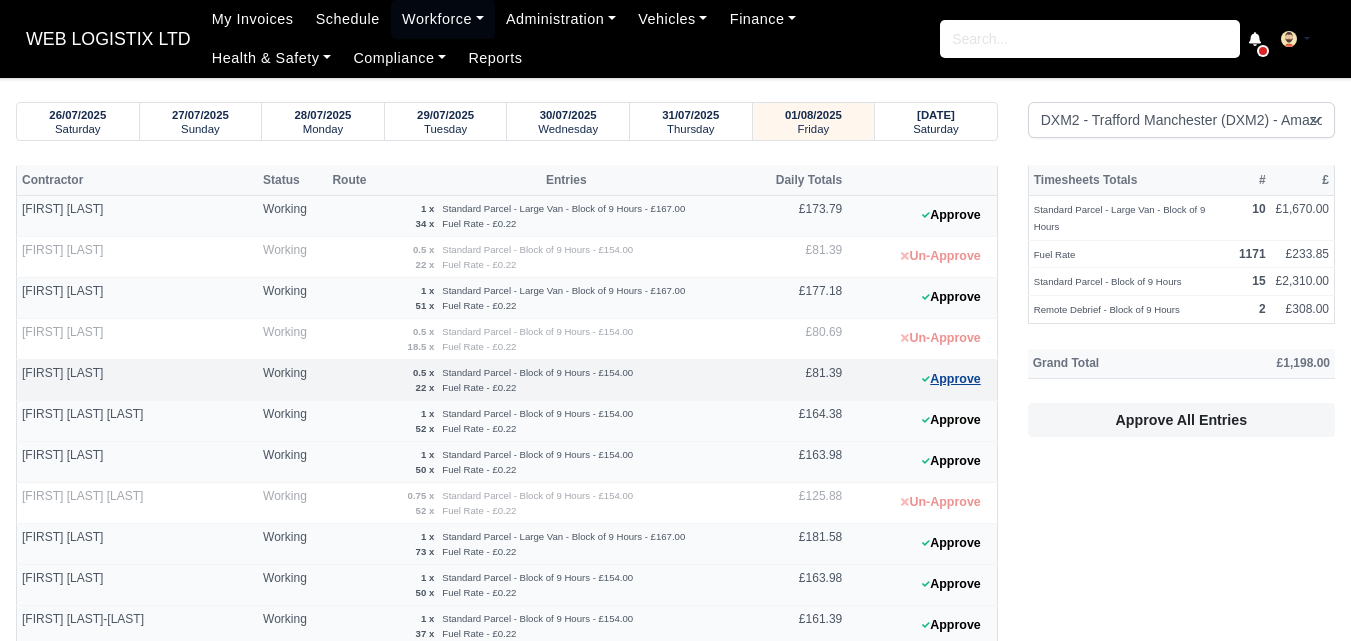 click on "Approve" at bounding box center [951, 379] 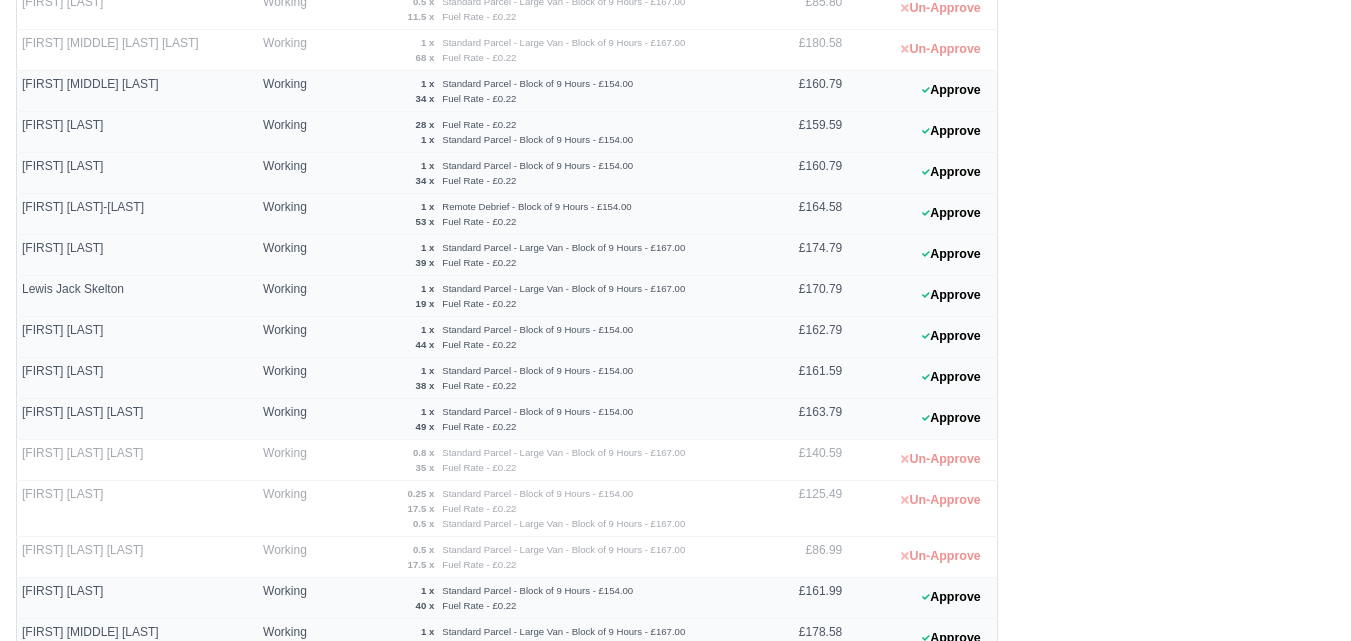 scroll, scrollTop: 661, scrollLeft: 0, axis: vertical 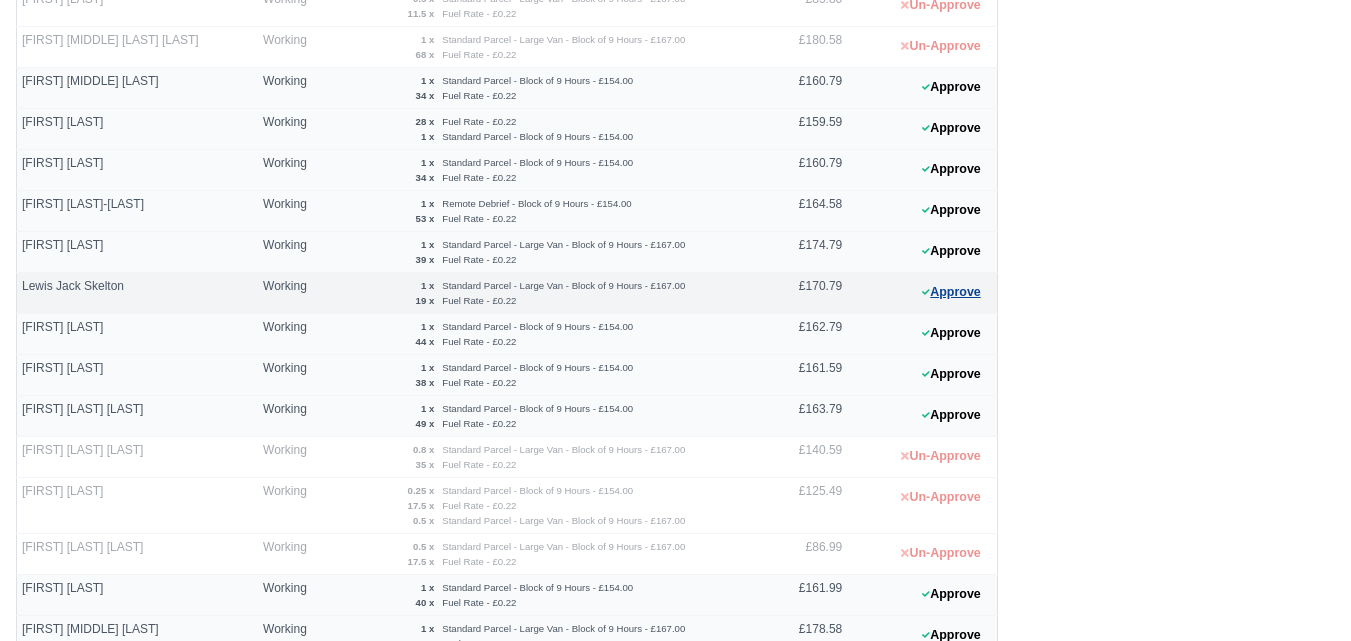 click on "Approve" at bounding box center (951, 292) 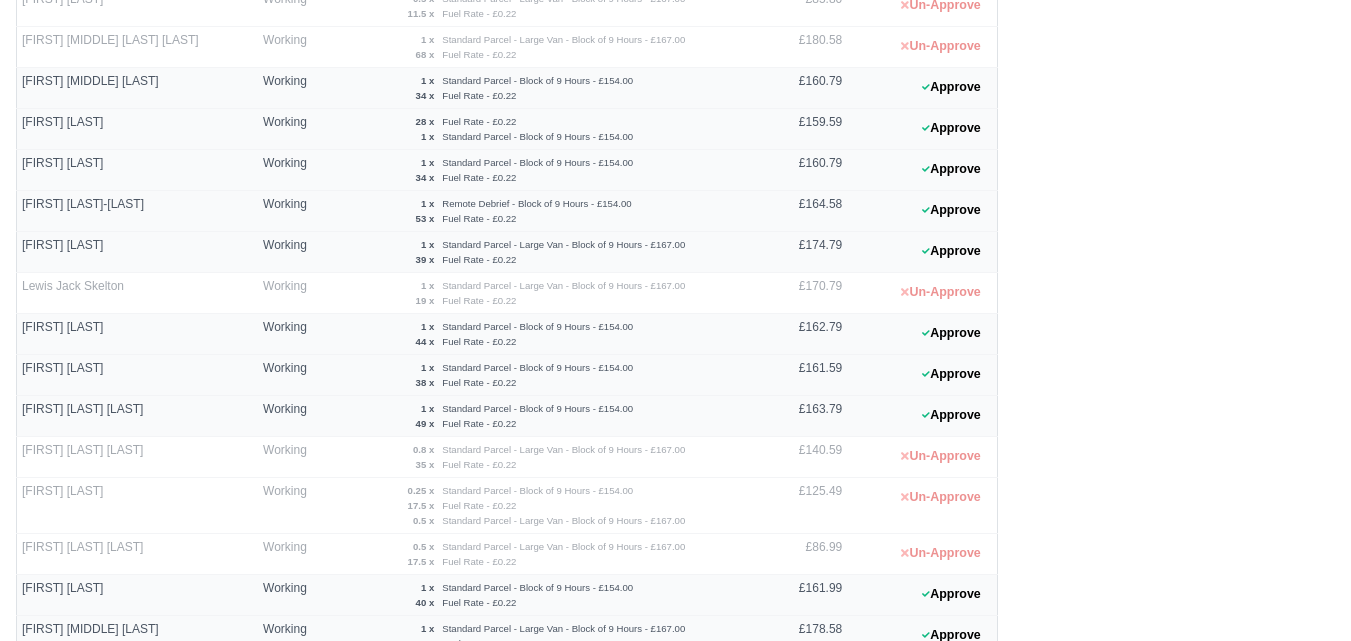 scroll, scrollTop: 0, scrollLeft: 0, axis: both 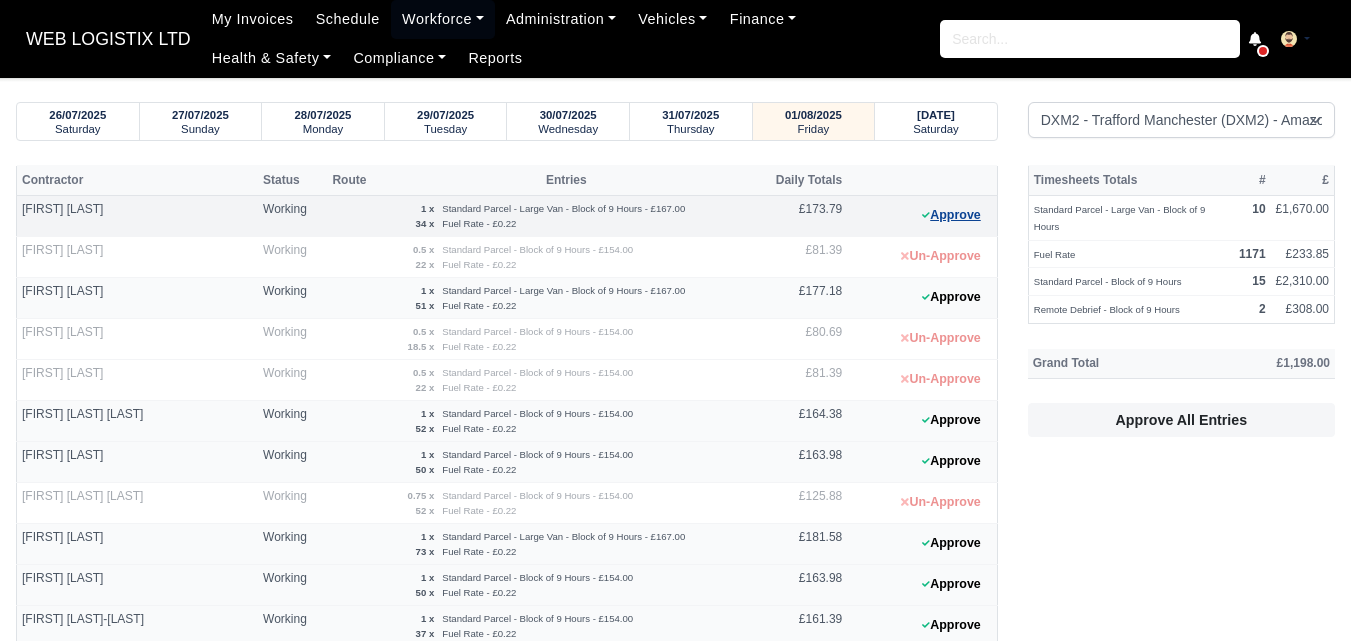 click on "Approve" at bounding box center (951, 215) 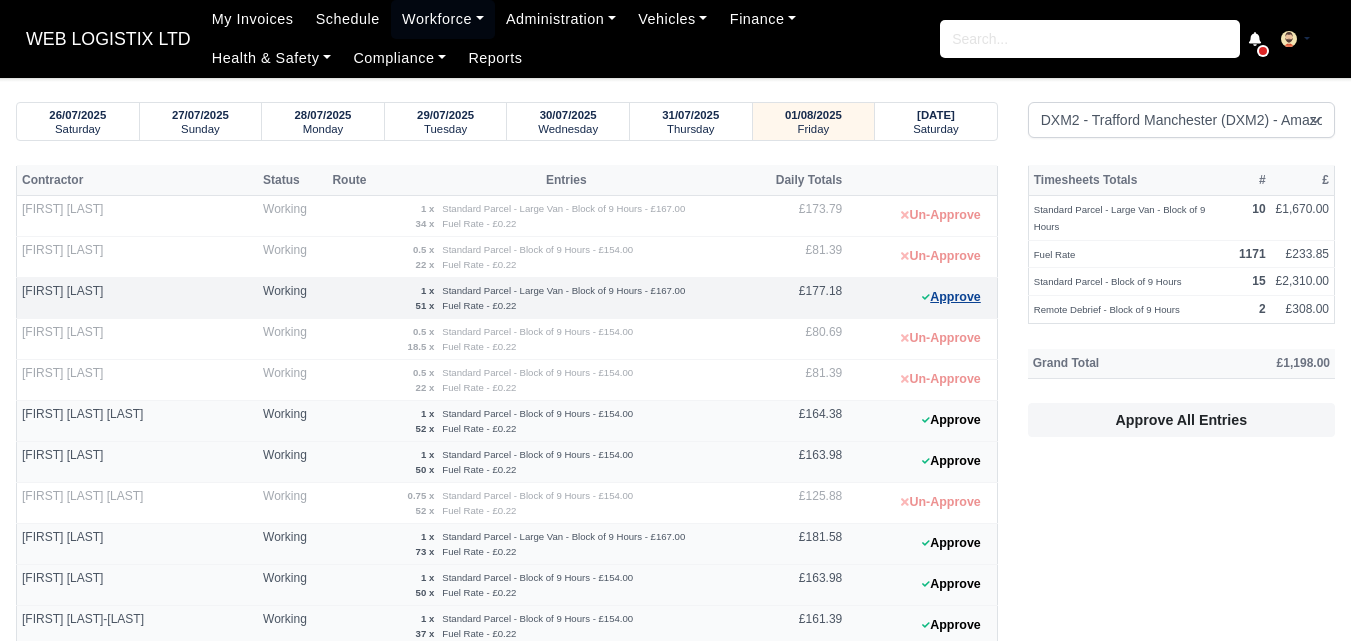 click on "Approve" at bounding box center (951, 297) 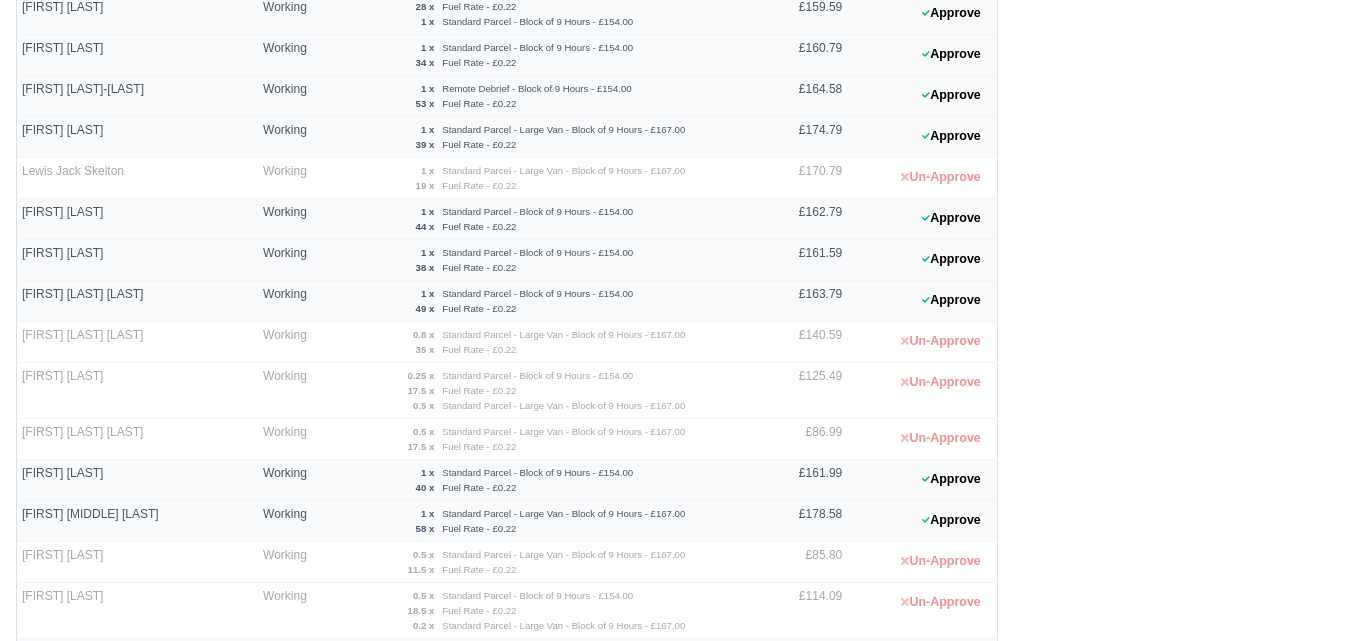 scroll, scrollTop: 861, scrollLeft: 0, axis: vertical 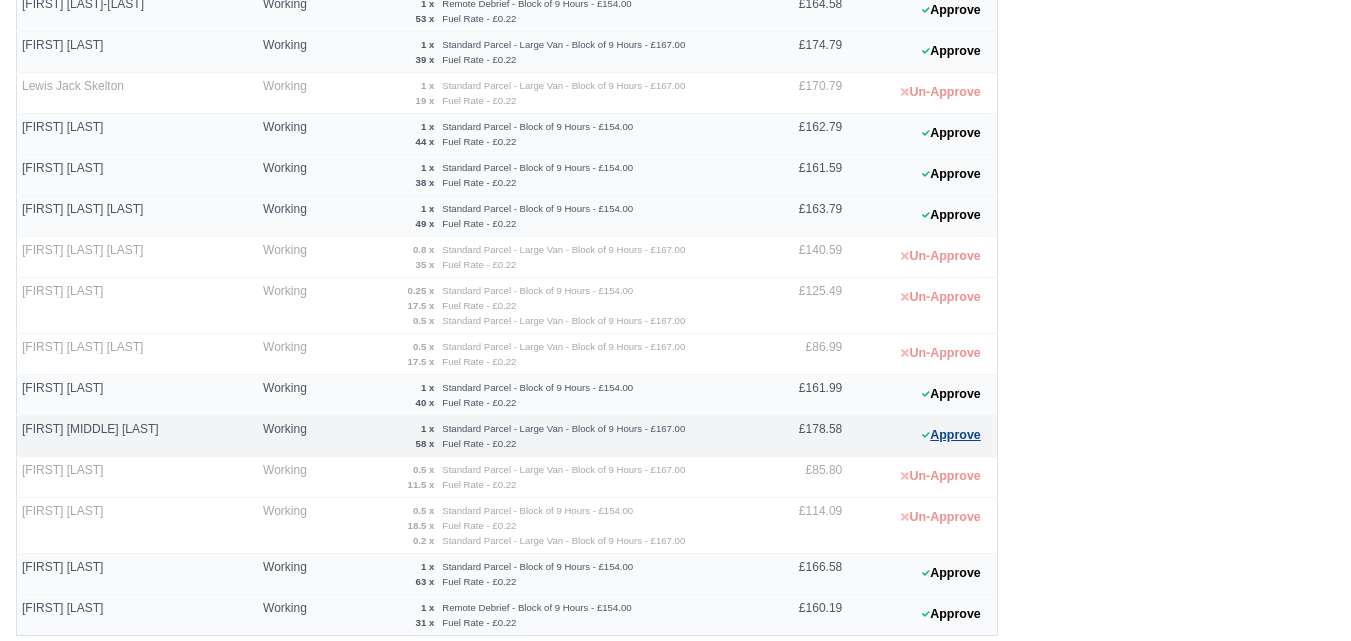 click on "Approve" at bounding box center (951, 435) 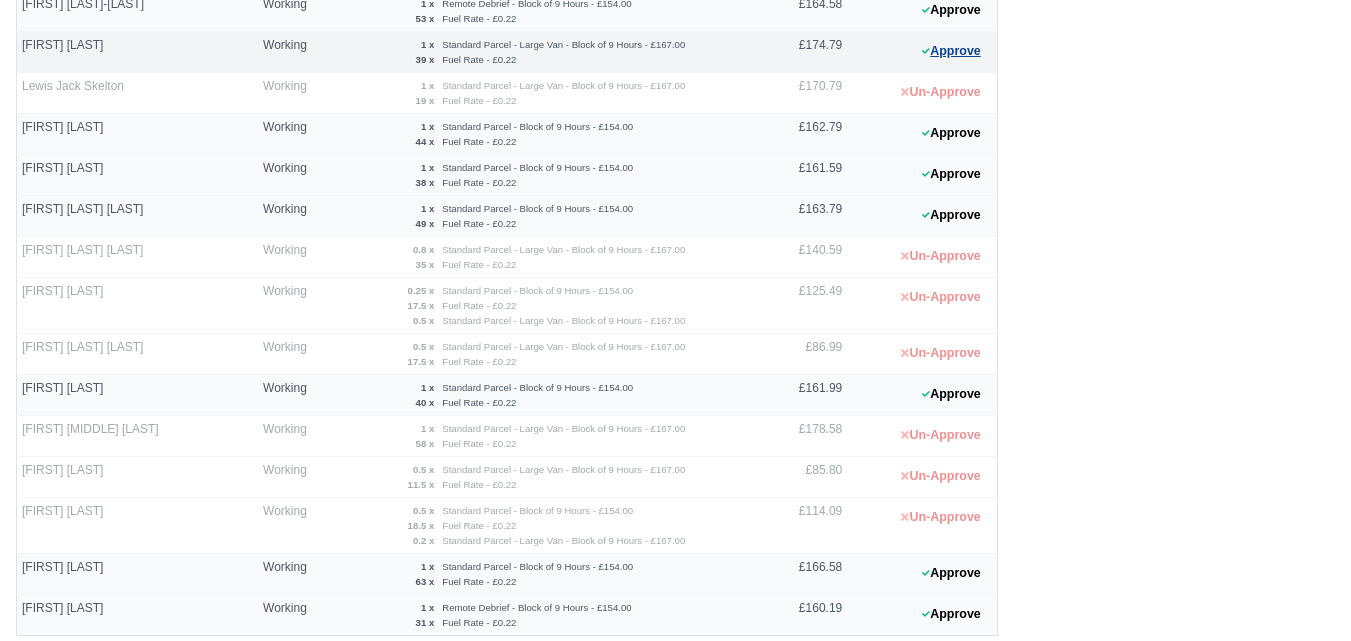 click on "Approve" at bounding box center (951, 51) 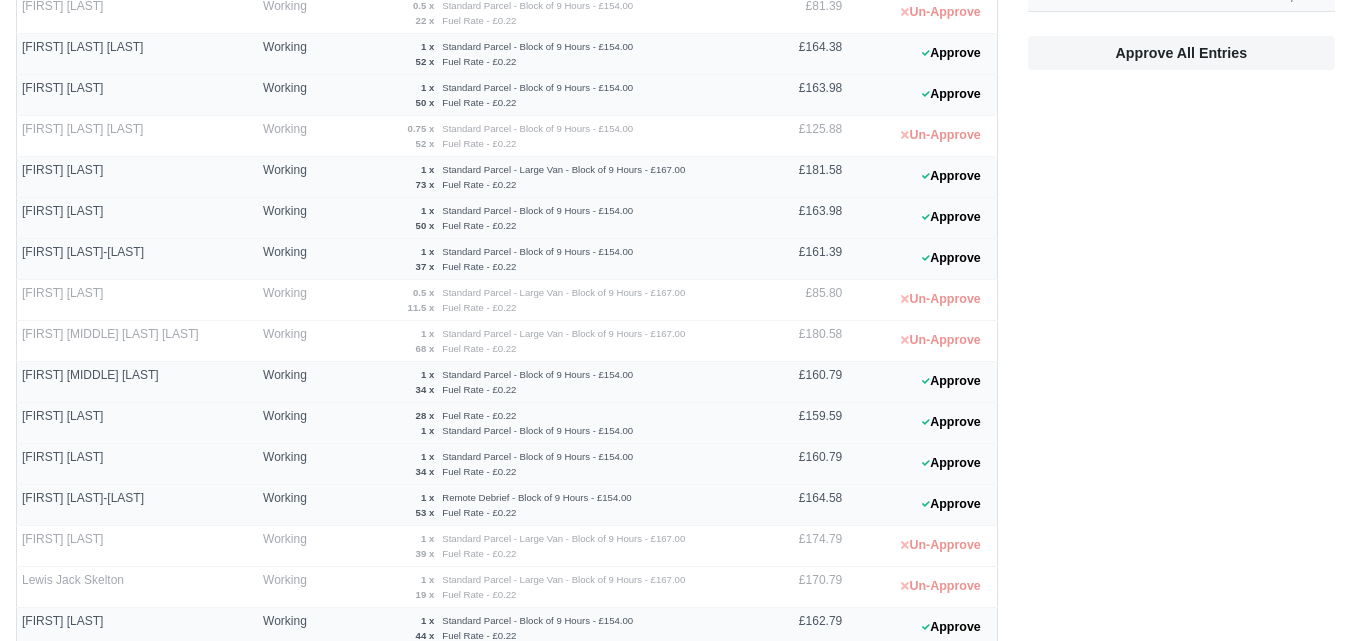 scroll, scrollTop: 352, scrollLeft: 0, axis: vertical 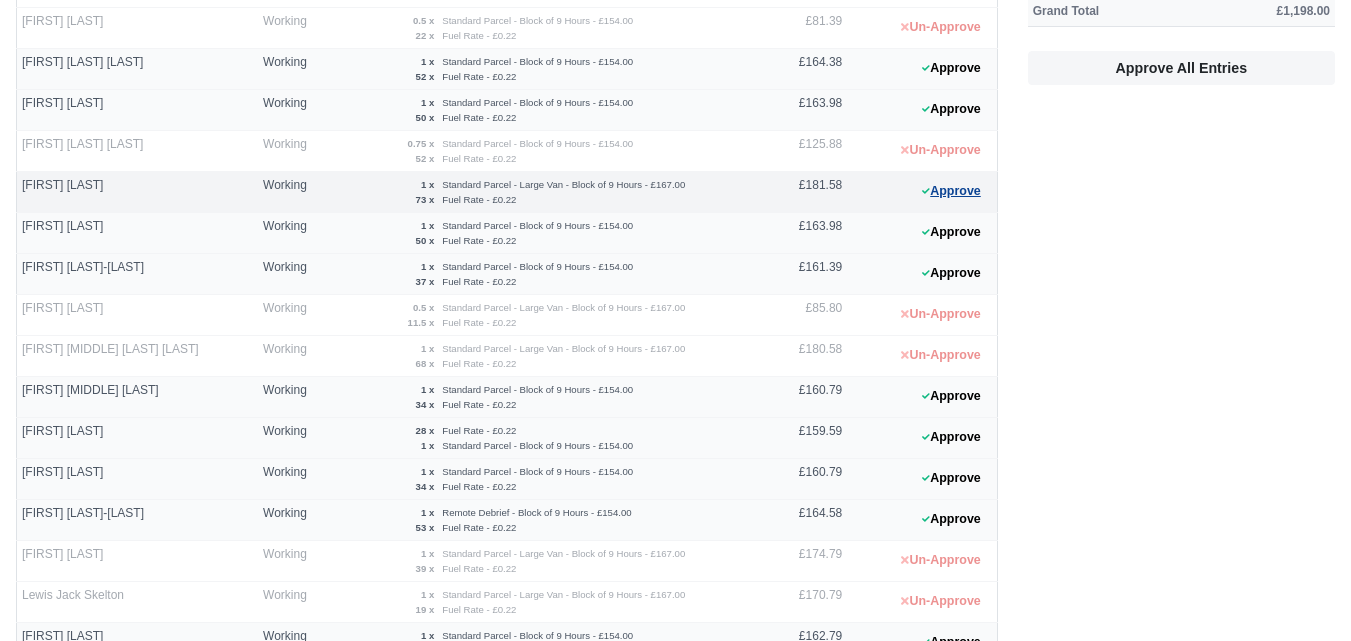 click on "Approve" at bounding box center (951, 191) 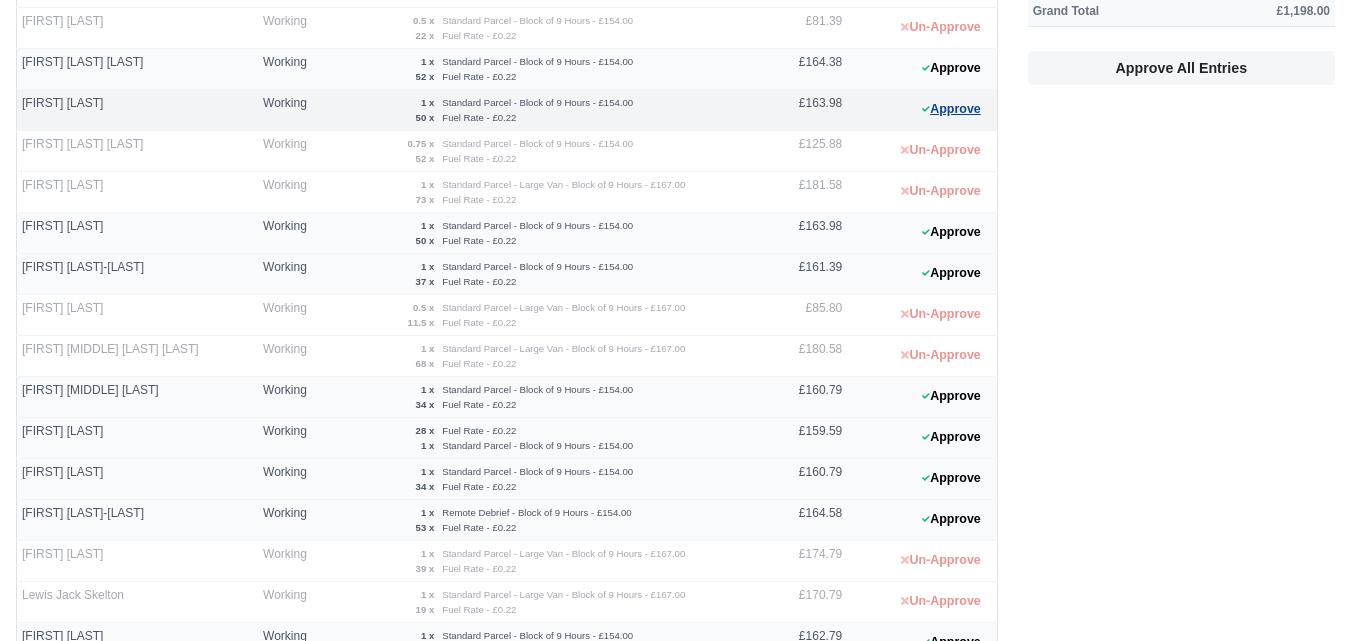 click on "Approve" at bounding box center (951, 109) 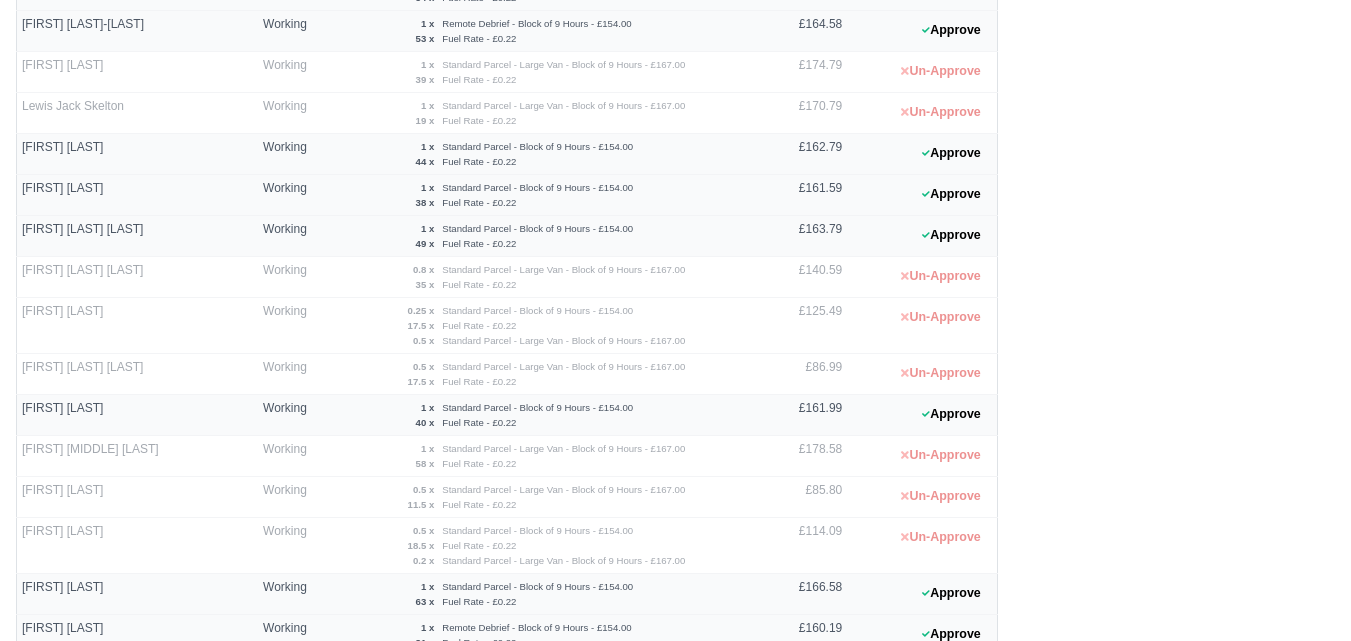 scroll, scrollTop: 879, scrollLeft: 0, axis: vertical 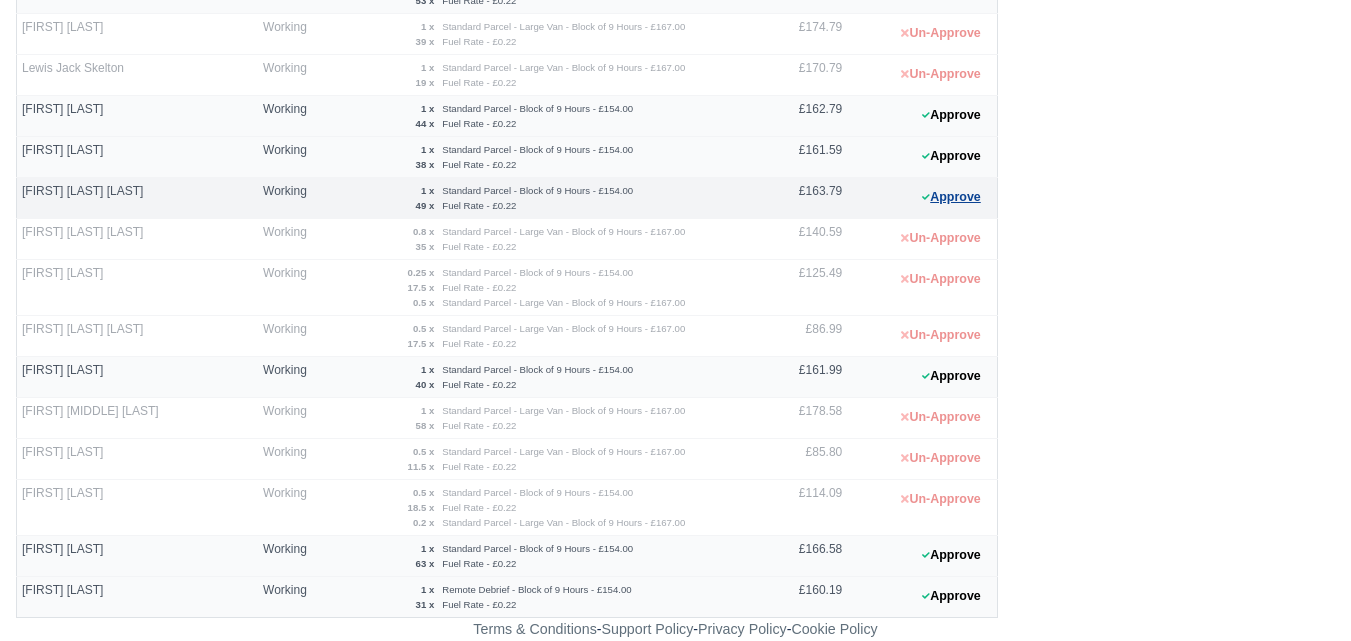 click on "Approve" at bounding box center (951, 197) 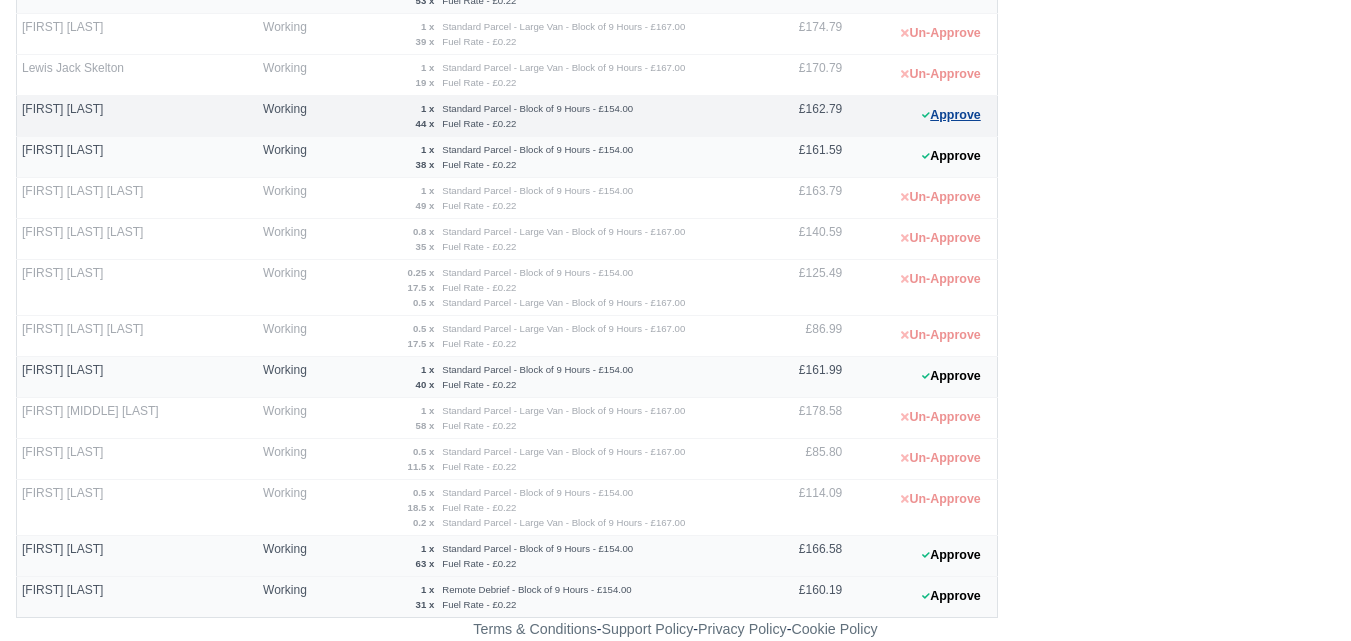 click on "Approve" at bounding box center (951, 115) 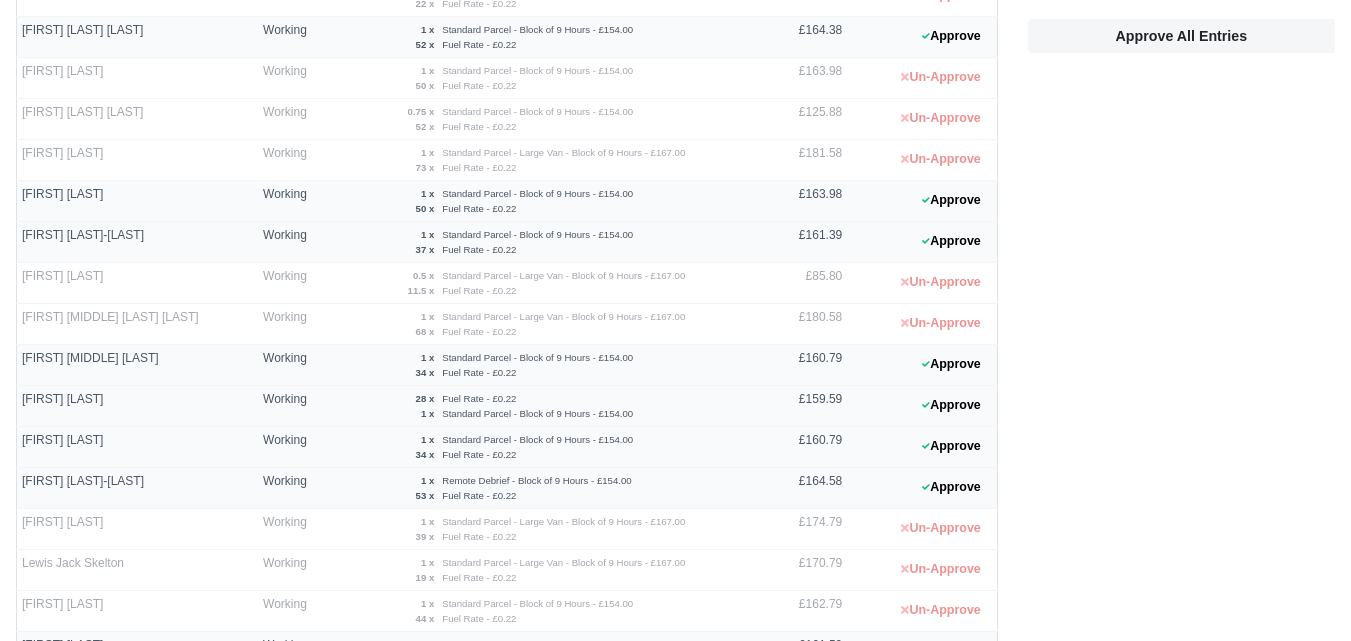 scroll, scrollTop: 382, scrollLeft: 0, axis: vertical 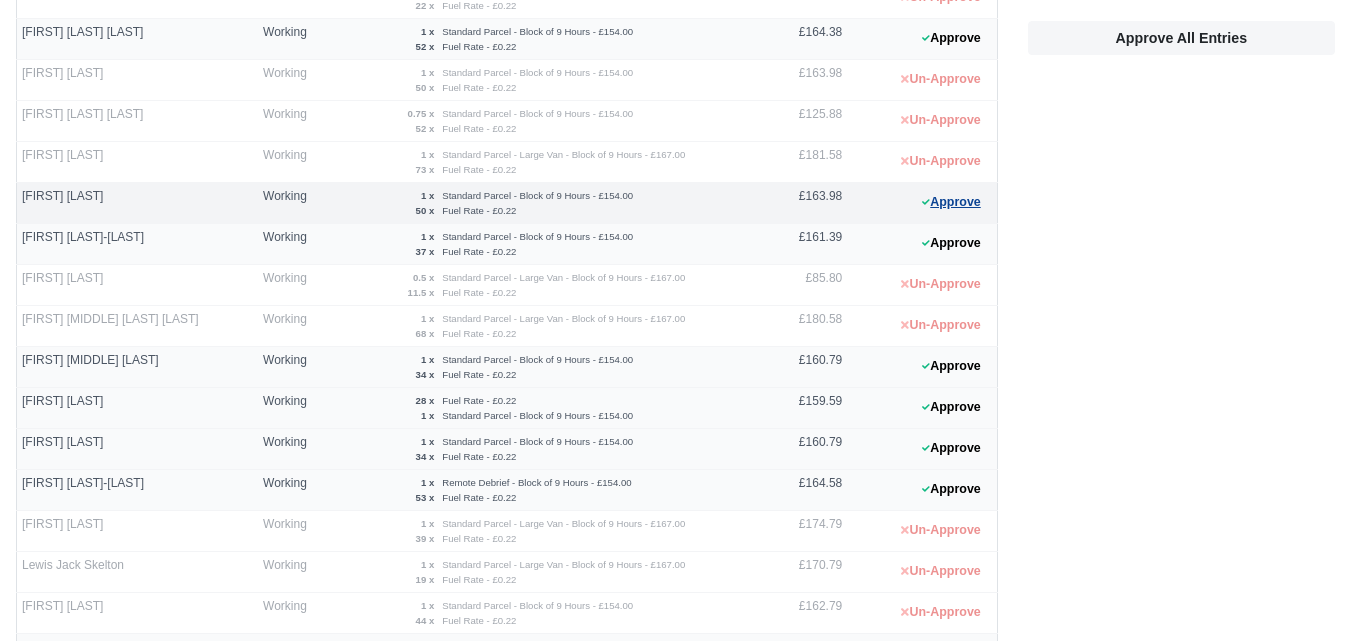 click on "Approve" at bounding box center [951, 202] 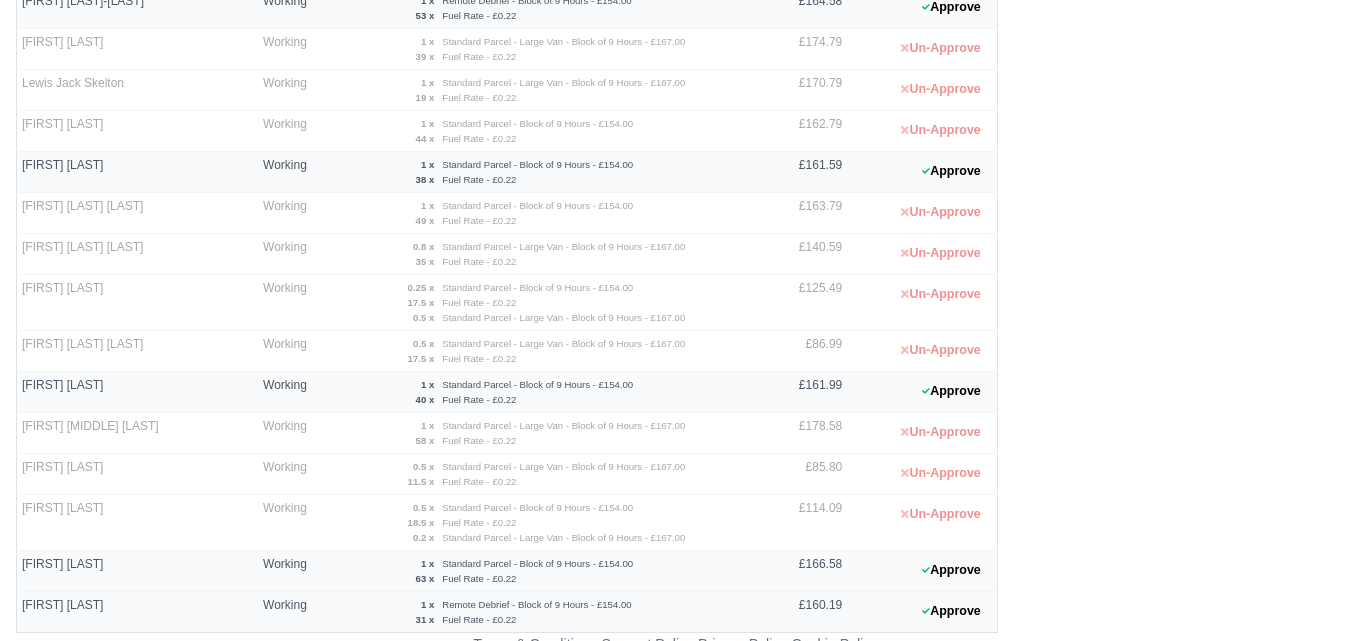 scroll, scrollTop: 879, scrollLeft: 0, axis: vertical 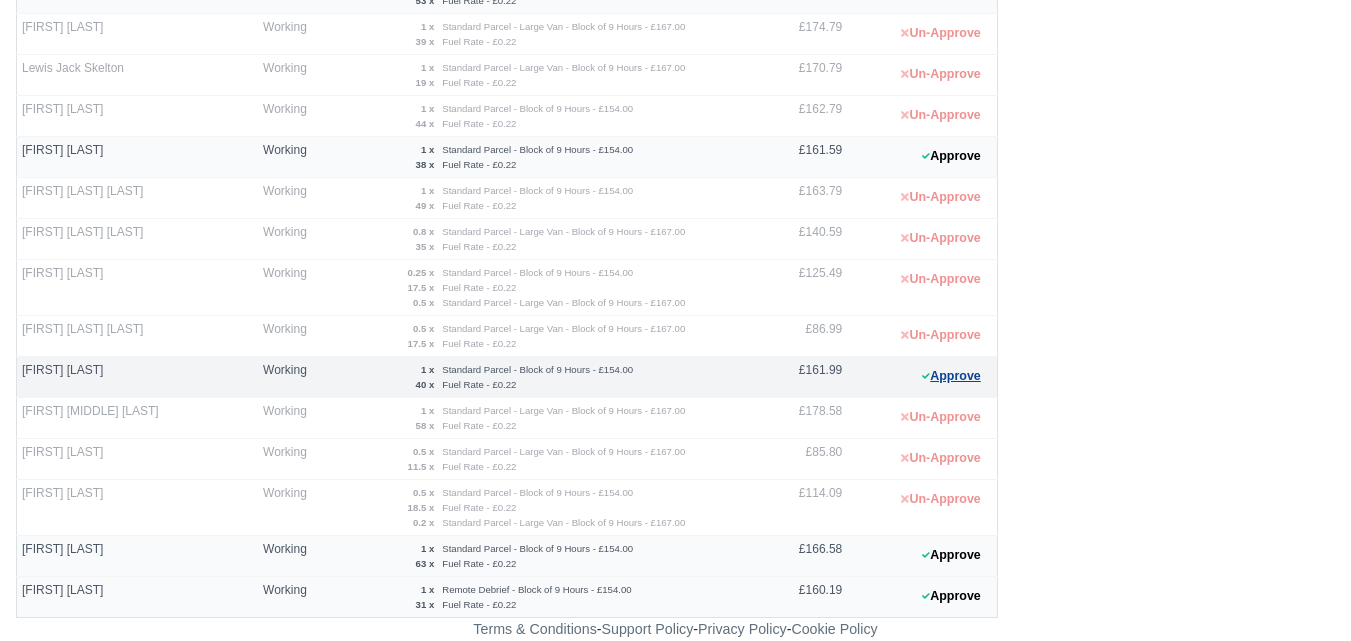 click on "Approve" at bounding box center (951, 376) 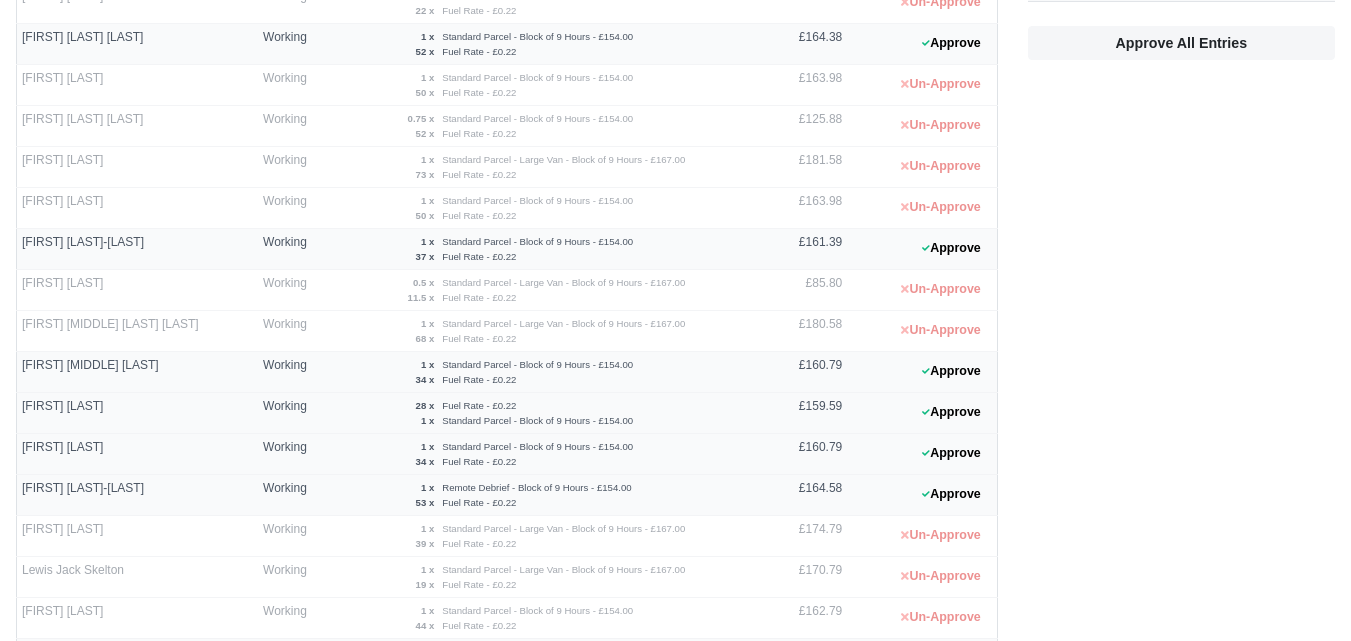 scroll, scrollTop: 359, scrollLeft: 0, axis: vertical 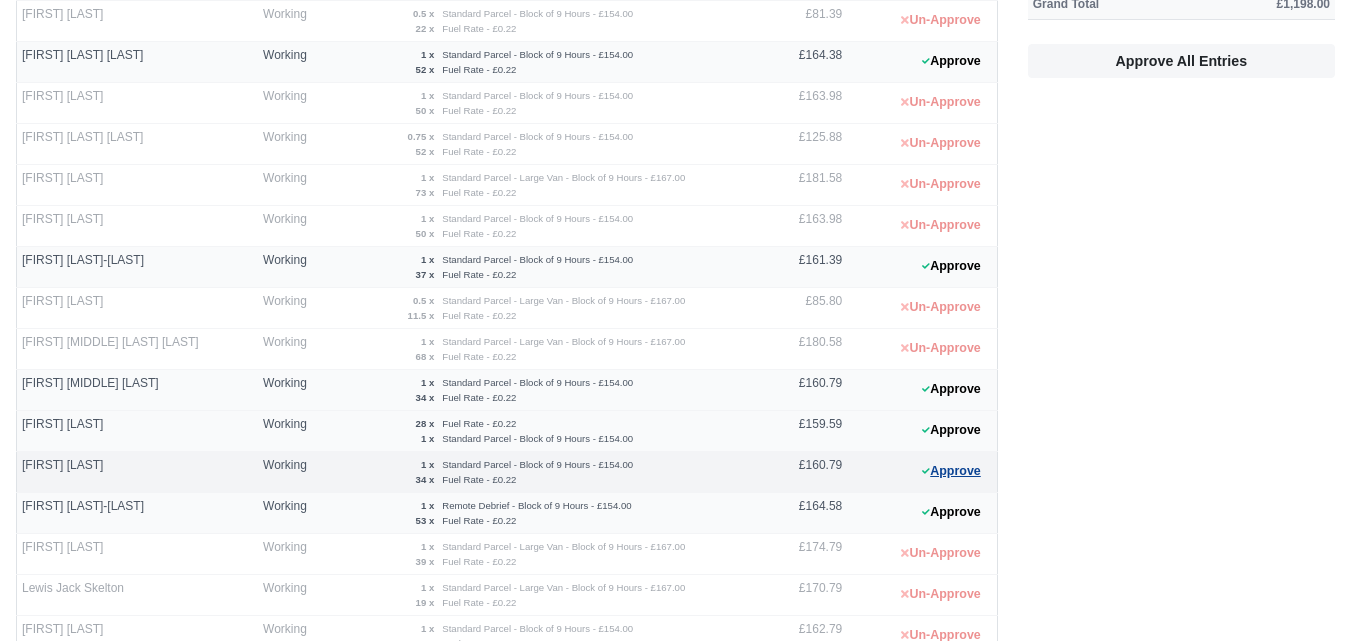 click on "Approve" at bounding box center (951, 471) 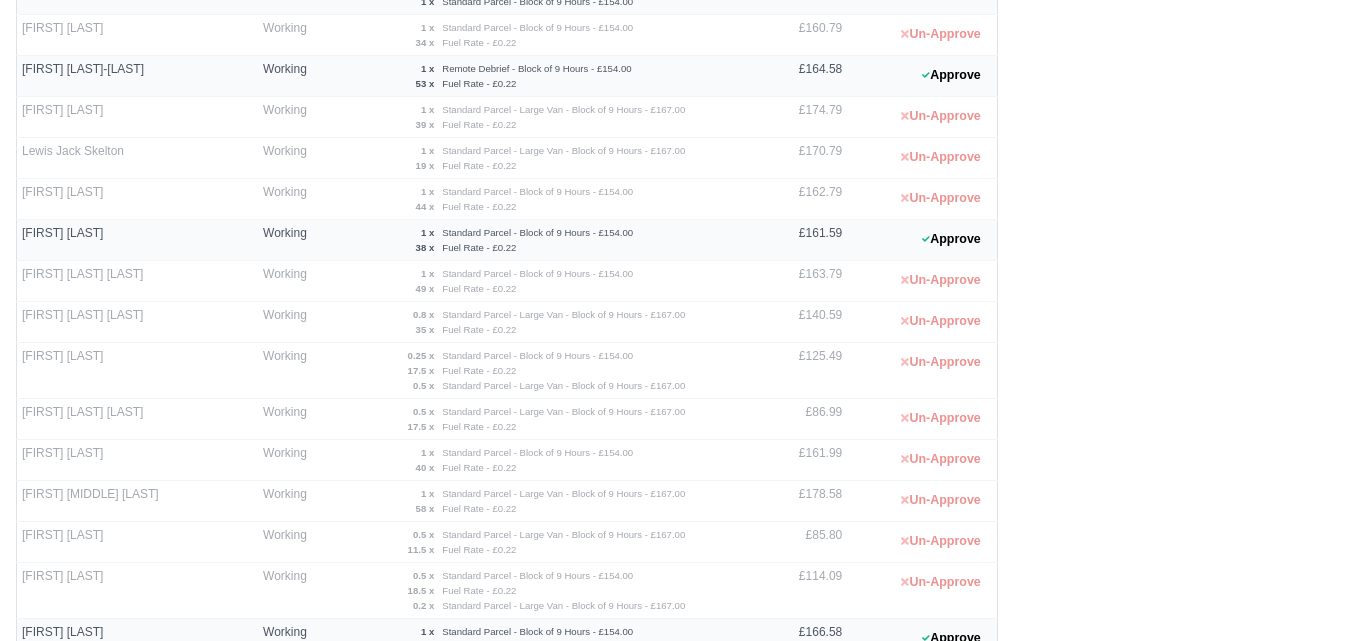 scroll, scrollTop: 879, scrollLeft: 0, axis: vertical 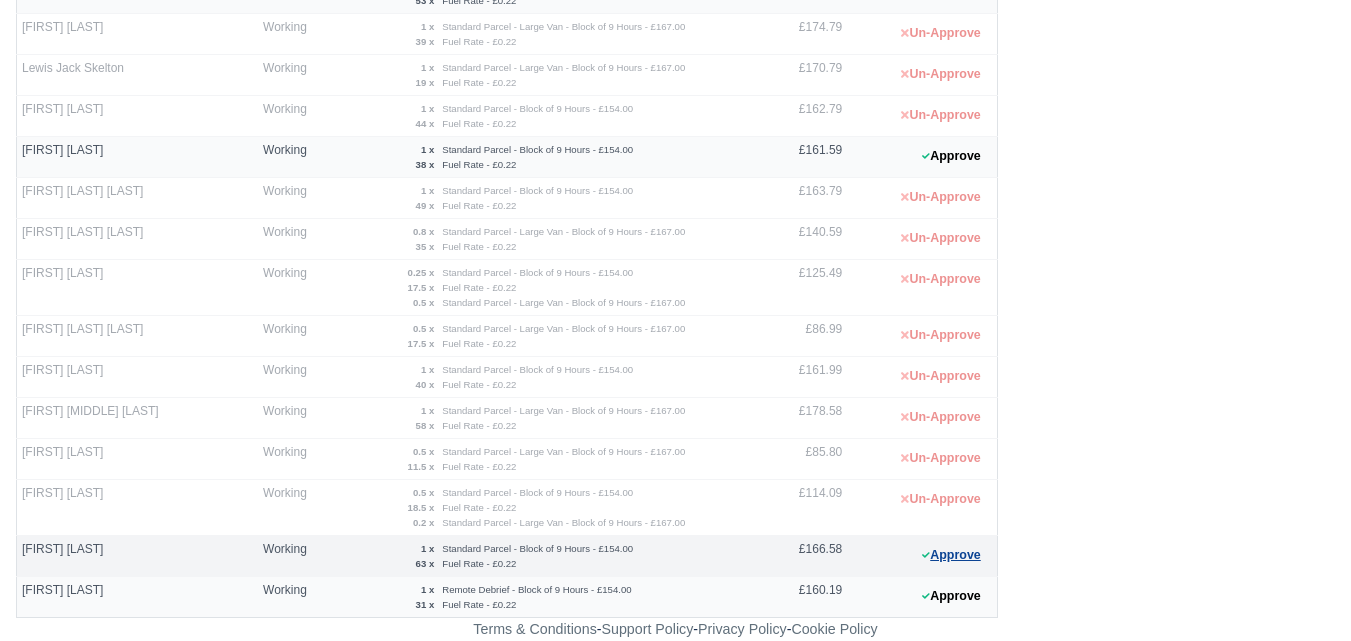 click on "Approve" at bounding box center (951, 555) 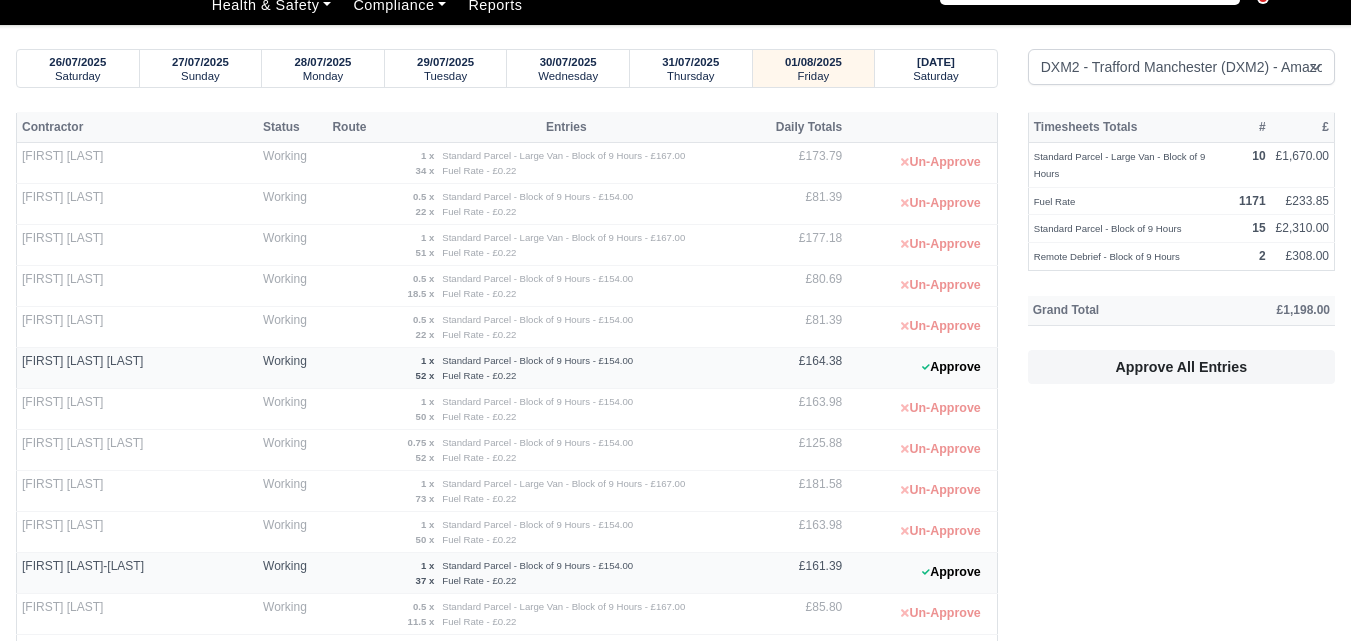 scroll, scrollTop: 0, scrollLeft: 0, axis: both 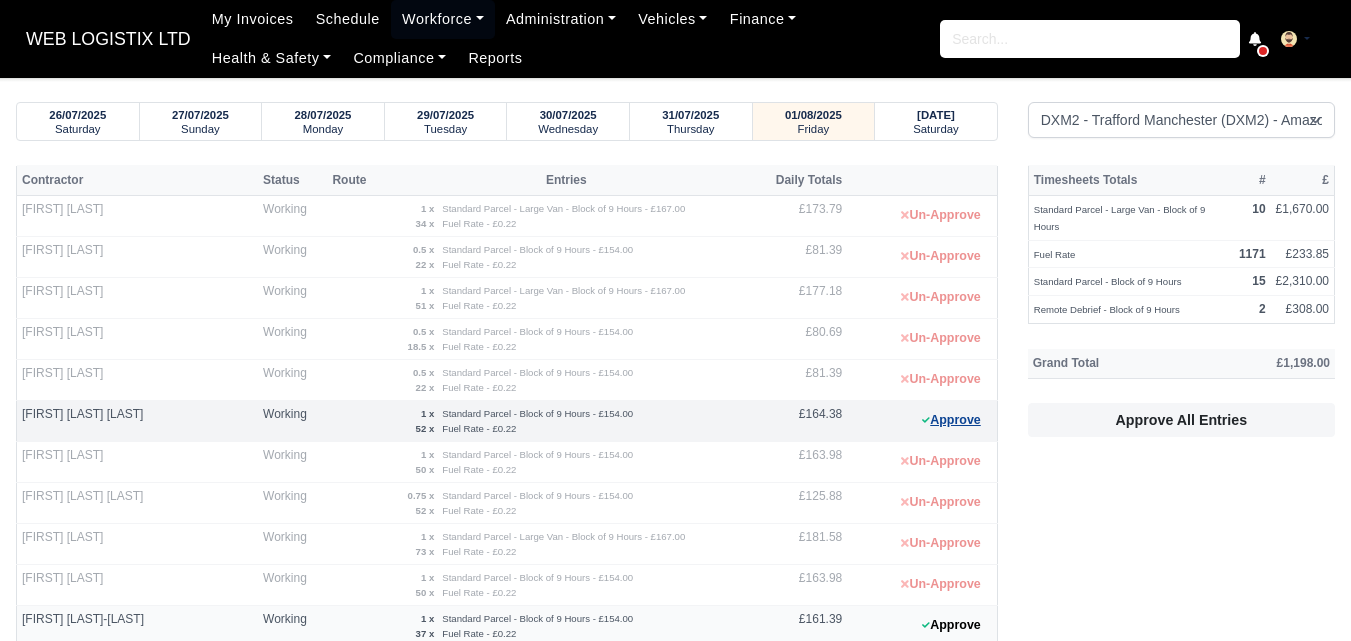 click on "Approve" at bounding box center (951, 420) 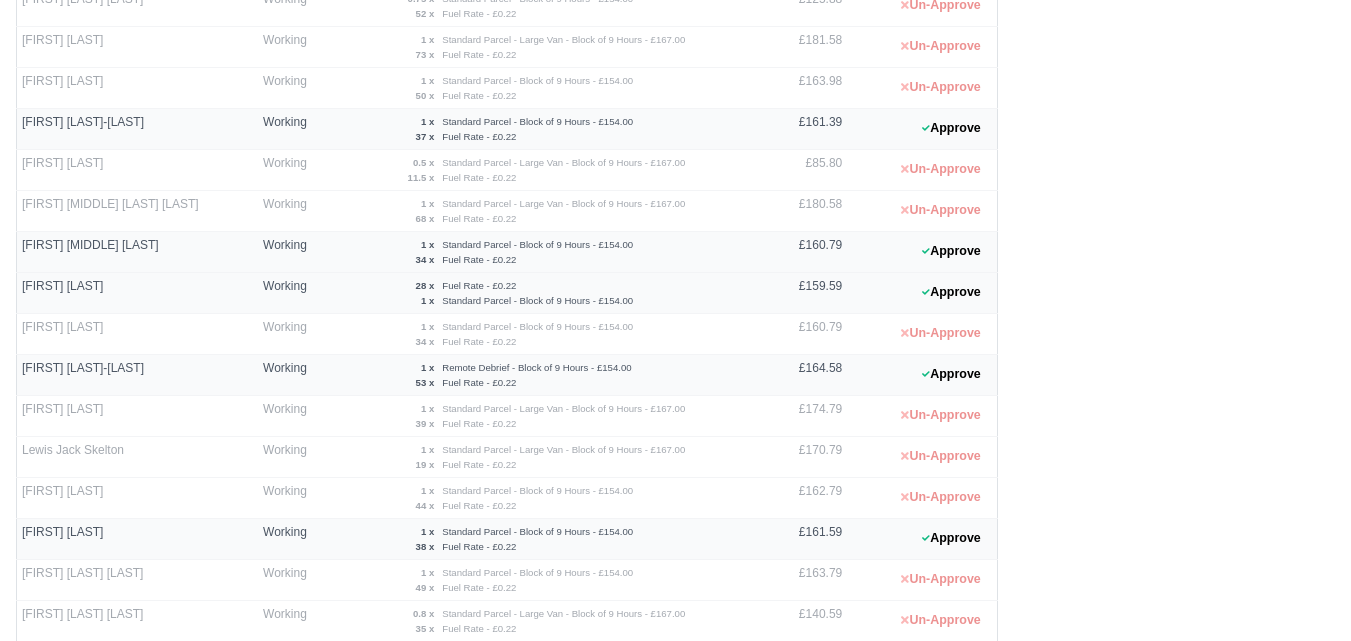 scroll, scrollTop: 550, scrollLeft: 0, axis: vertical 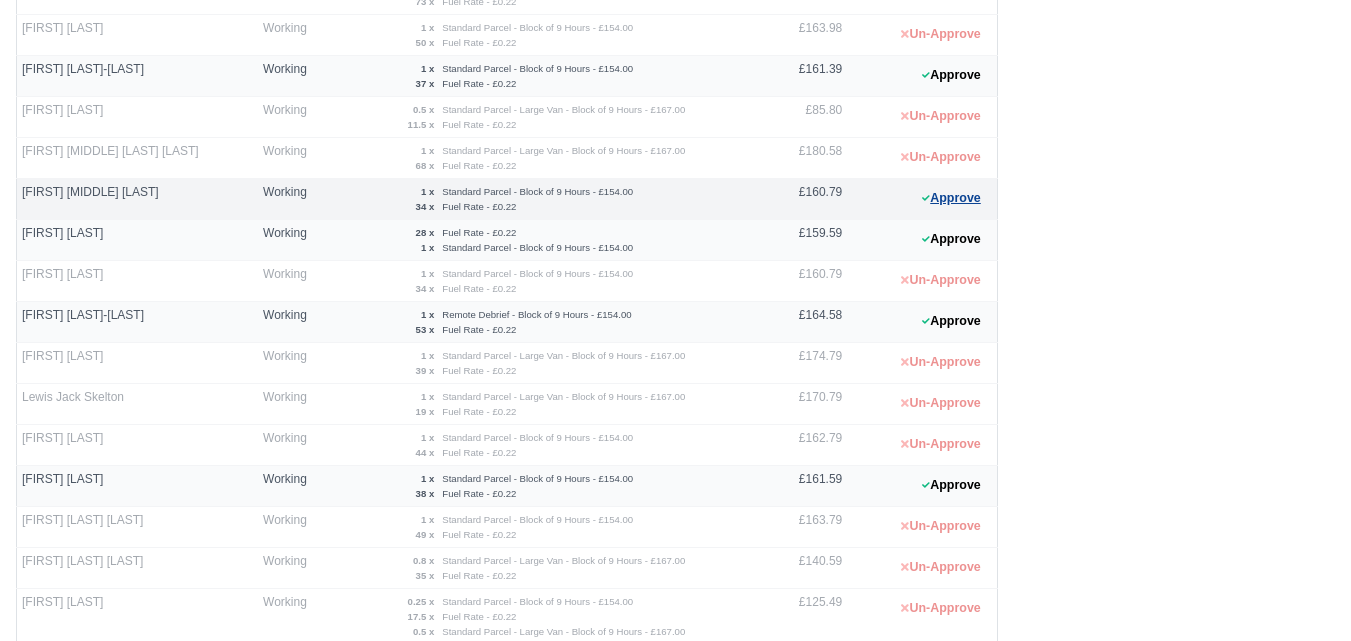 click on "Approve" at bounding box center [951, 198] 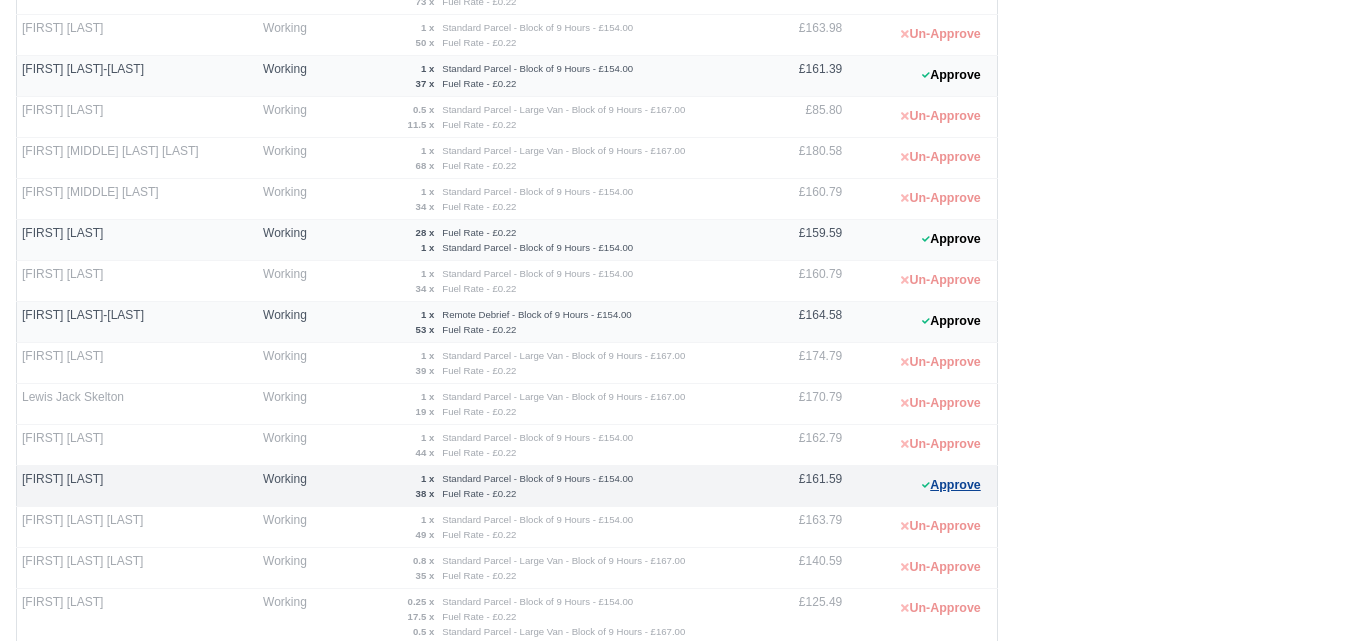 click on "Approve" at bounding box center [951, 485] 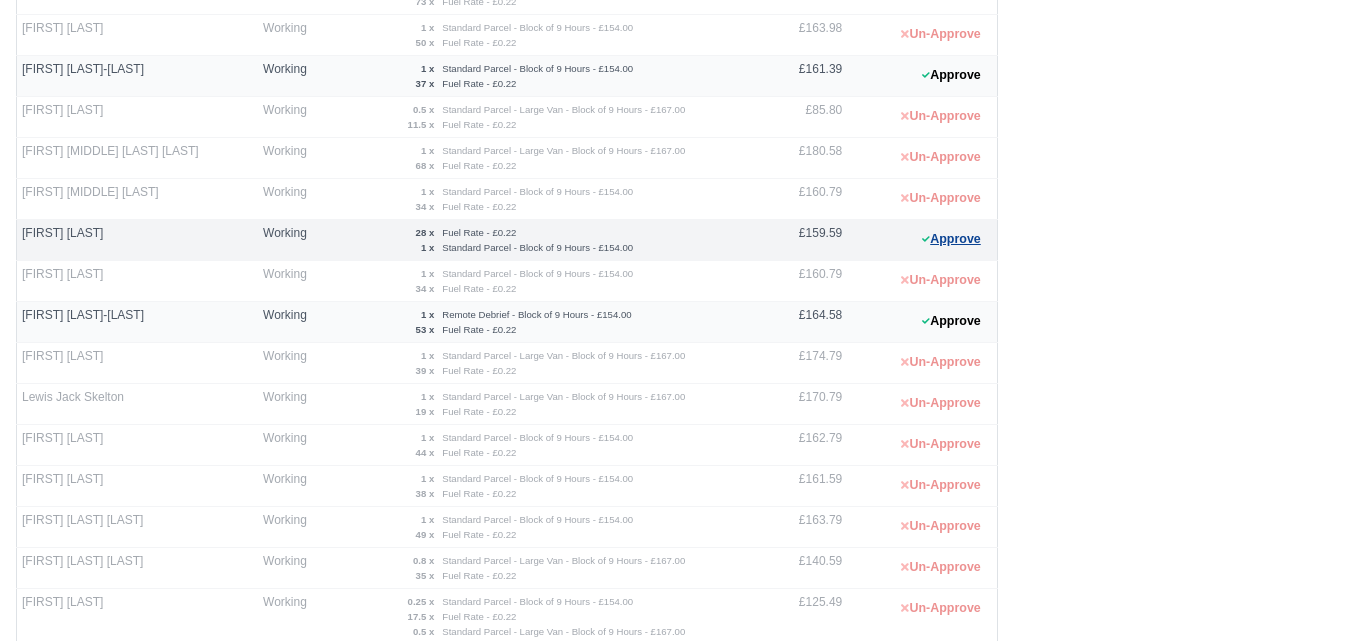 click on "Approve" at bounding box center (951, 239) 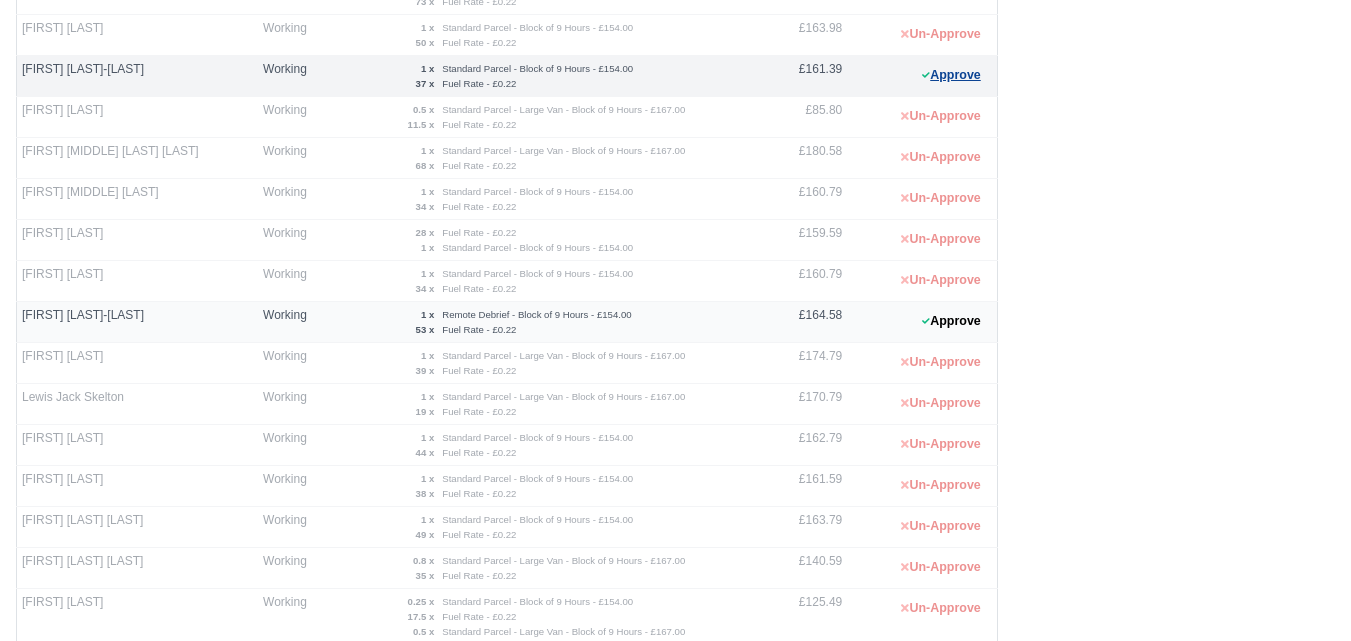 click on "Approve" at bounding box center [951, 75] 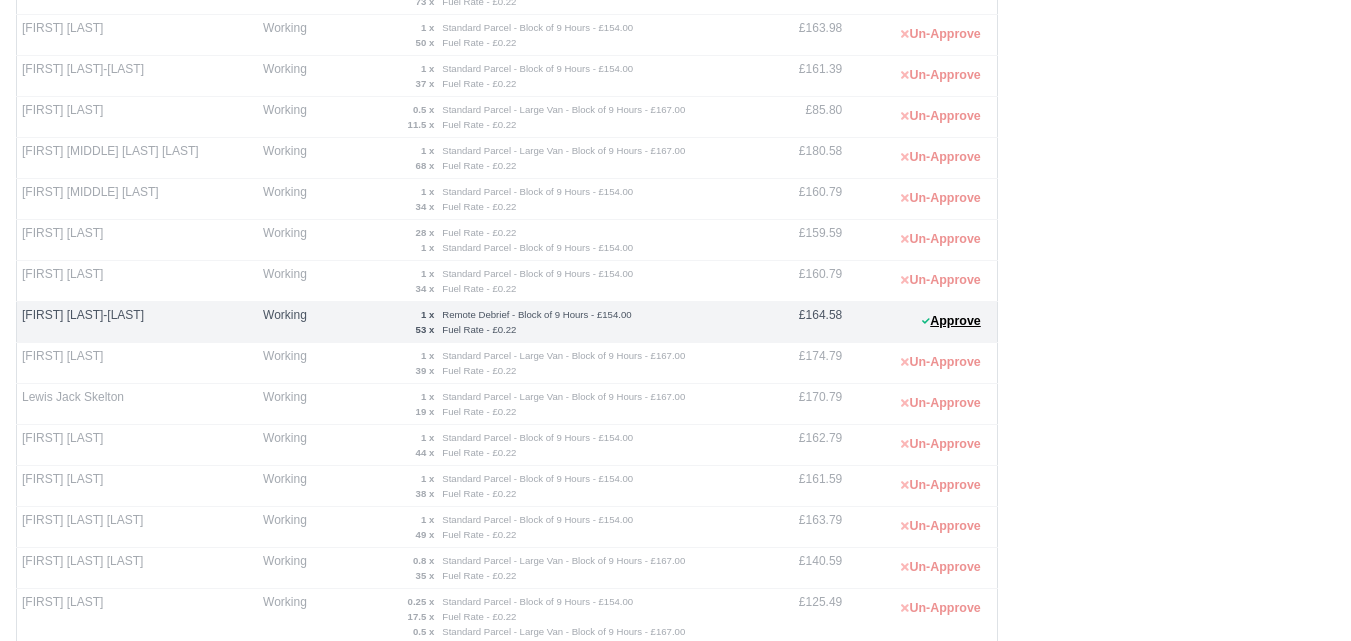 drag, startPoint x: 972, startPoint y: 324, endPoint x: 905, endPoint y: 309, distance: 68.65858 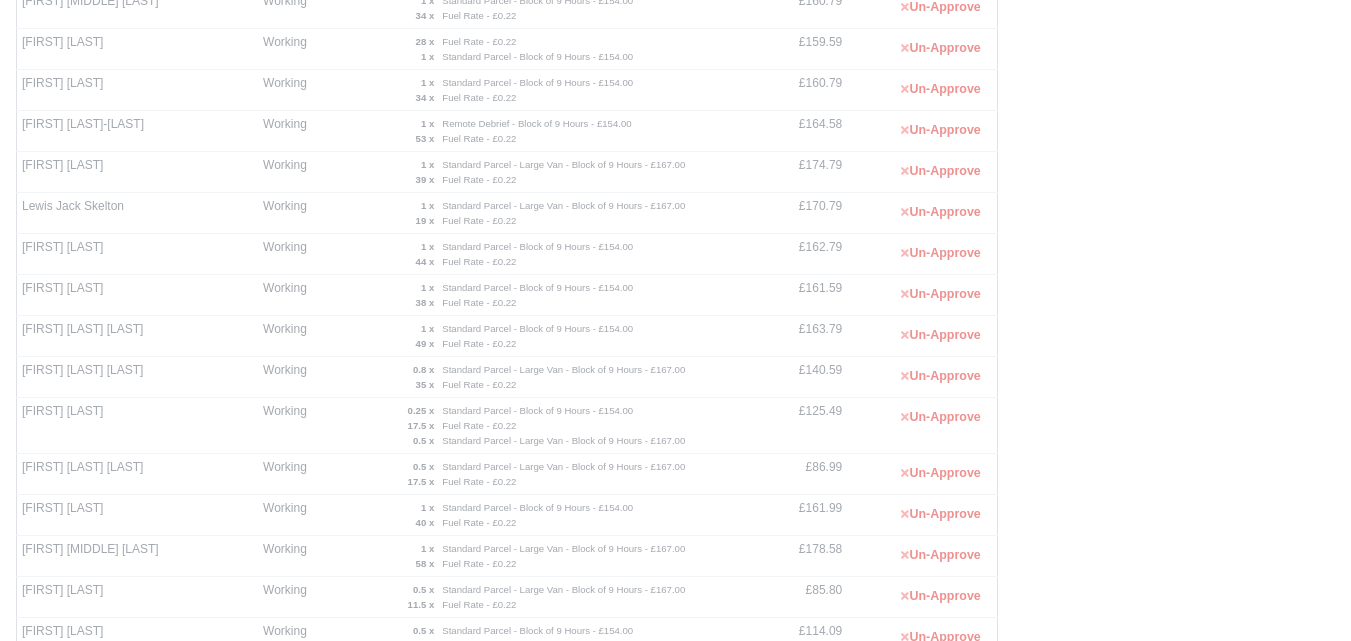 scroll, scrollTop: 879, scrollLeft: 0, axis: vertical 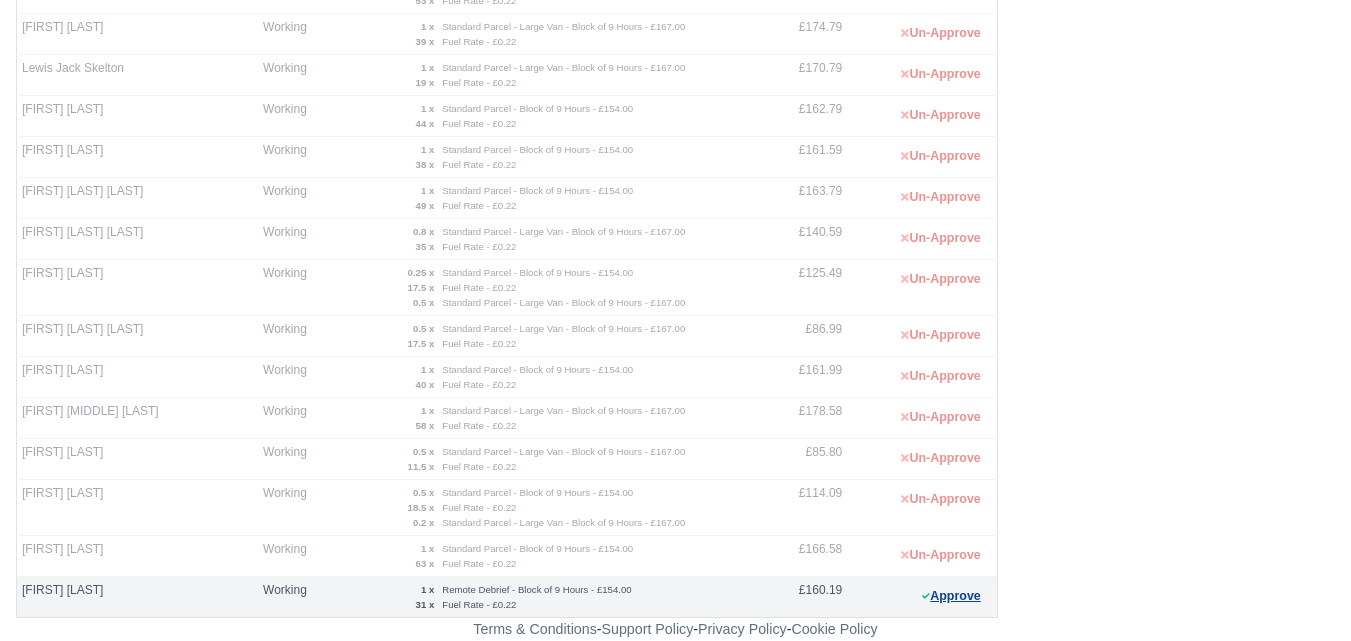 click 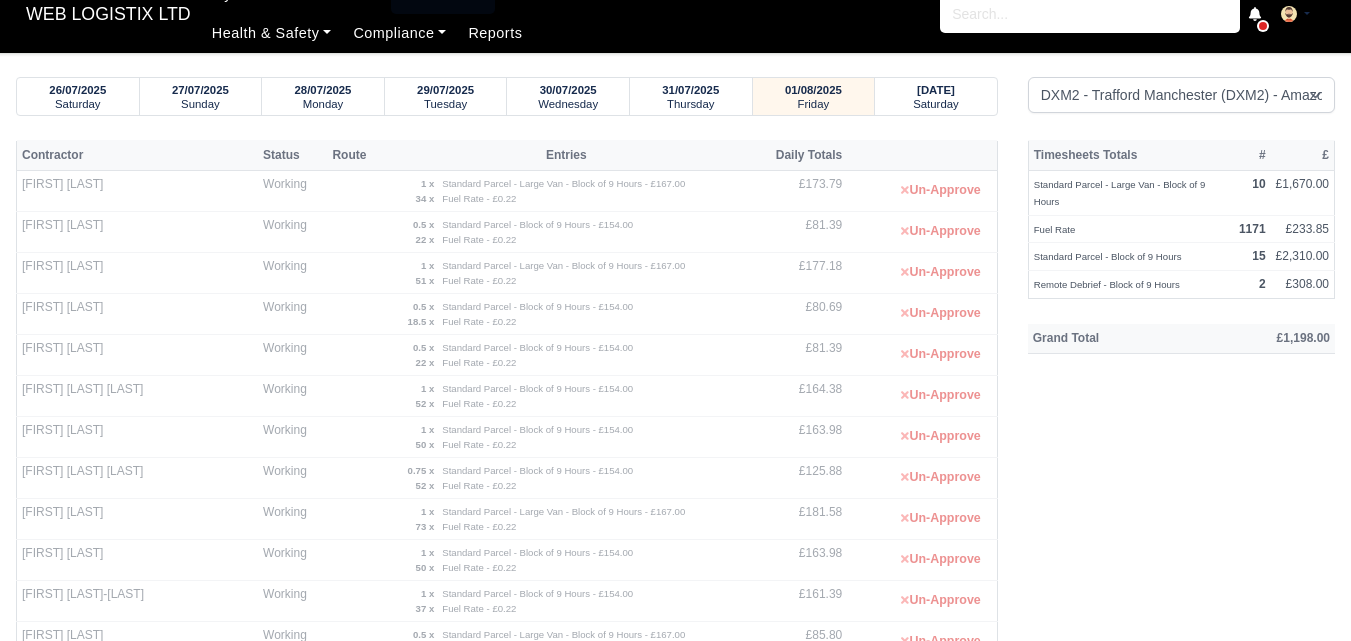 scroll, scrollTop: 0, scrollLeft: 0, axis: both 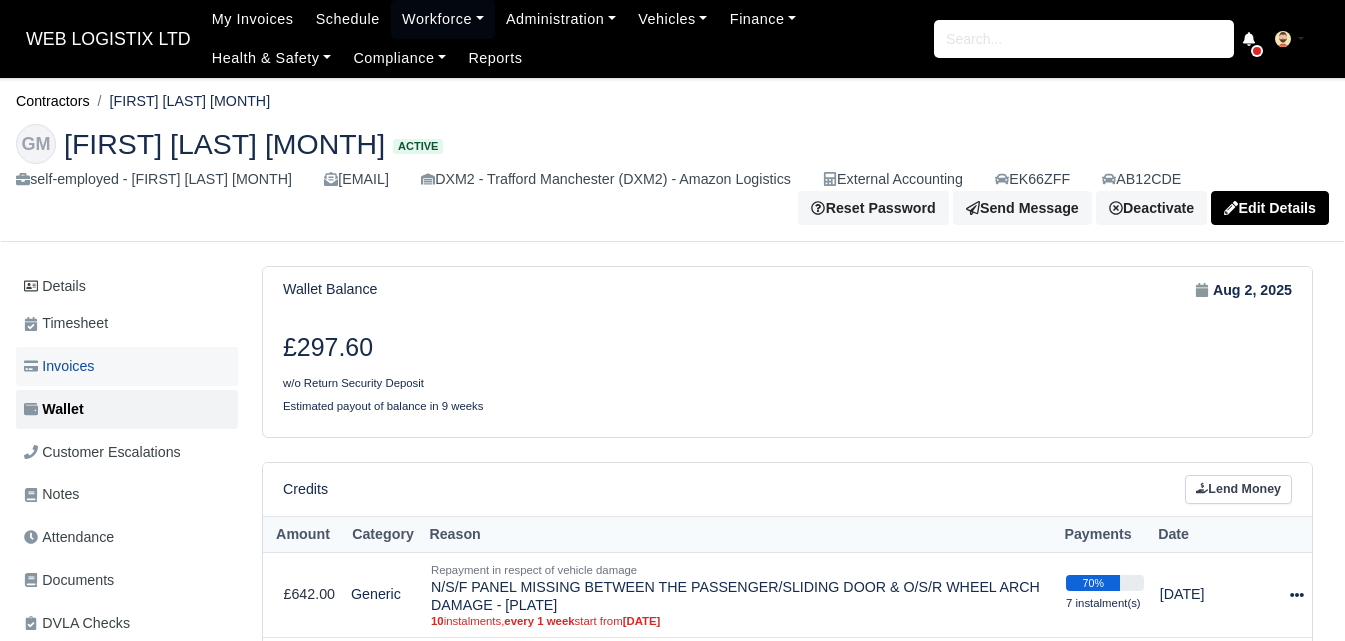 click on "Invoices" at bounding box center [127, 366] 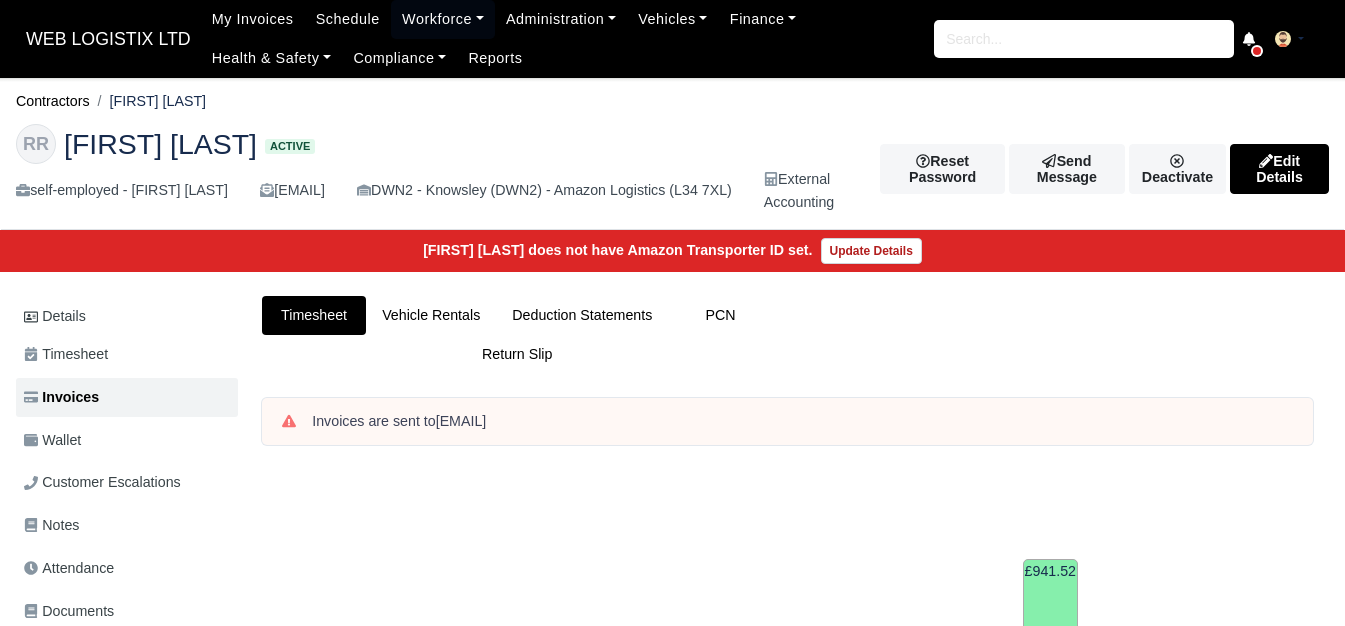 scroll, scrollTop: 0, scrollLeft: 0, axis: both 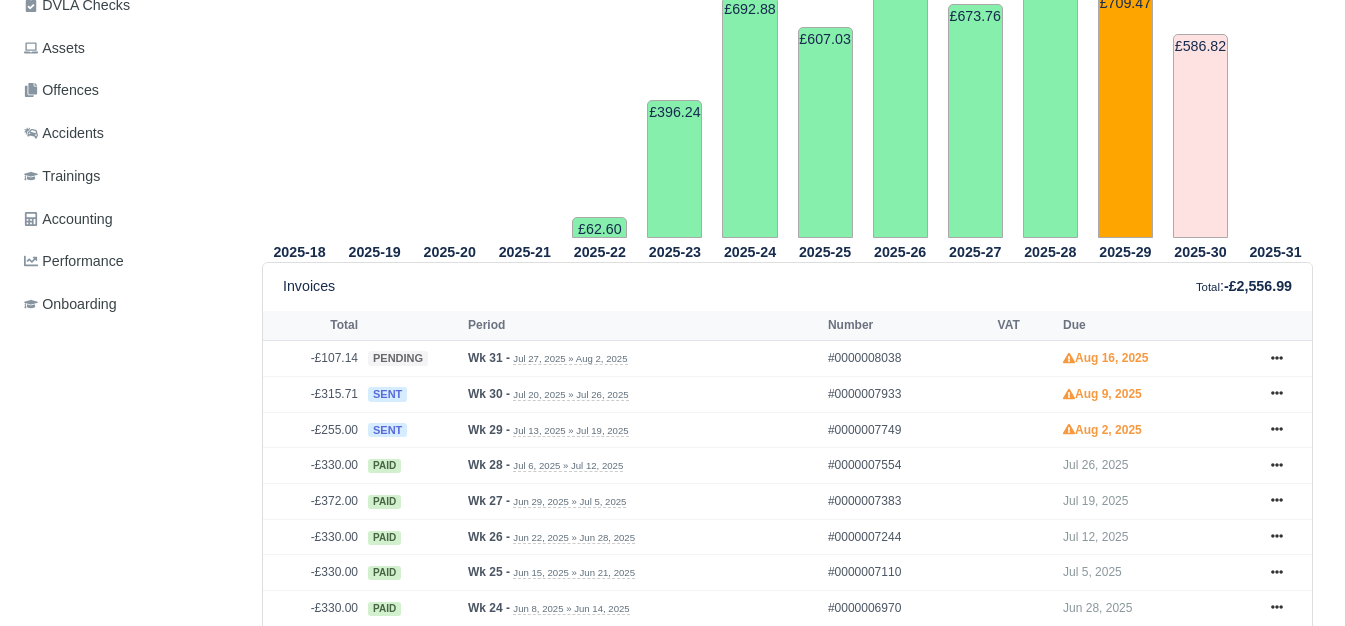 click on "WEB LOGISTIX LTD
My Invoices Schedule Workforce Manpower Expiring Documents Leave Requests Daily Attendance Daily Timesheet Onboardings Feedback Administration Depots Operating Centres Management Schedule Tasks Tasks Metrics Vehicles Fleet Schedule Rental Agreements Today's Inspections Forms Customers Offences Incidents Service Entries Renewal Dates Vehicle Groups Fleet Insurance B2B Contractors Finance Invoices Disputes Payment Types Service Types Assets Credit Instalments Bulk Payment Custom Invoices Health & Safety Vehicle Inspections Support Portal Incidents Compliance Compliance Dashboard E-Sign Documents Communication Center Trainings Reports
×" at bounding box center [672, -347] 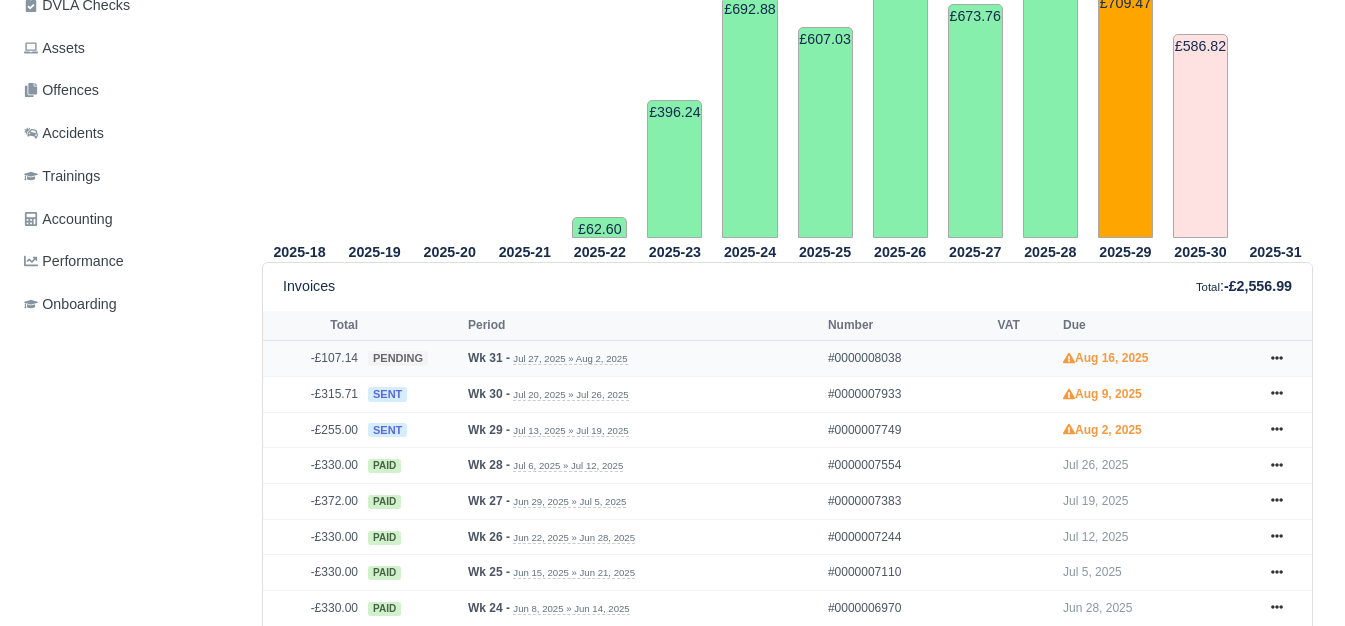 drag, startPoint x: 327, startPoint y: 349, endPoint x: 359, endPoint y: 348, distance: 32.01562 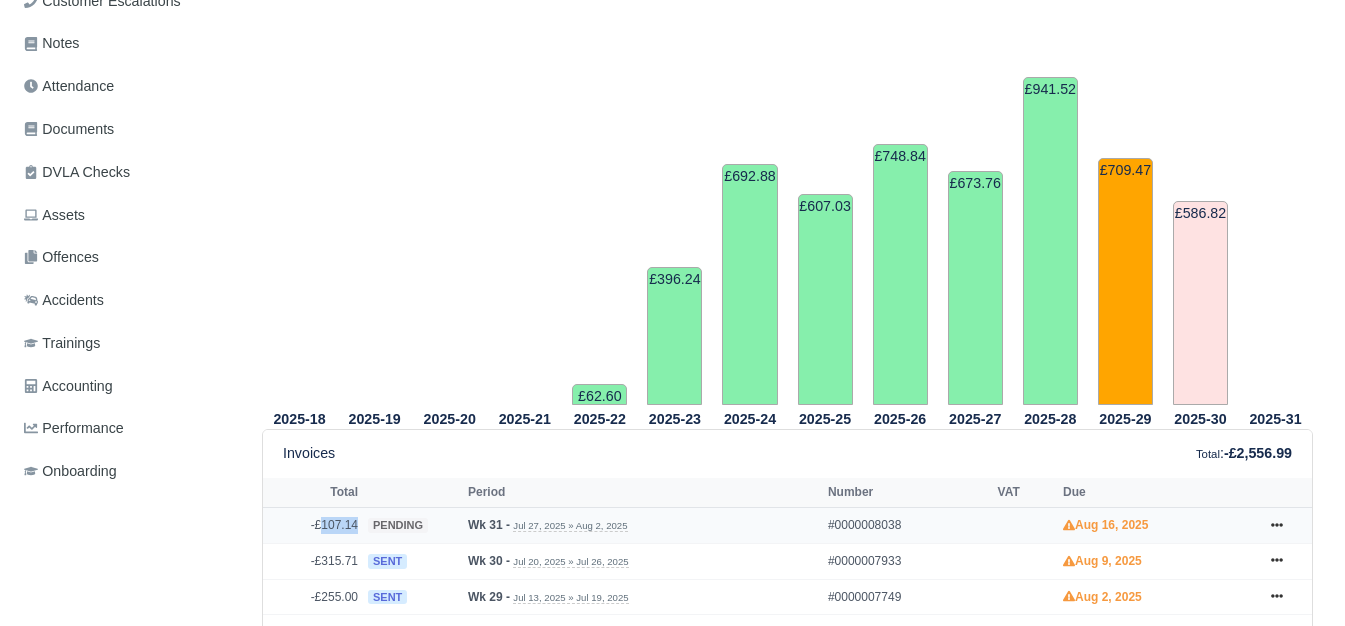 click on "-£107.14" at bounding box center [313, 526] 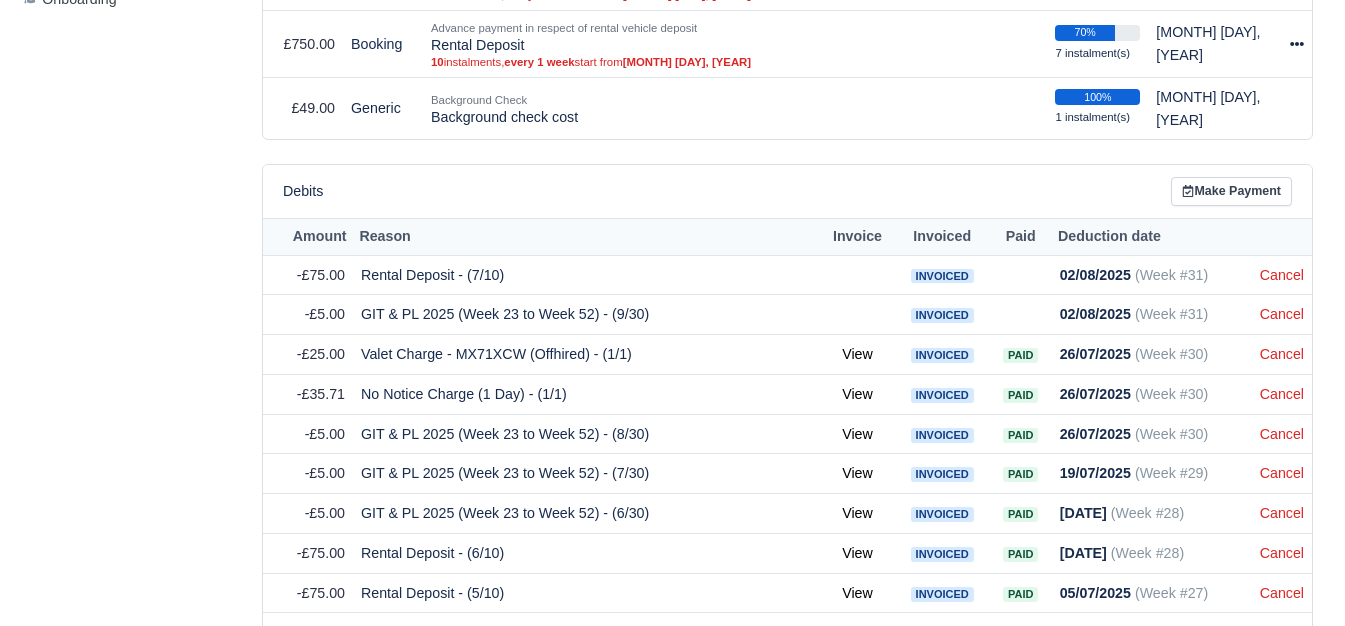 scroll, scrollTop: 957, scrollLeft: 0, axis: vertical 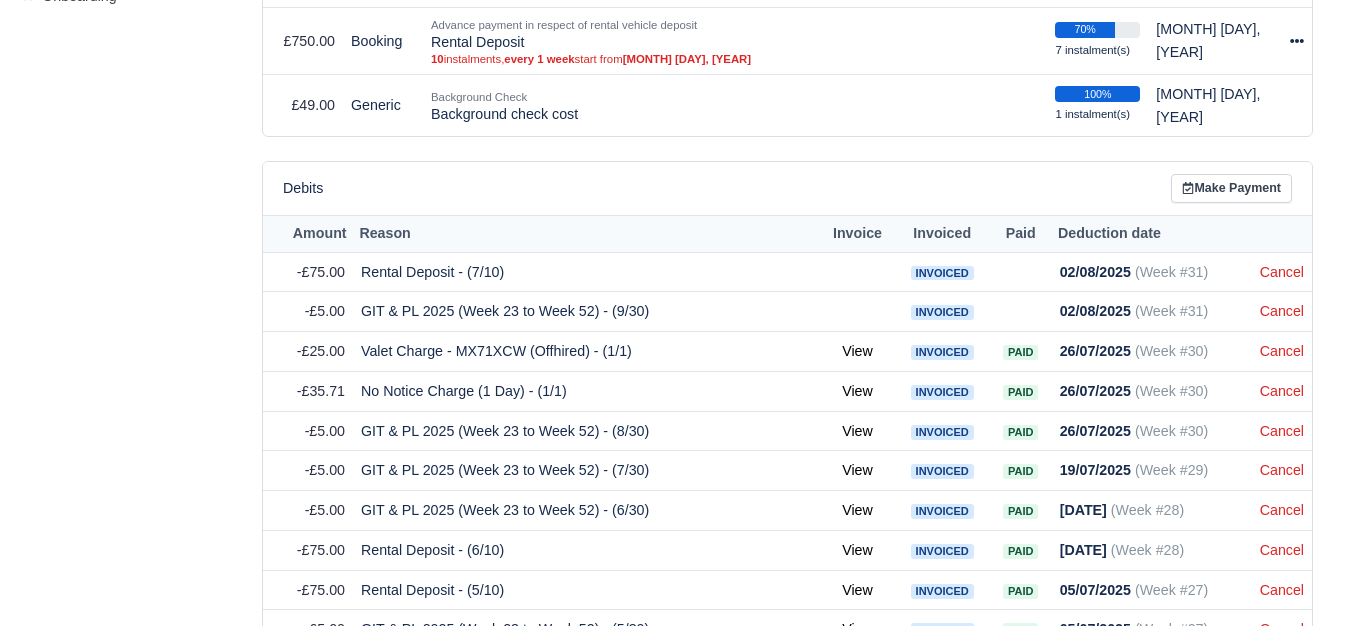 click on "WEB LOGISTIX LTD
My Invoices Schedule Workforce Manpower Expiring Documents Leave Requests Daily Attendance Daily Timesheet Onboardings Feedback Administration Depots Operating Centres Management Schedule Tasks Tasks Metrics Vehicles Fleet Schedule Rental Agreements Today's Inspections Forms Customers Offences Incidents Service Entries Renewal Dates Vehicle Groups Fleet Insurance B2B Contractors Finance Invoices Disputes Payment Types Service Types Assets Credit Instalments Bulk Payment Custom Invoices Health & Safety Vehicle Inspections Support Portal Incidents Compliance Compliance Dashboard E-Sign Documents Communication Center Trainings Reports
×" at bounding box center [672, -644] 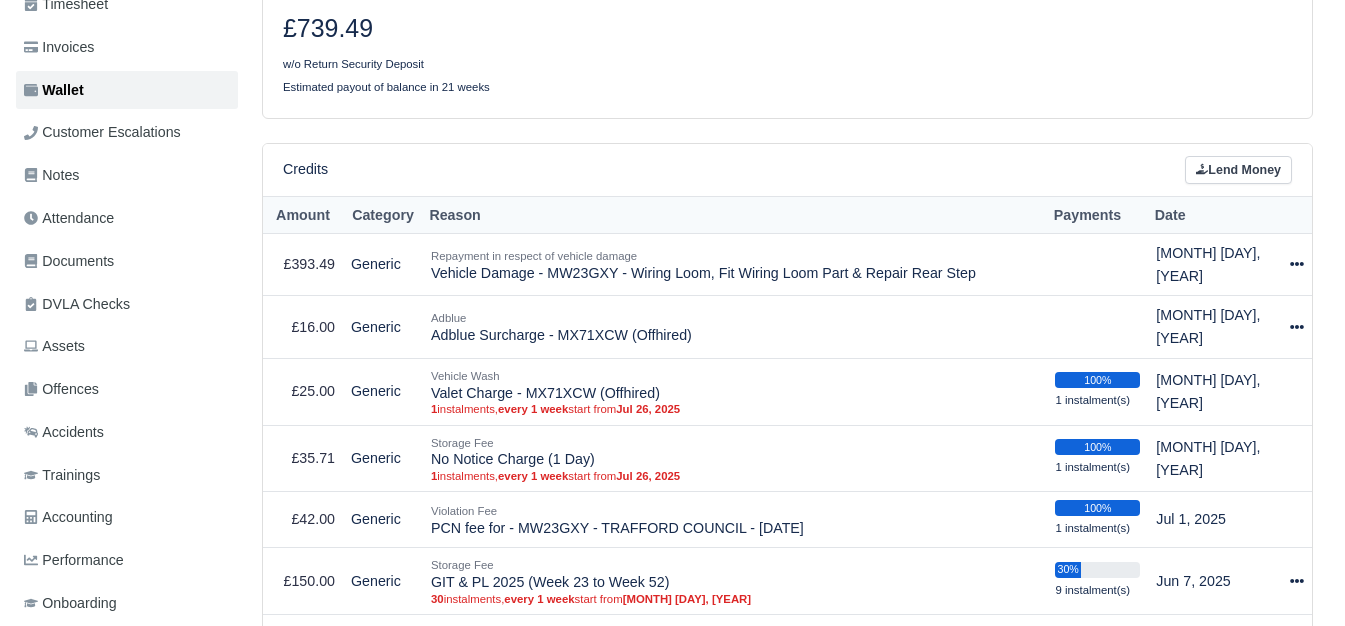 scroll, scrollTop: 414, scrollLeft: 0, axis: vertical 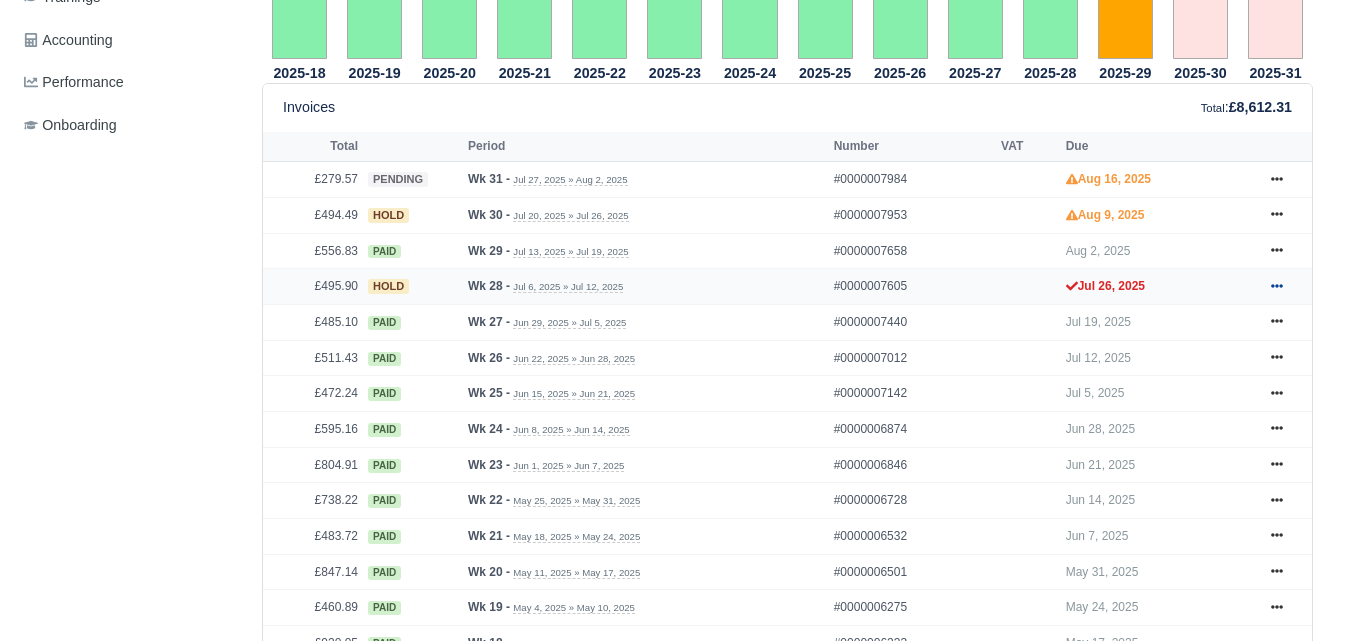 click 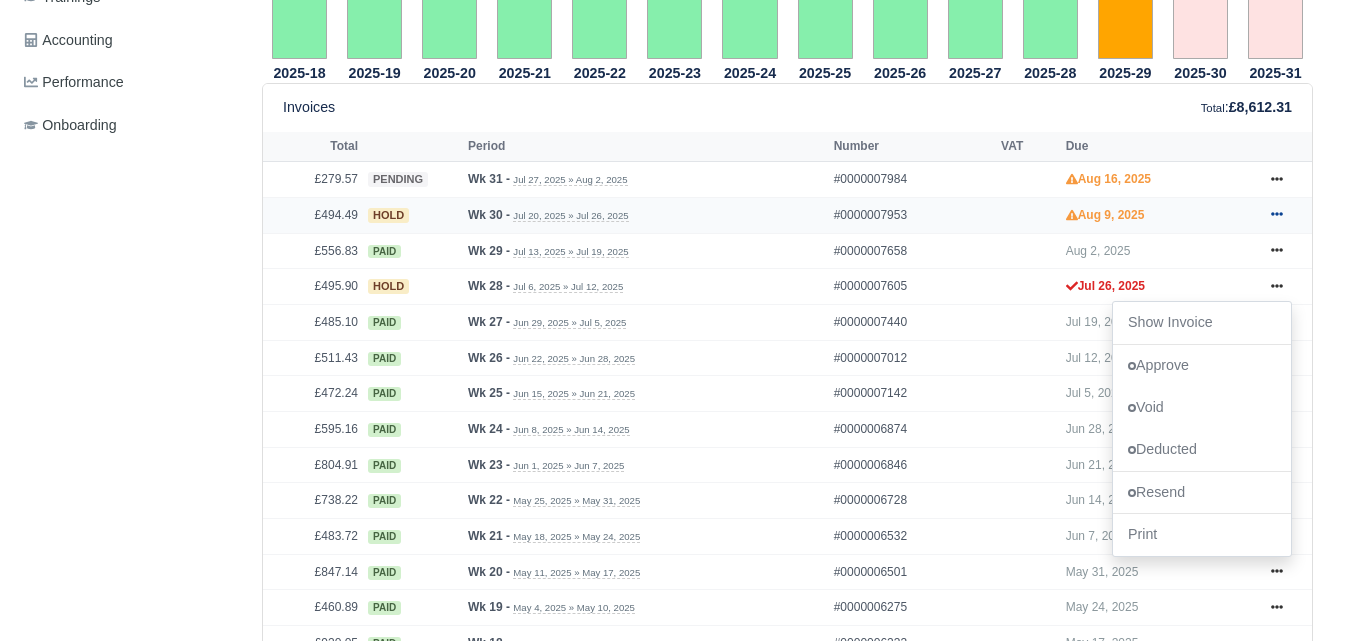 click 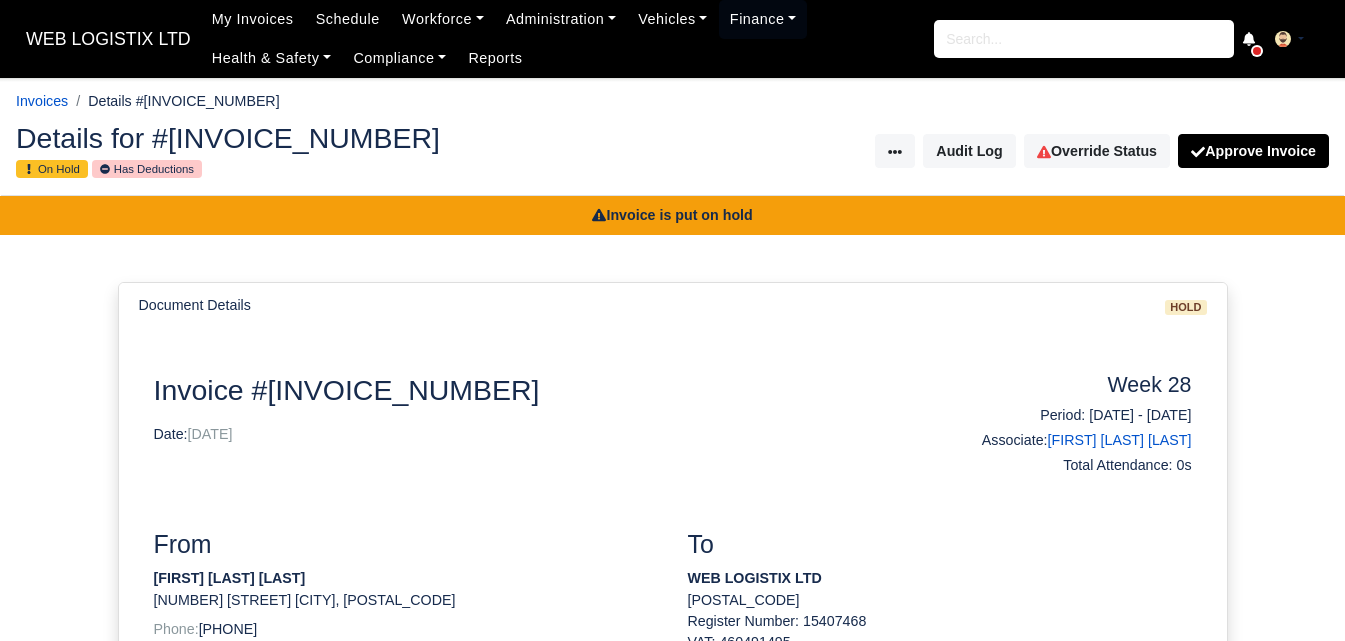 scroll, scrollTop: 0, scrollLeft: 0, axis: both 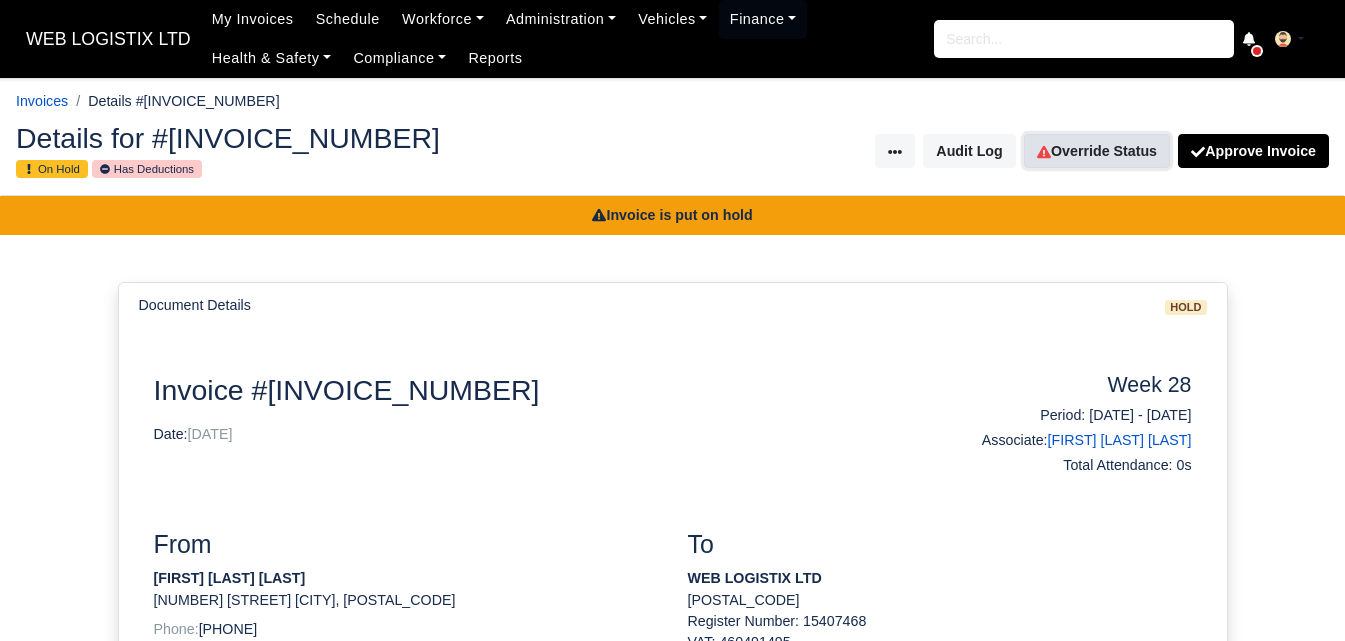 click on "Override Status" at bounding box center (1097, 151) 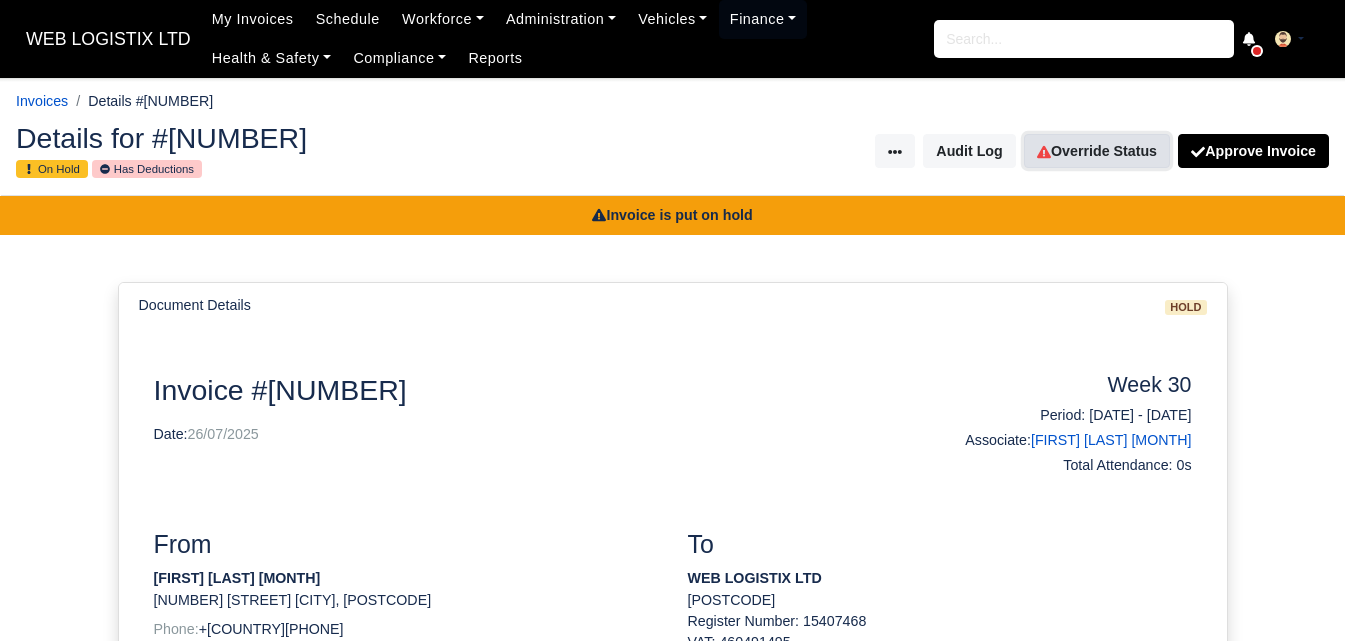 scroll, scrollTop: 0, scrollLeft: 0, axis: both 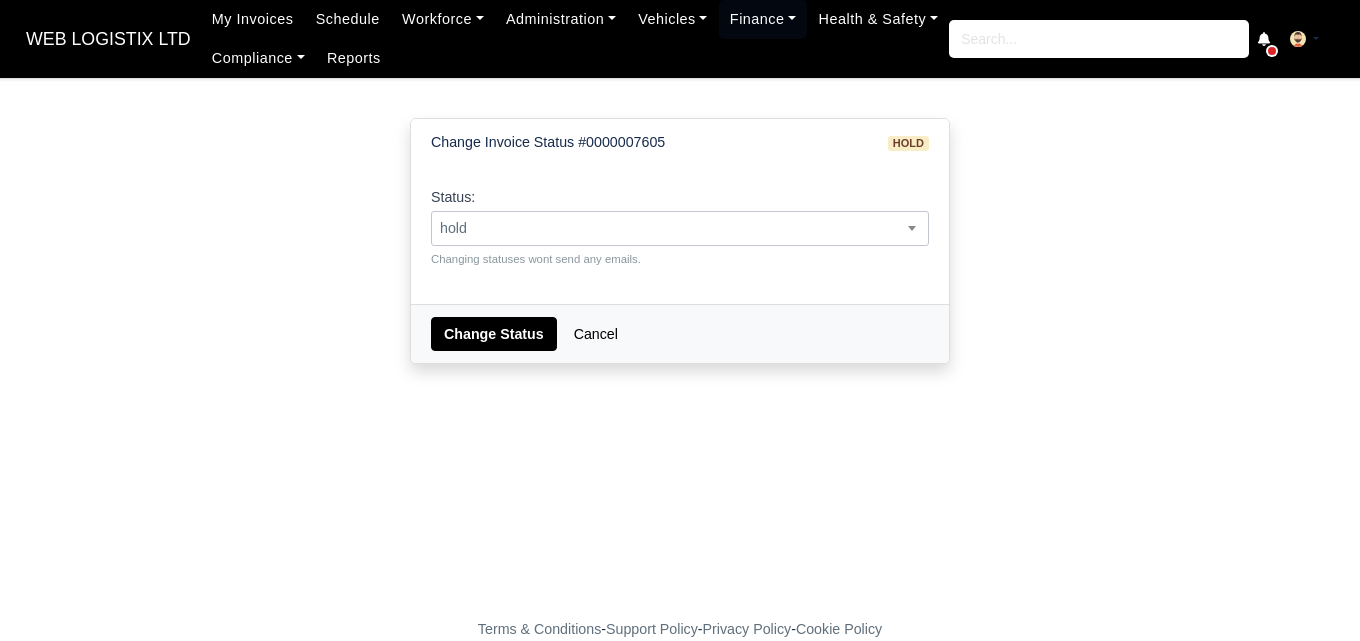 click on "hold" at bounding box center (680, 228) 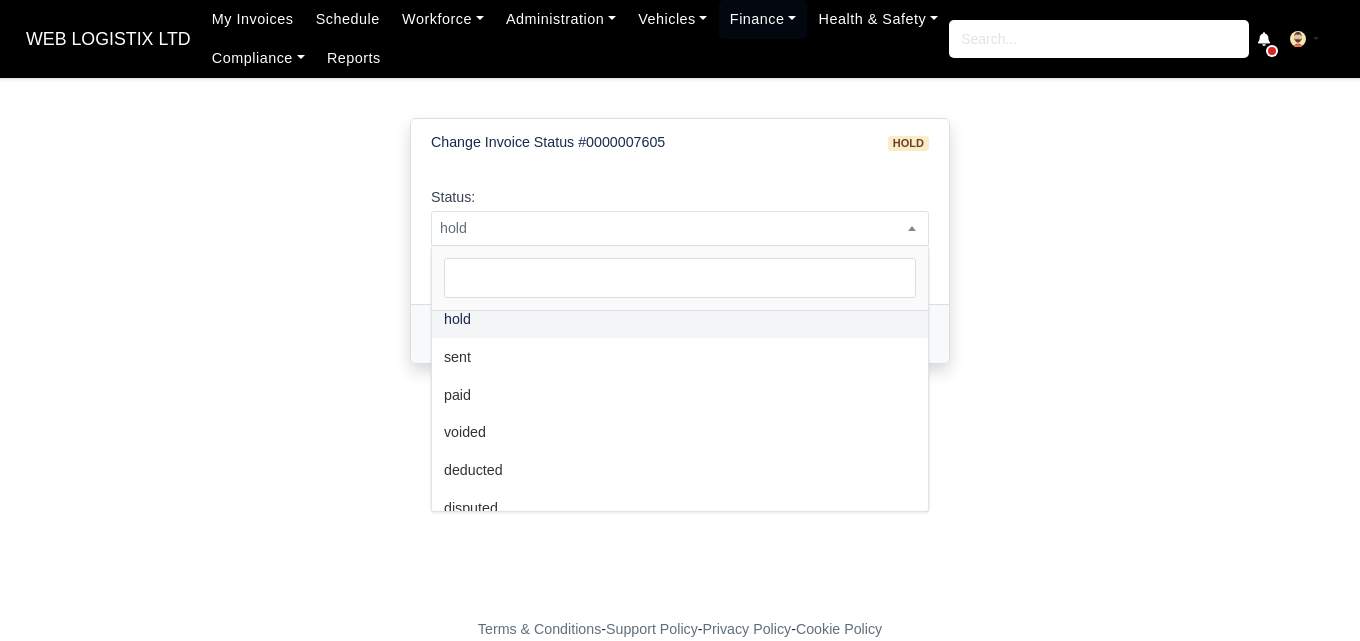 scroll, scrollTop: 146, scrollLeft: 0, axis: vertical 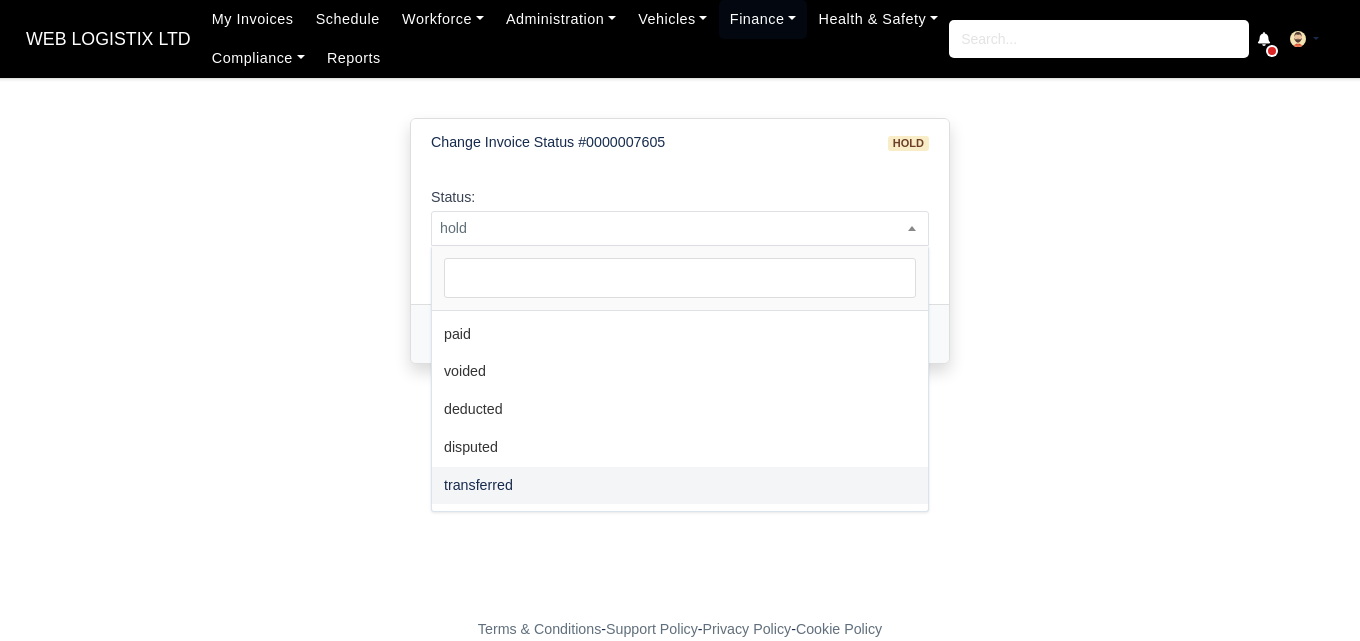 select on "transferred" 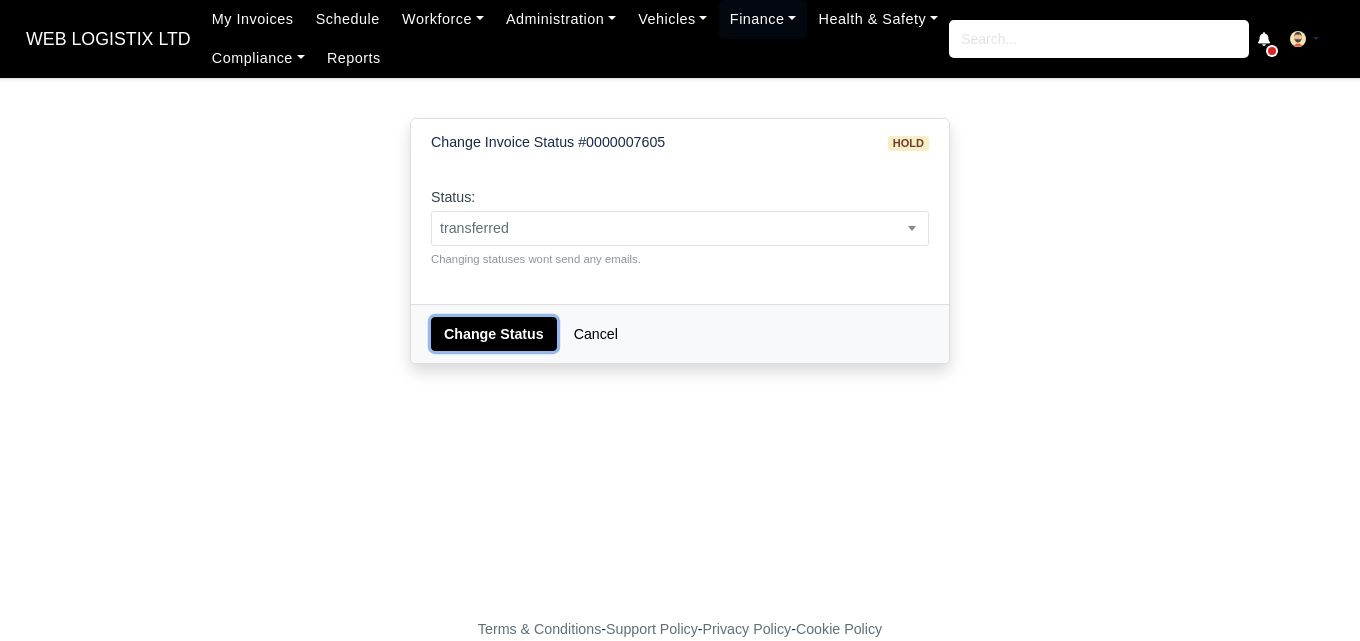 click on "Change Status" at bounding box center [494, 334] 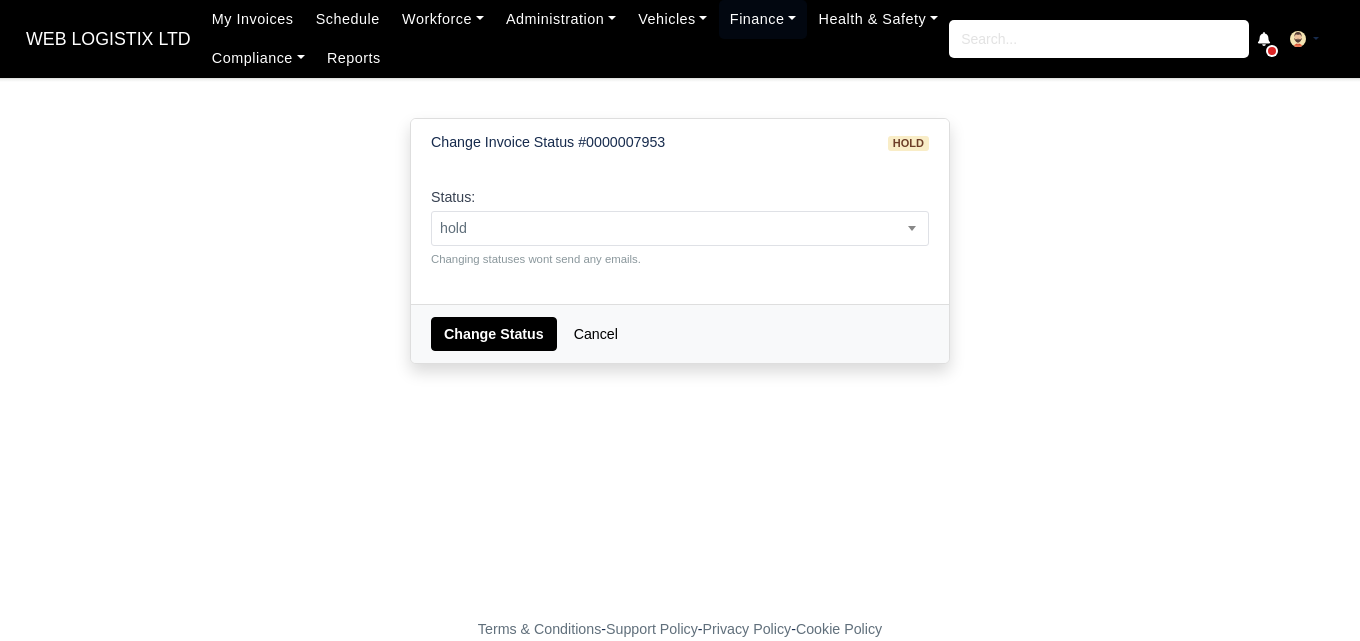 scroll, scrollTop: 0, scrollLeft: 0, axis: both 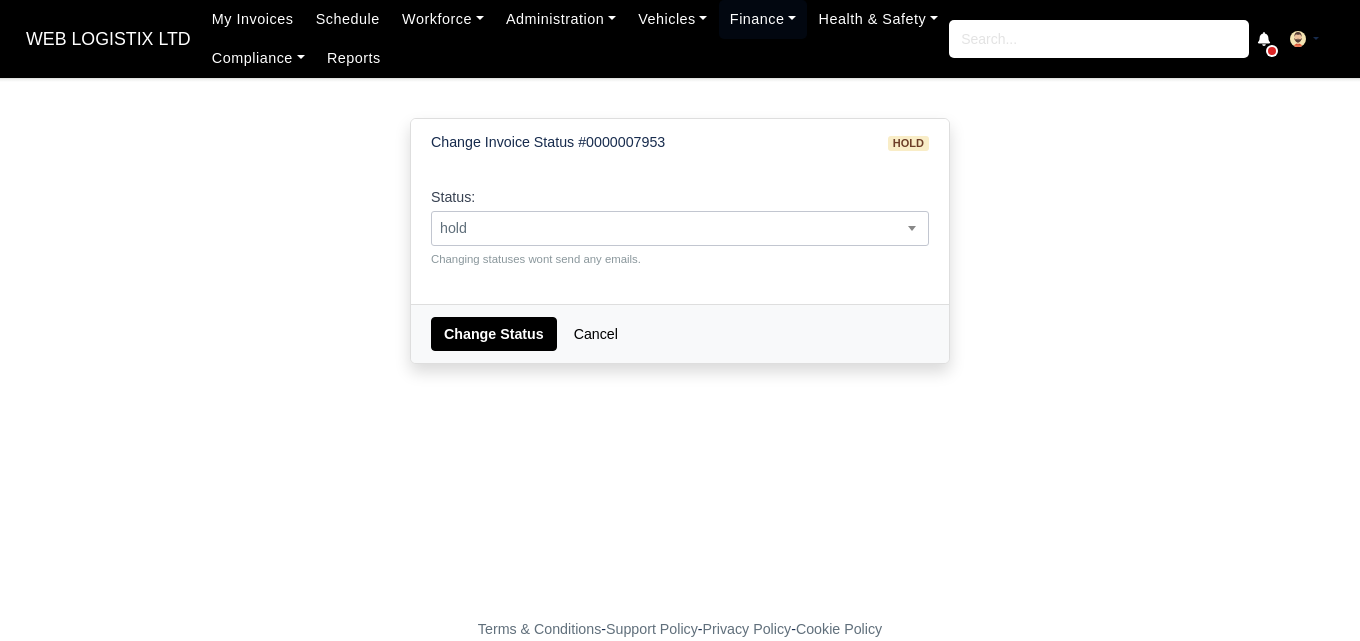 click on "hold" at bounding box center [680, 228] 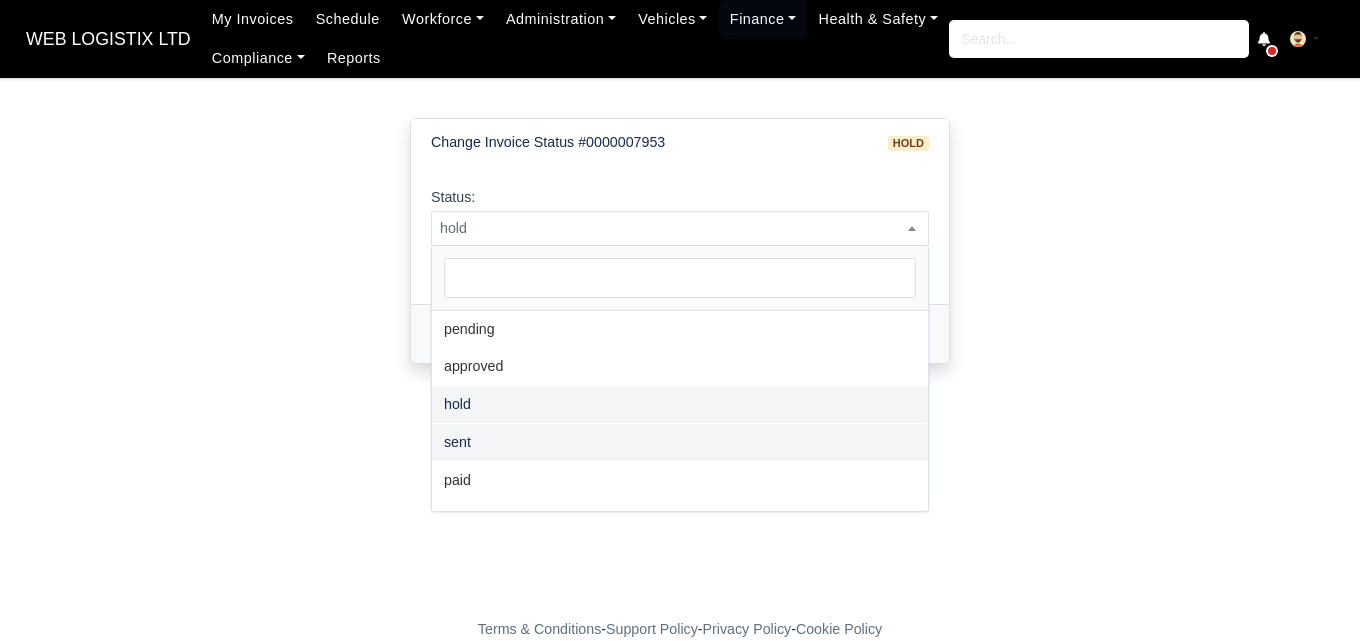 select on "sent" 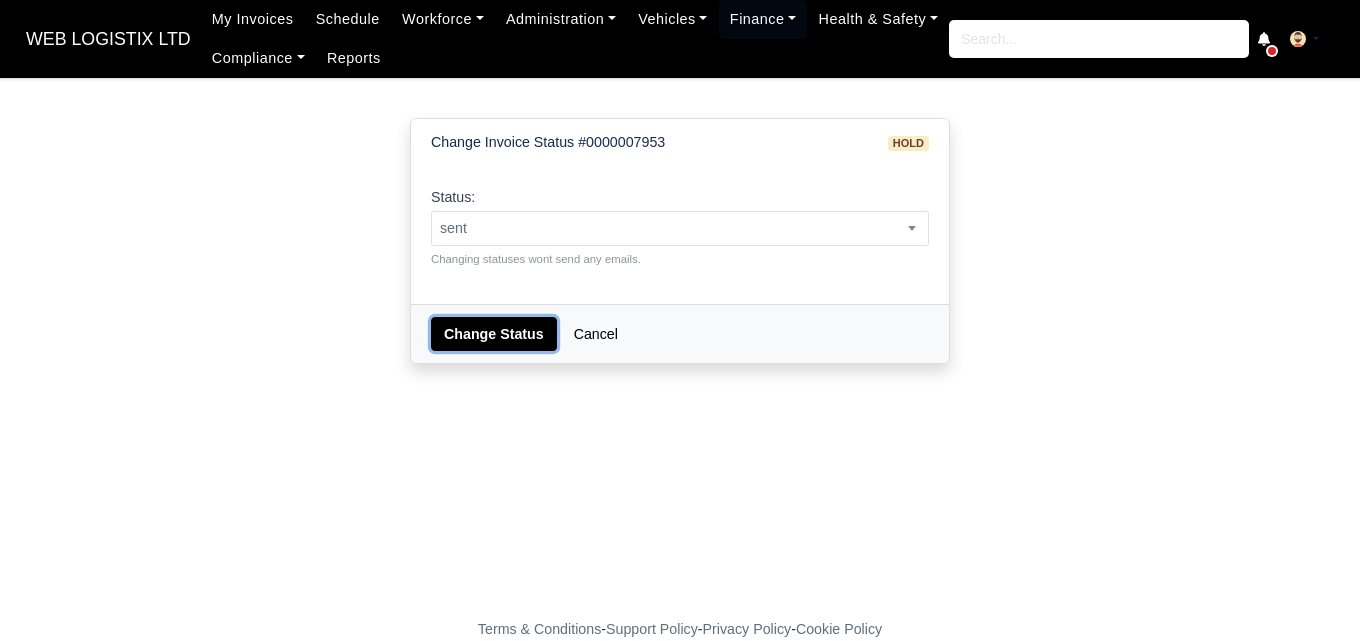 click on "Change Status" at bounding box center [494, 334] 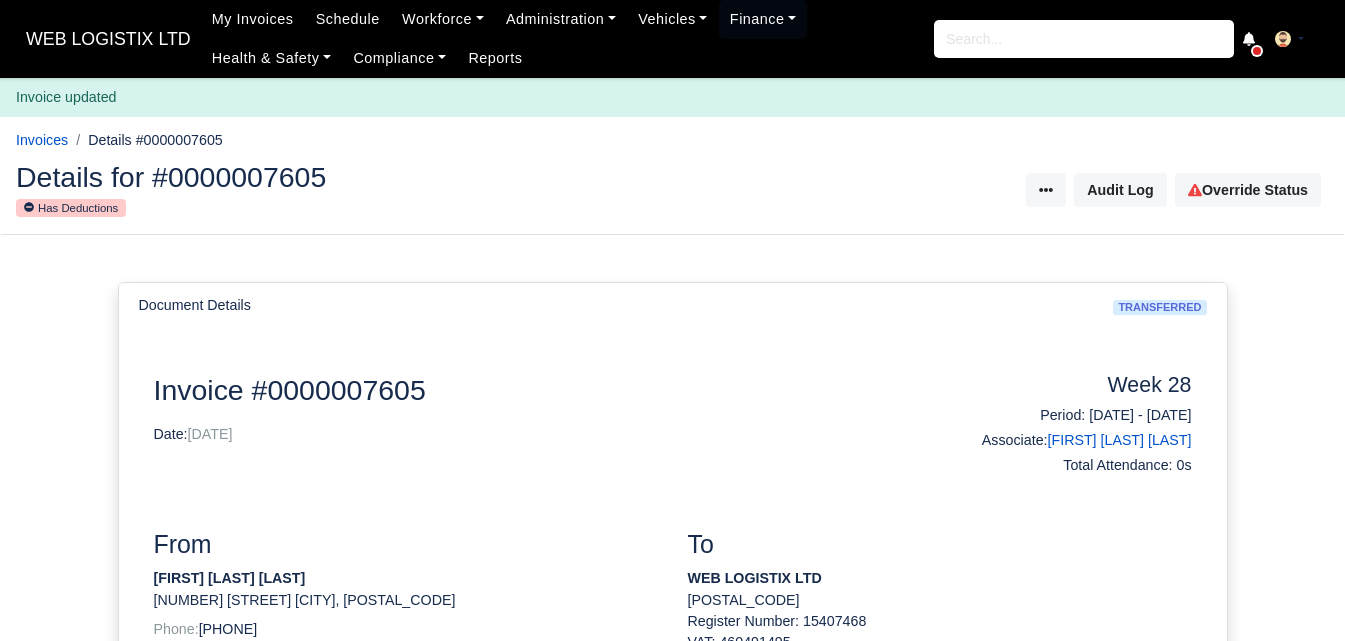 scroll, scrollTop: 0, scrollLeft: 0, axis: both 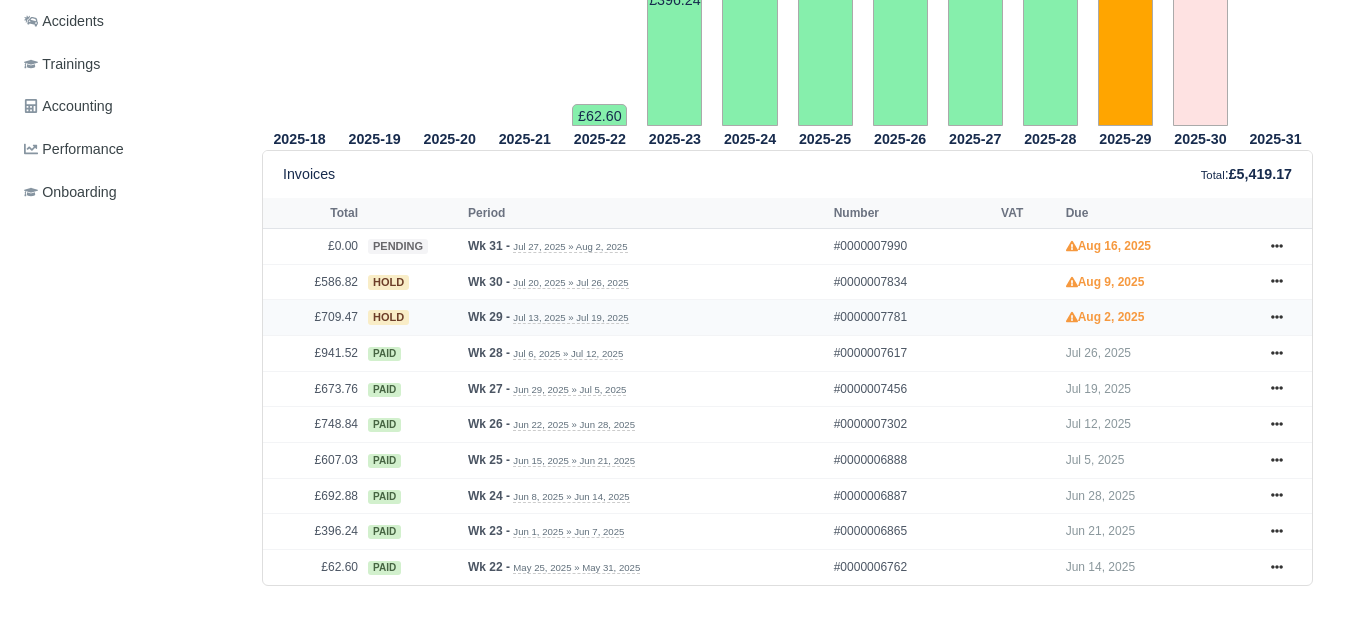 drag, startPoint x: 610, startPoint y: 306, endPoint x: 510, endPoint y: 308, distance: 100.02 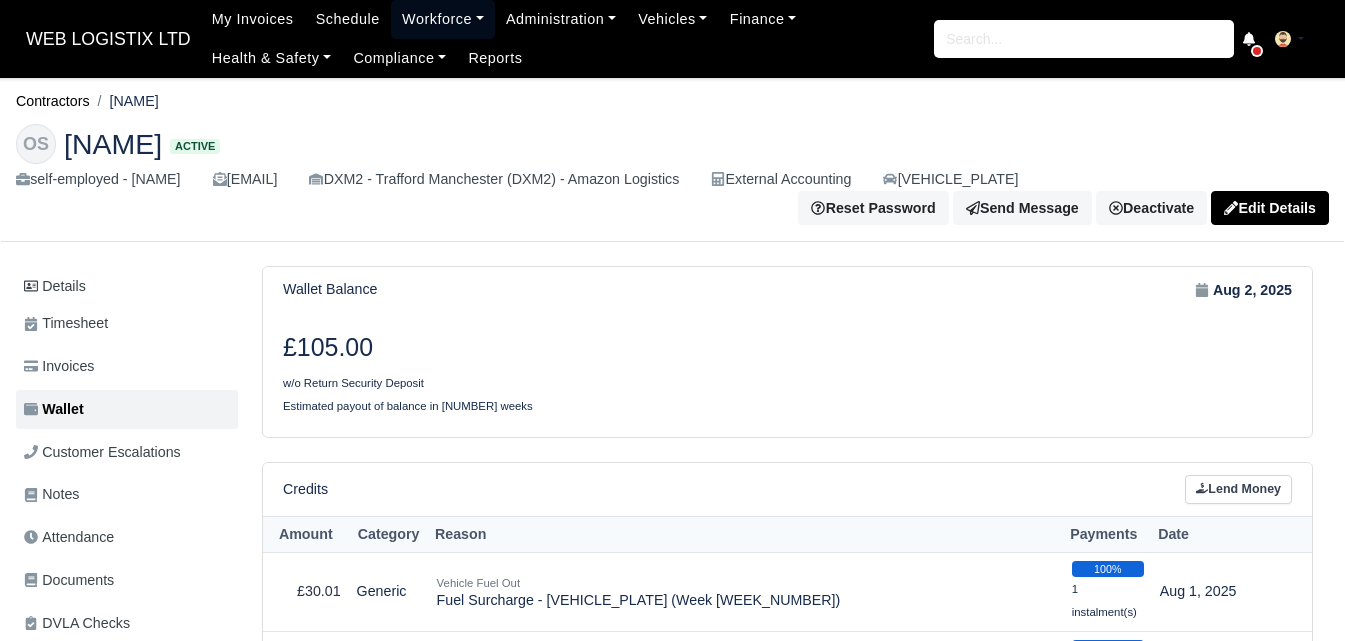 click on "Workforce" at bounding box center (443, 19) 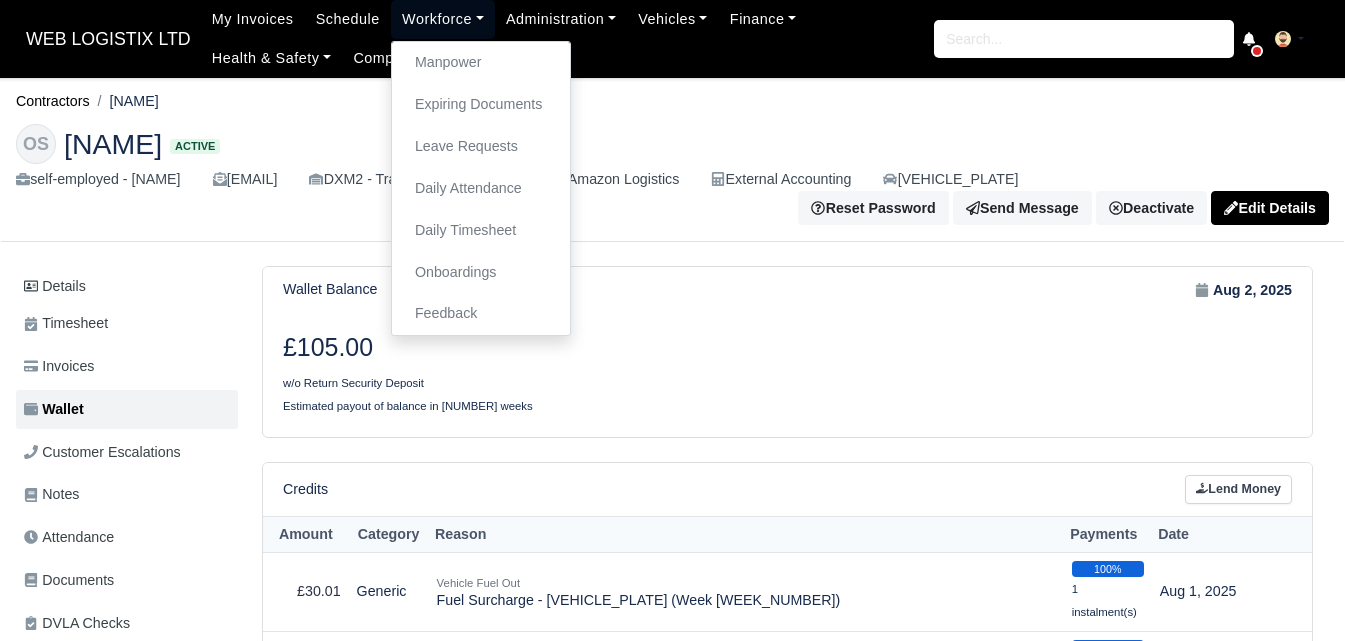 scroll, scrollTop: 0, scrollLeft: 0, axis: both 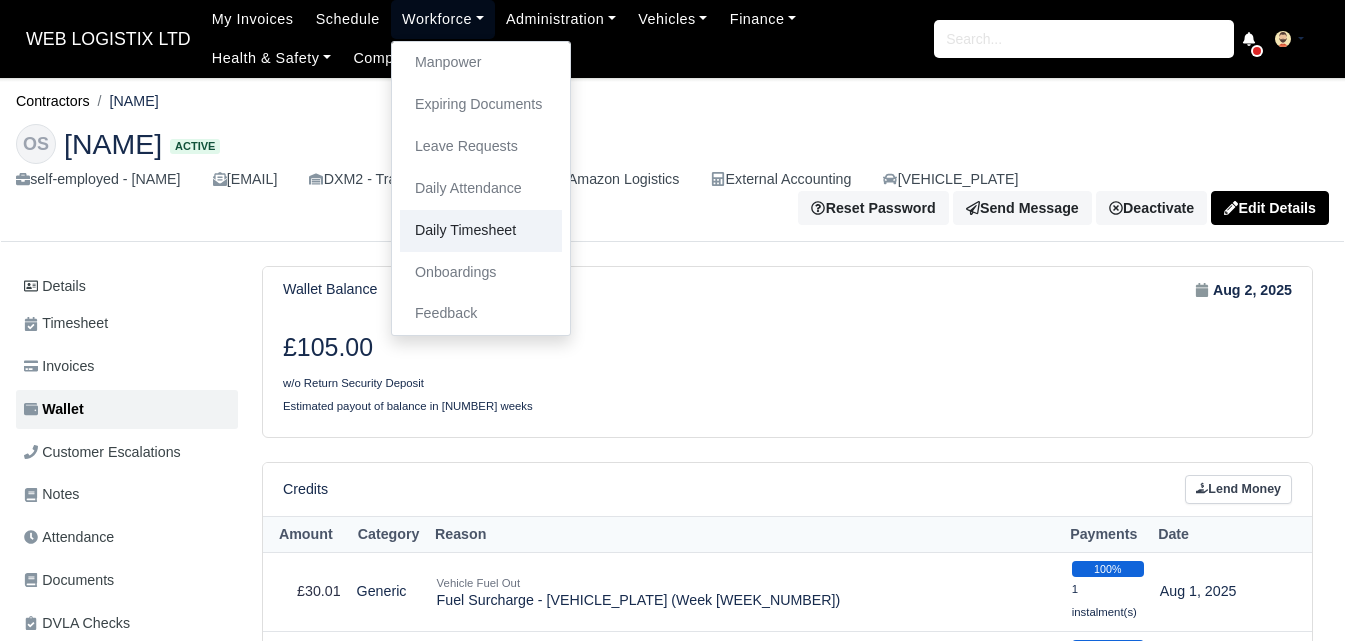 click on "Daily Timesheet" at bounding box center [481, 231] 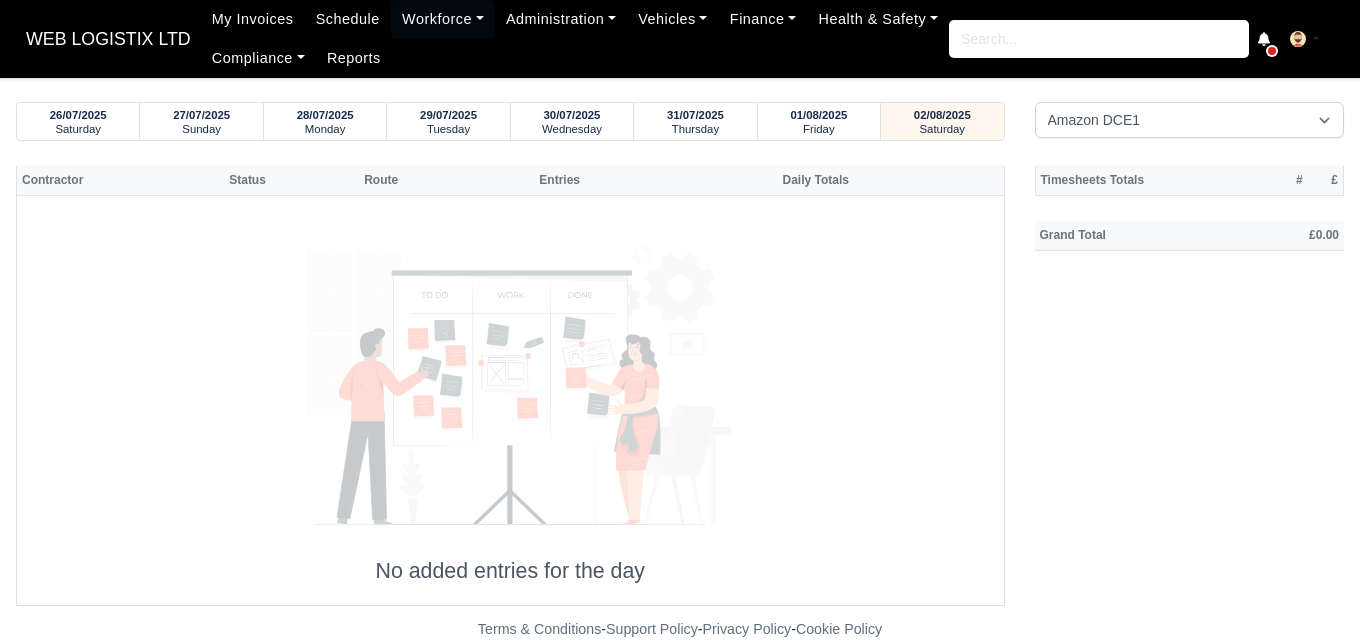select on "1" 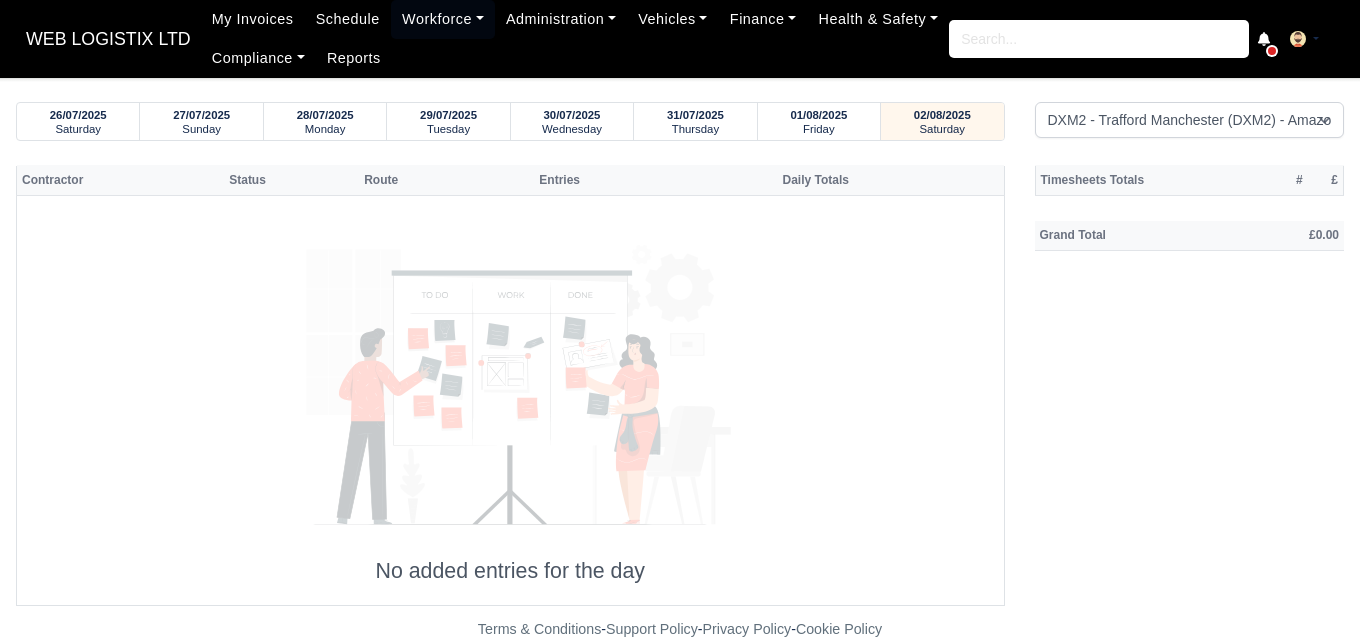 click on "Amazon DCE1
DWN2 - Knowsley (DWN2) - Amazon Logistics ([POSTCODE])
DXM2 - Trafford Manchester (DXM2) - Amazon Logistics" at bounding box center (1190, 120) 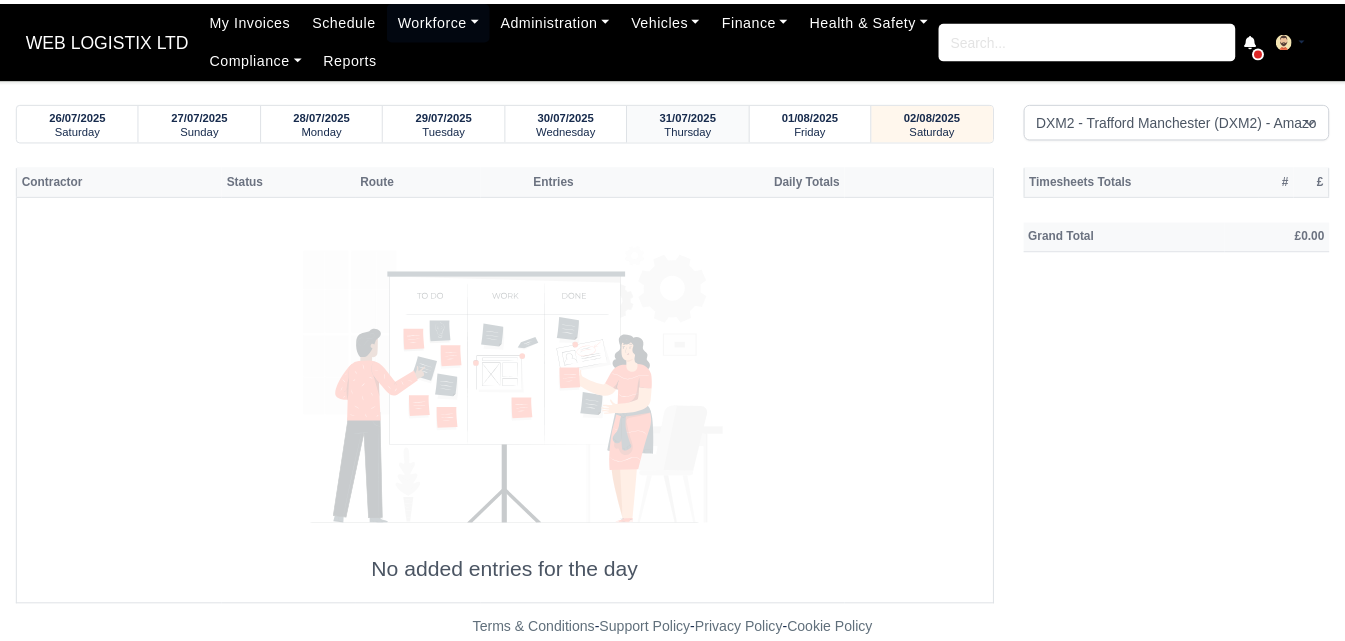 scroll, scrollTop: 0, scrollLeft: 0, axis: both 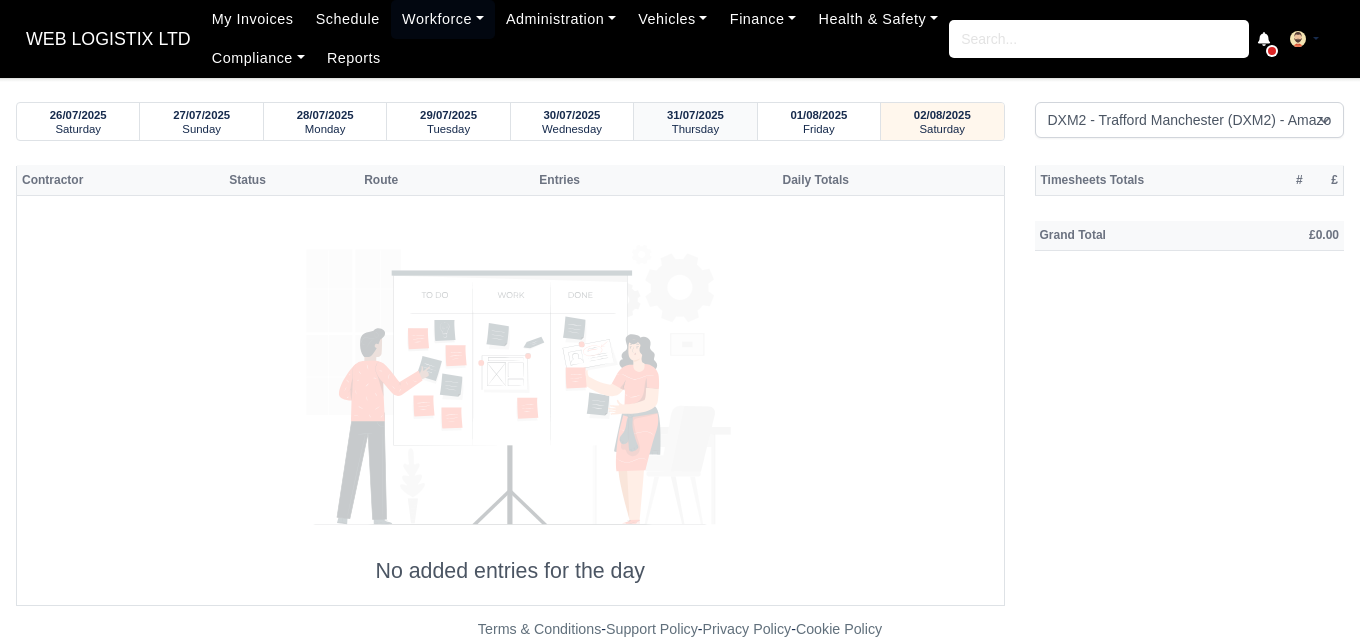 click on "31/07/2025" at bounding box center [695, 114] 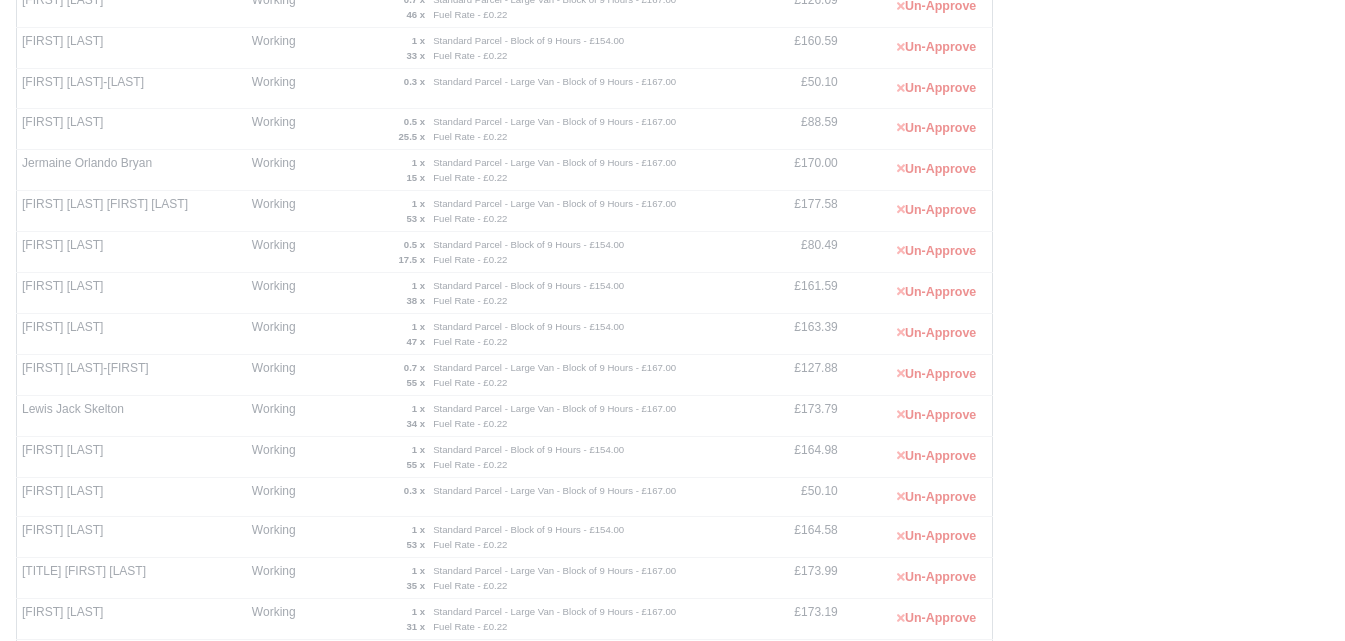scroll, scrollTop: 575, scrollLeft: 0, axis: vertical 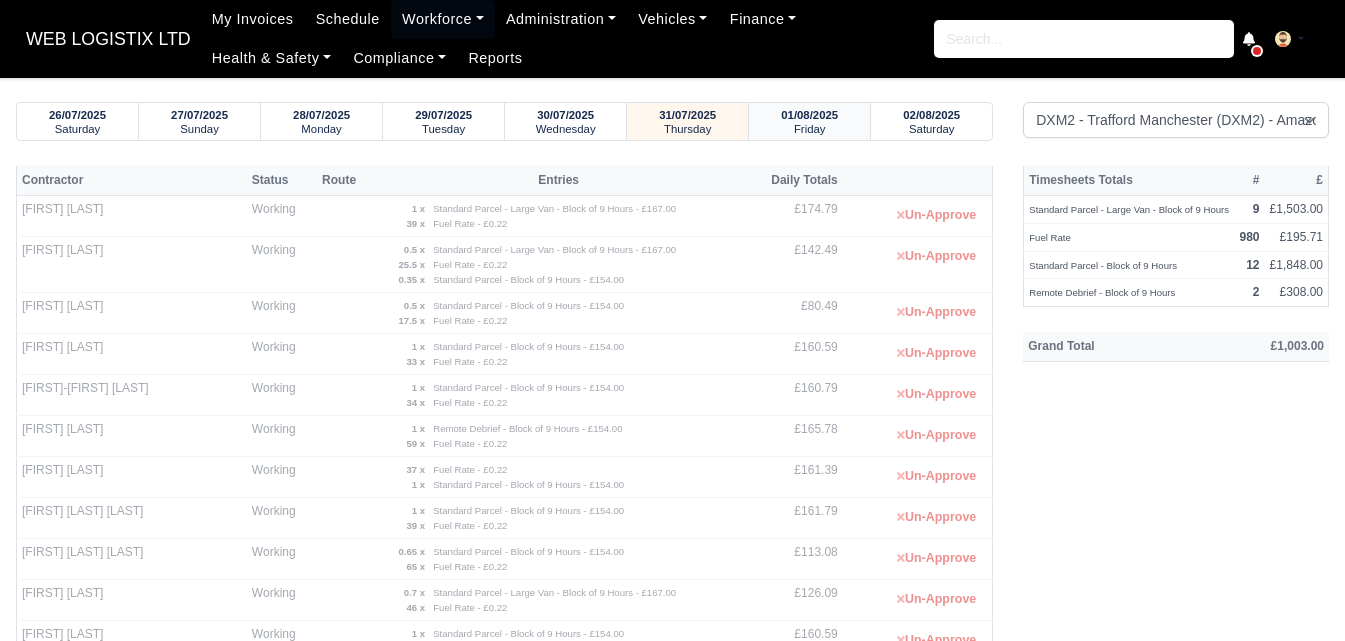click on "01/08/2025
Friday" at bounding box center (809, 121) 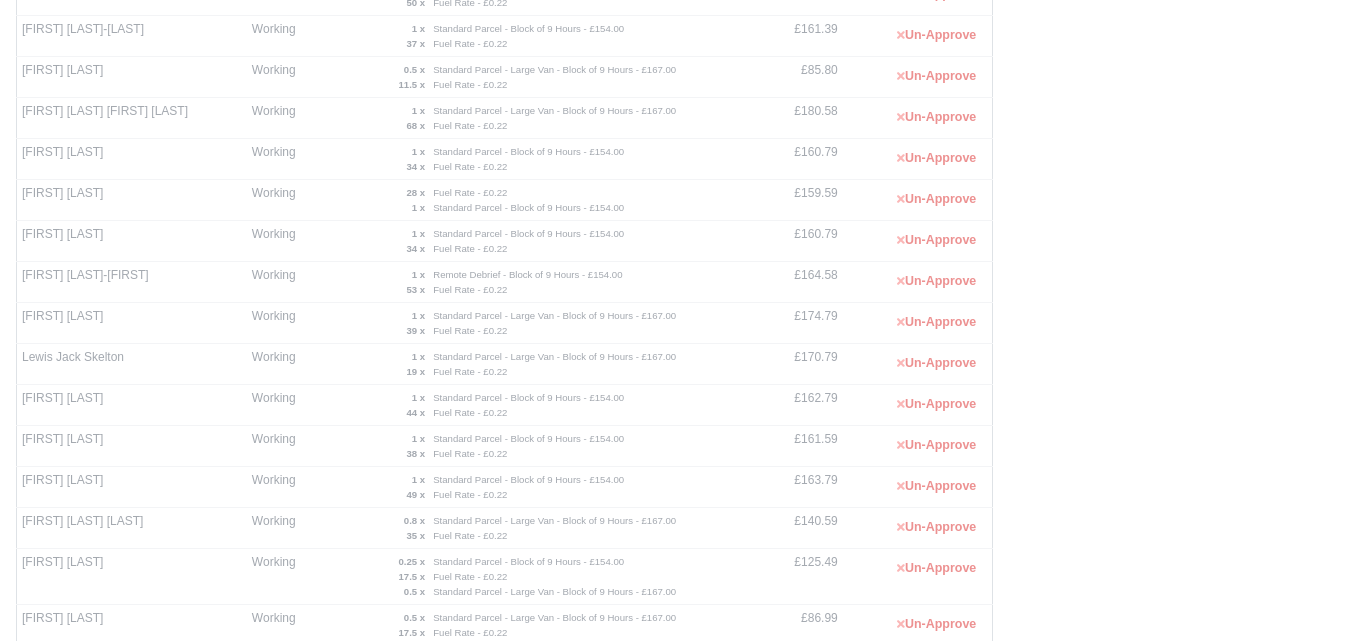 scroll, scrollTop: 595, scrollLeft: 0, axis: vertical 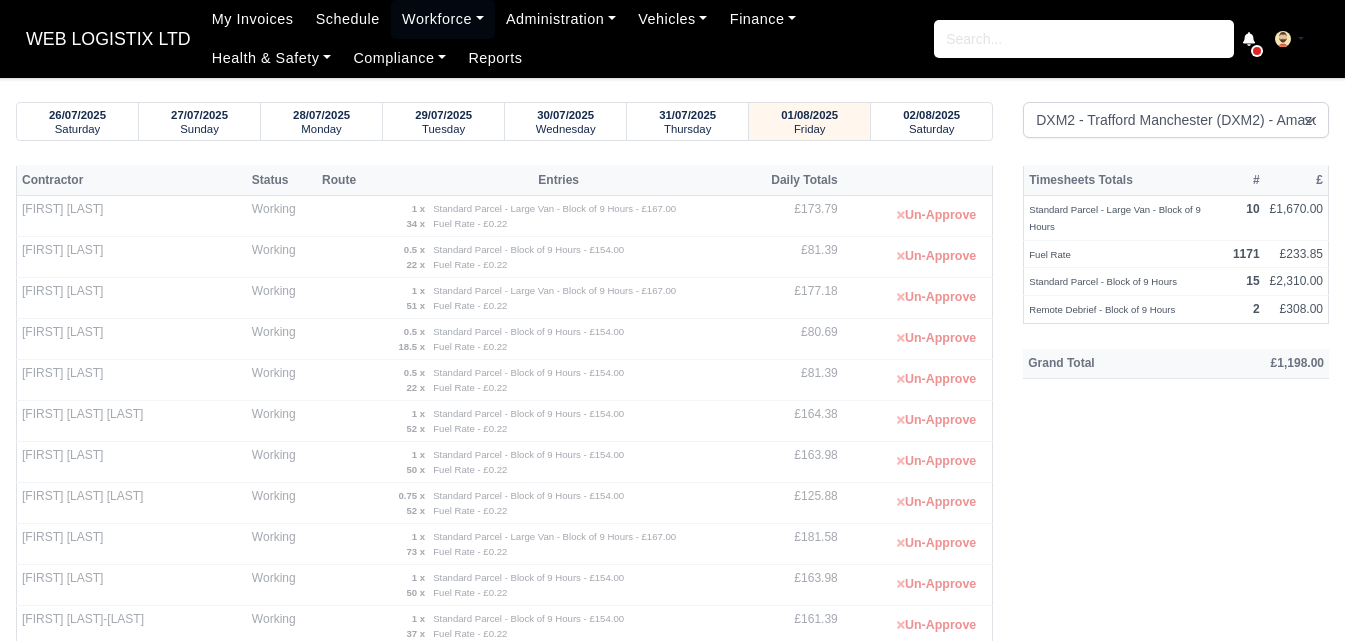 click on "Godwin Ogbonna May" at bounding box center [132, 503] 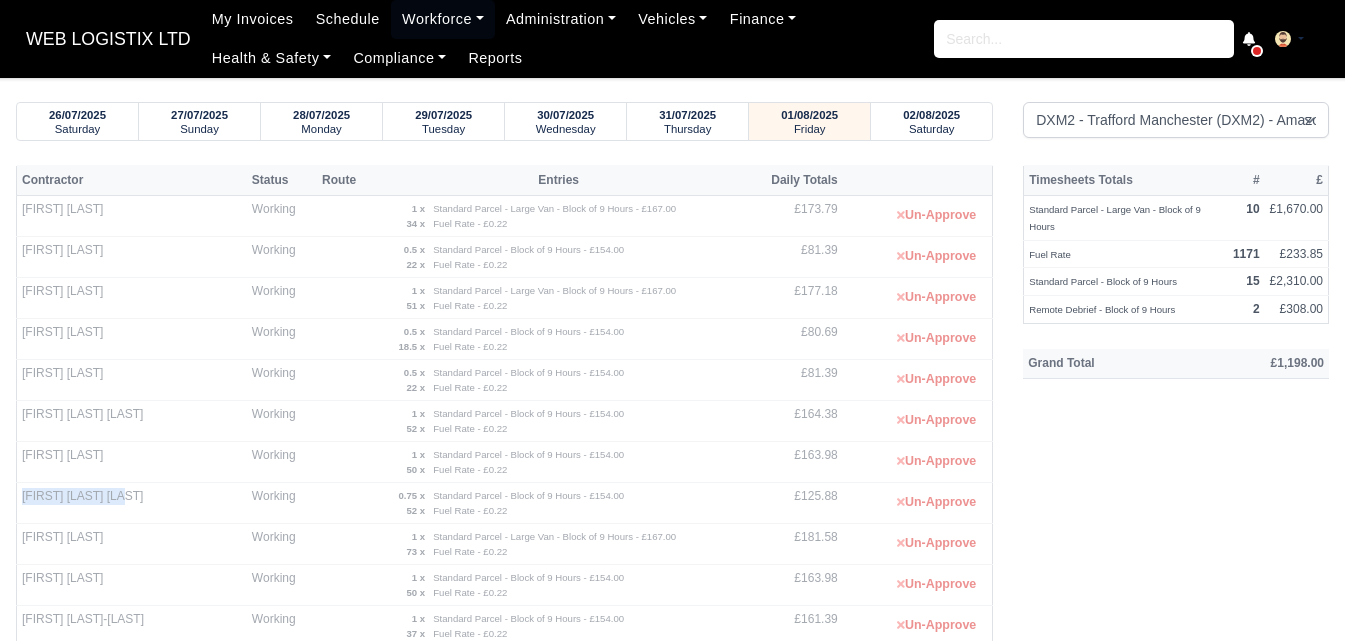 drag, startPoint x: 29, startPoint y: 492, endPoint x: 131, endPoint y: 496, distance: 102.0784 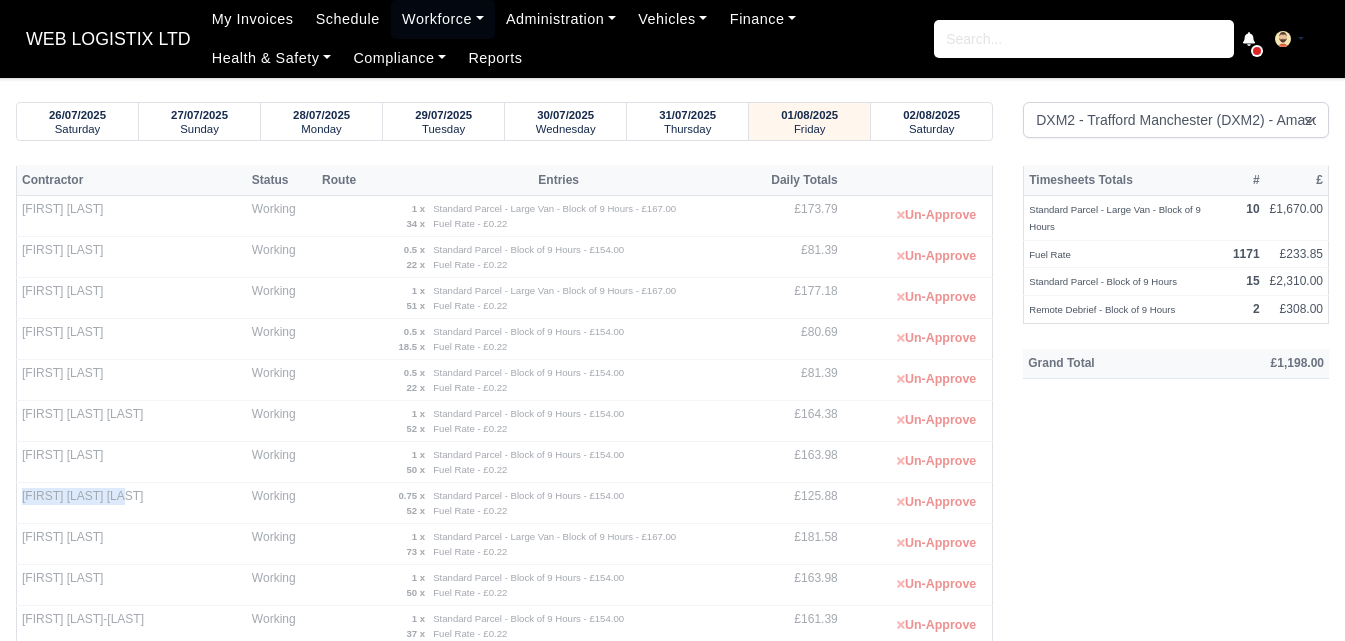 click on "Godwin Ogbonna May" at bounding box center (132, 503) 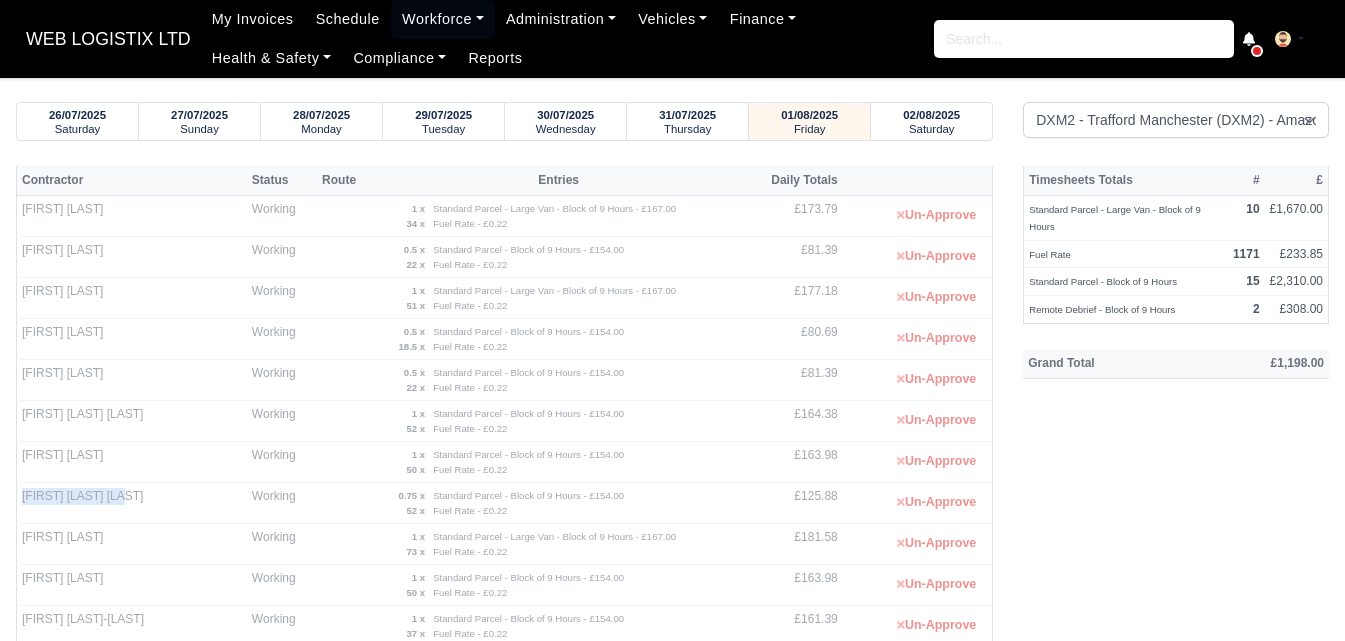 drag, startPoint x: 21, startPoint y: 284, endPoint x: 131, endPoint y: 291, distance: 110.2225 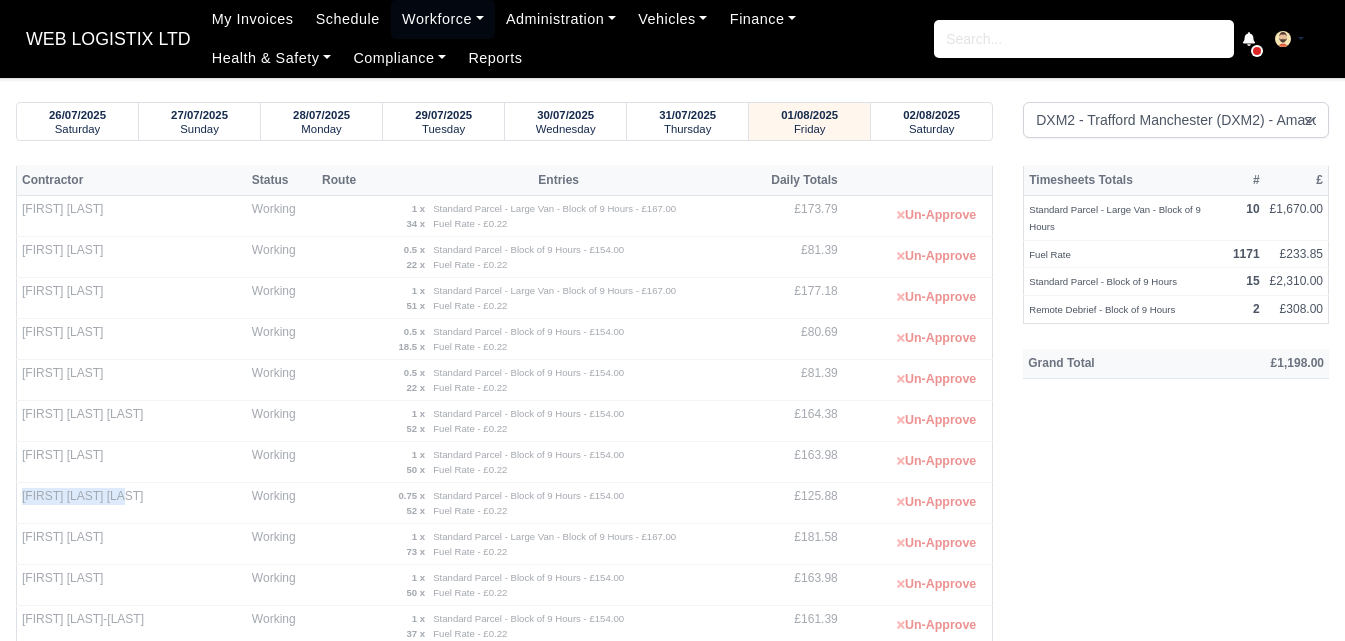 click on "Andrew Sekenhamo" at bounding box center [132, 298] 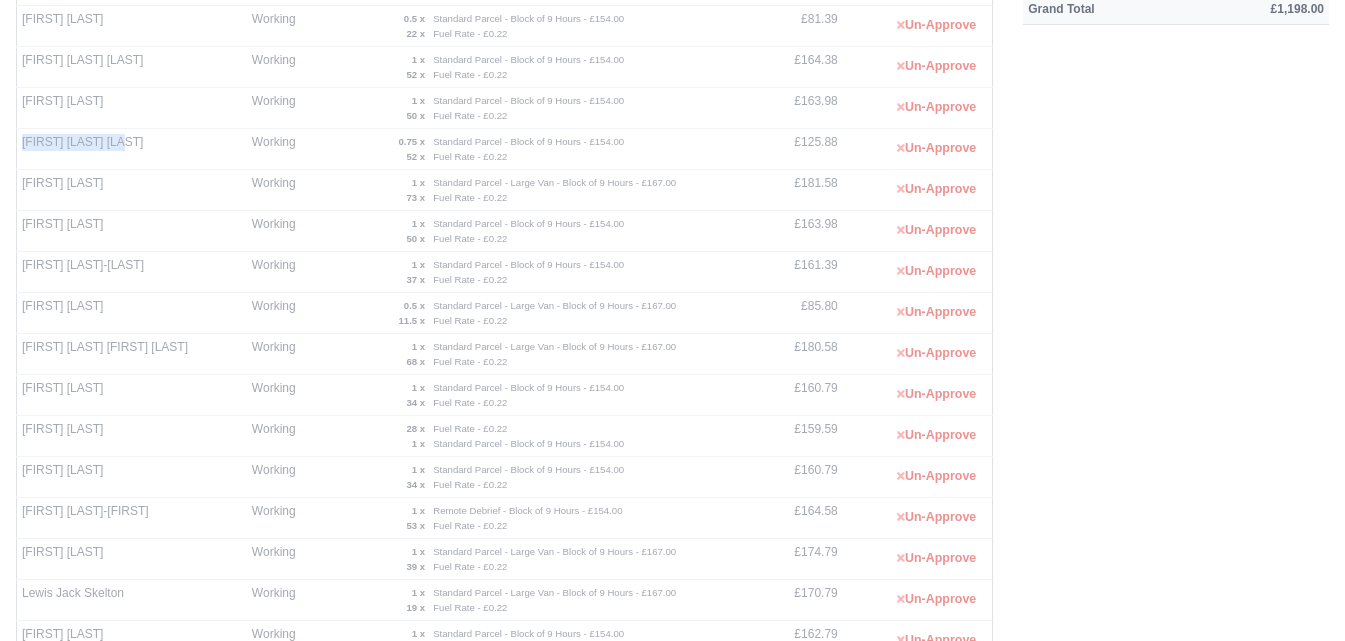 scroll, scrollTop: 387, scrollLeft: 0, axis: vertical 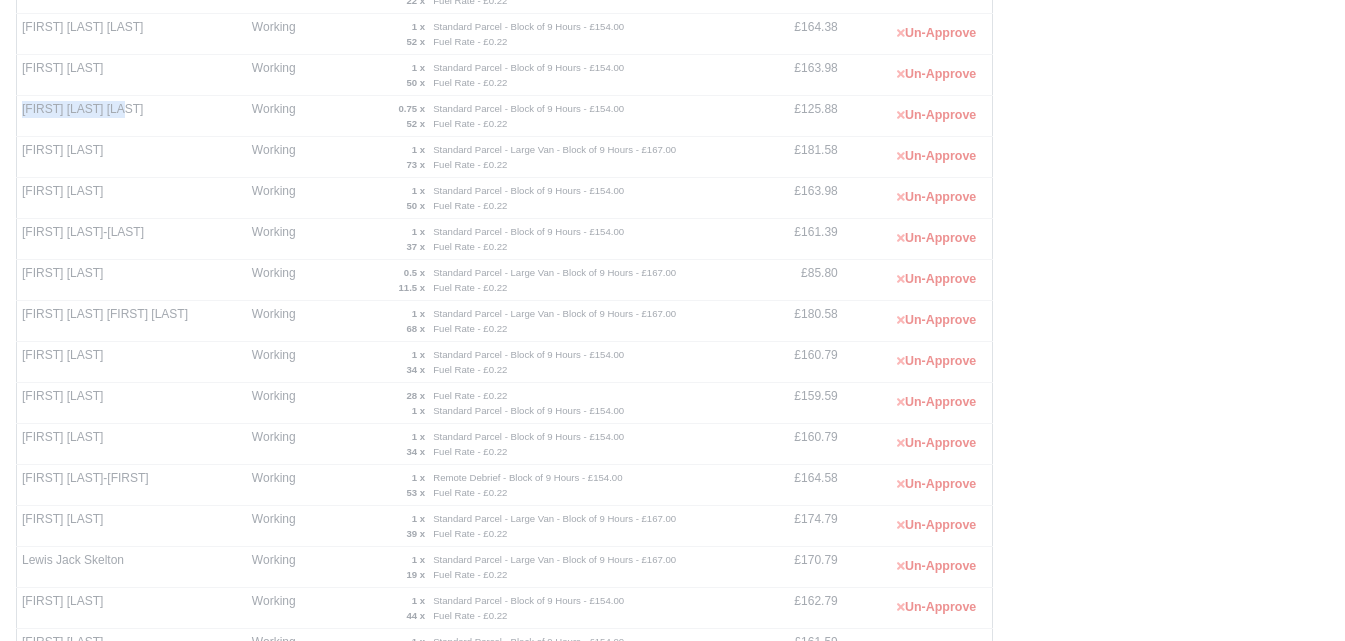 drag, startPoint x: 20, startPoint y: 353, endPoint x: 164, endPoint y: 356, distance: 144.03125 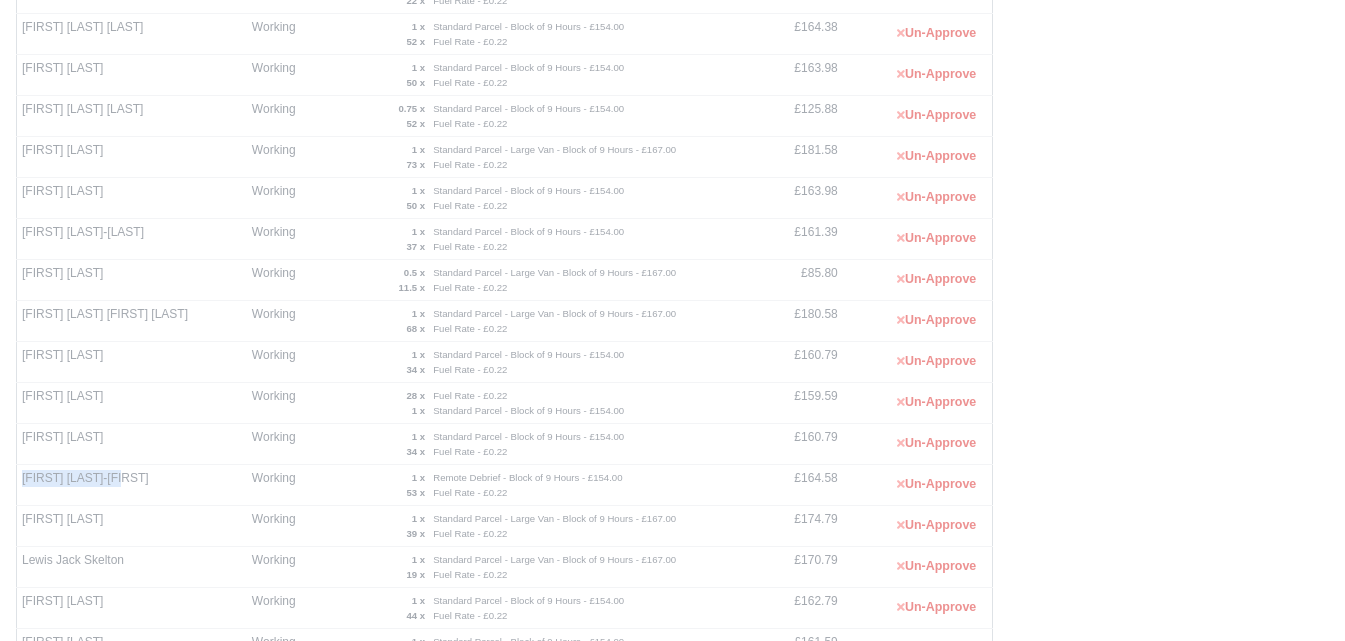 drag, startPoint x: 22, startPoint y: 479, endPoint x: 138, endPoint y: 485, distance: 116.15507 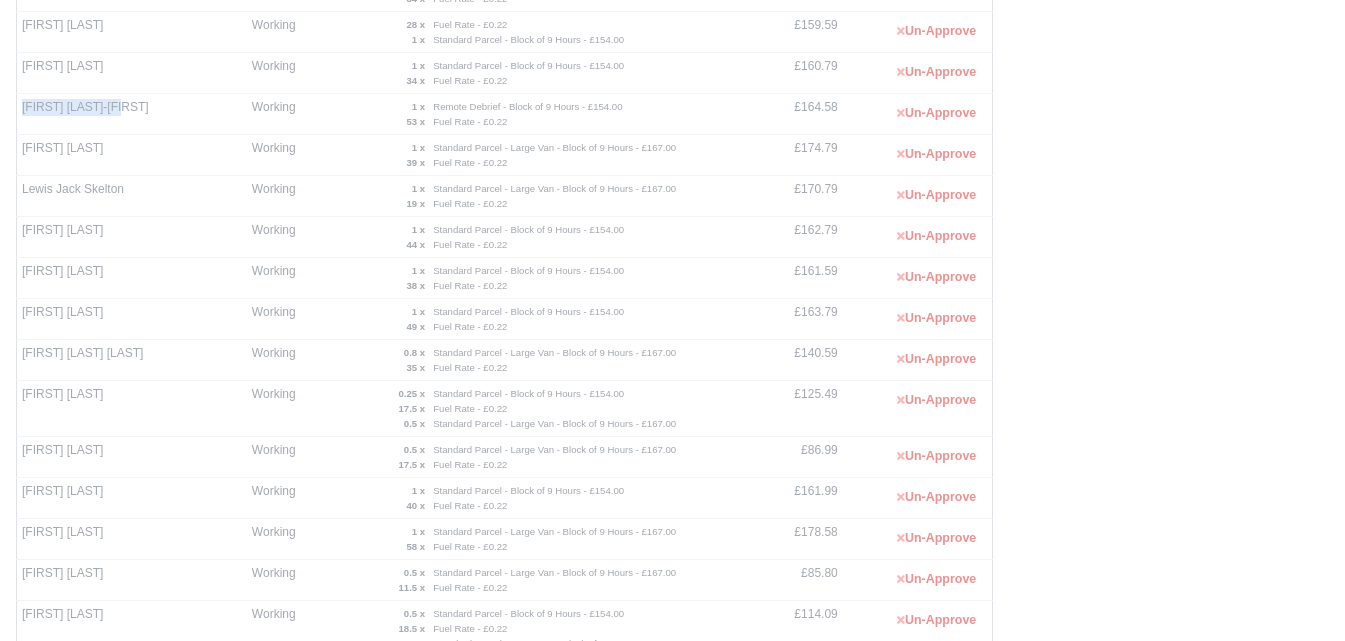 scroll, scrollTop: 761, scrollLeft: 0, axis: vertical 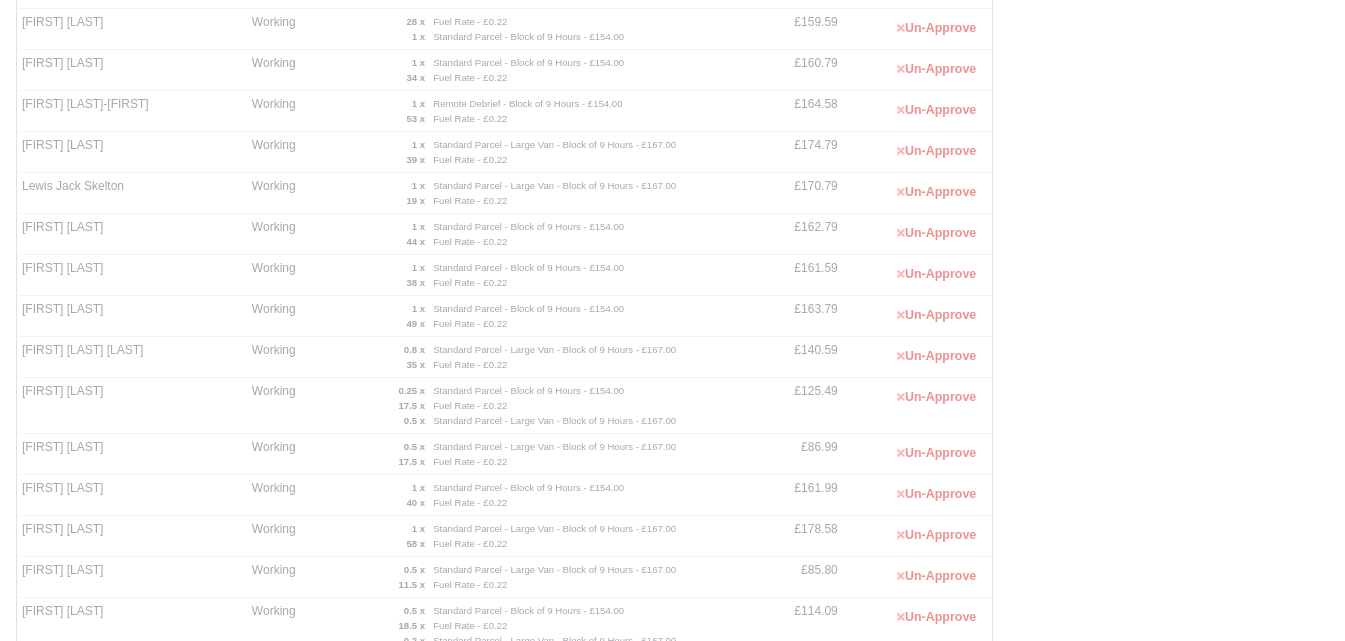 drag, startPoint x: 15, startPoint y: 391, endPoint x: 5, endPoint y: 392, distance: 10.049875 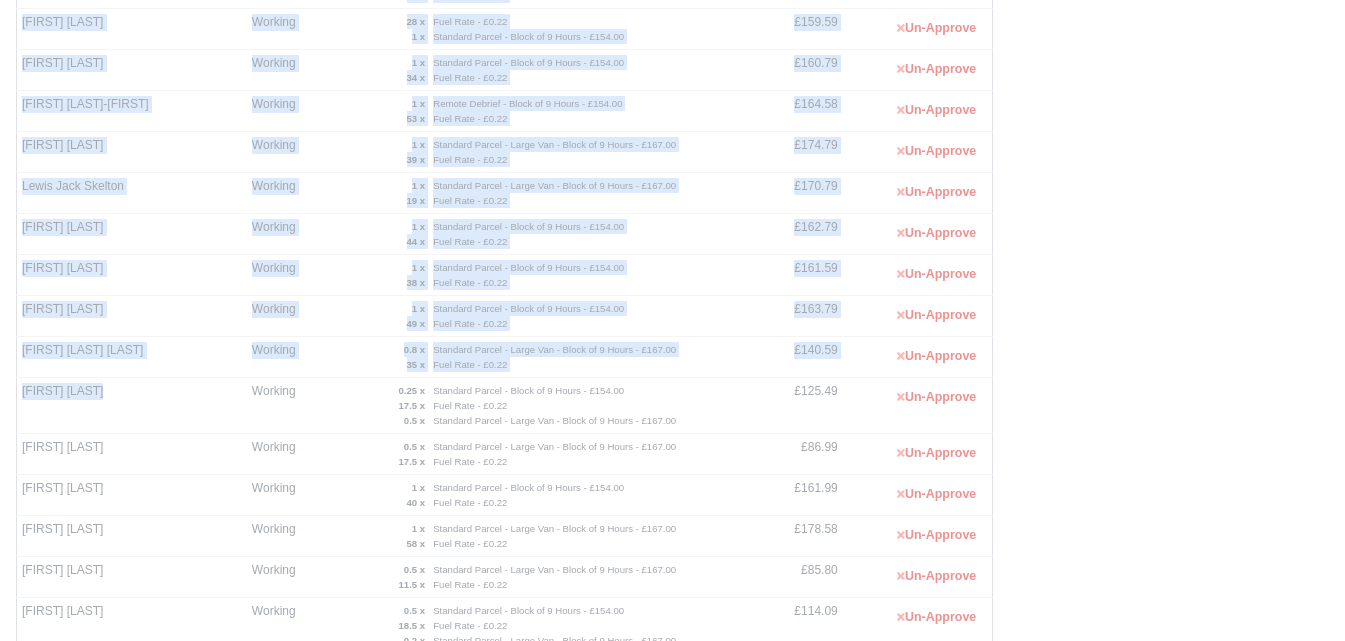 click on "Patryk Wikiera" at bounding box center (132, 406) 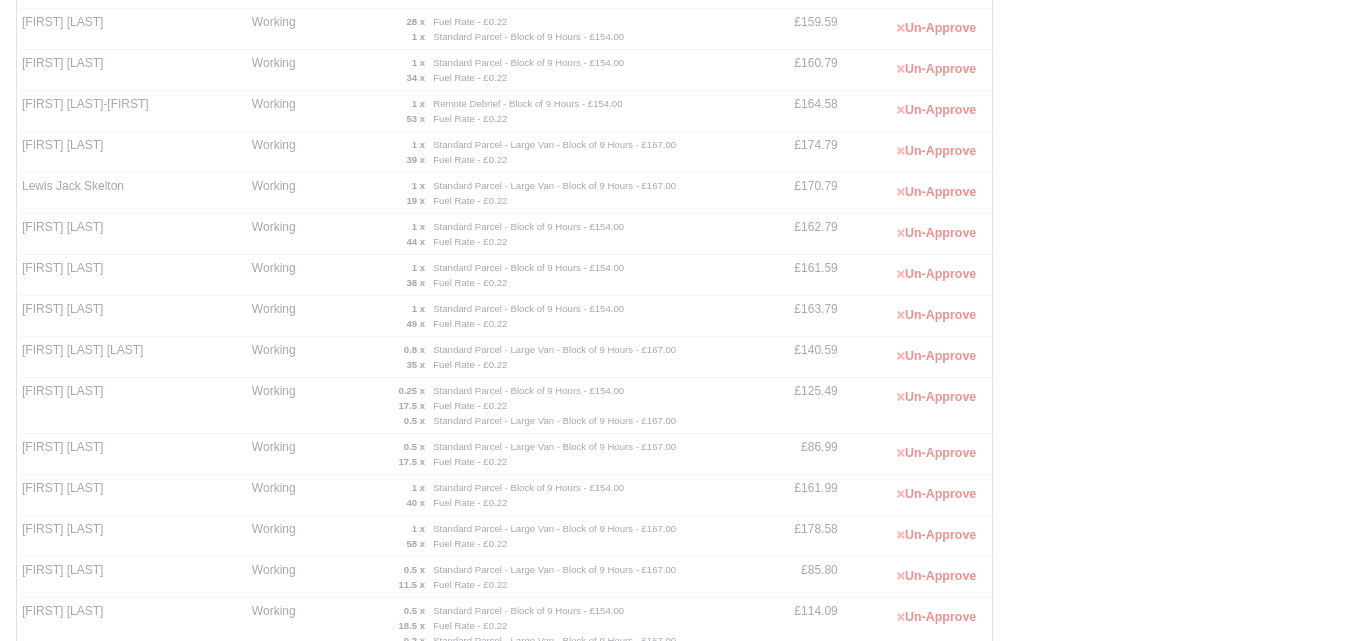 click on "Patryk Wikiera" at bounding box center (132, 406) 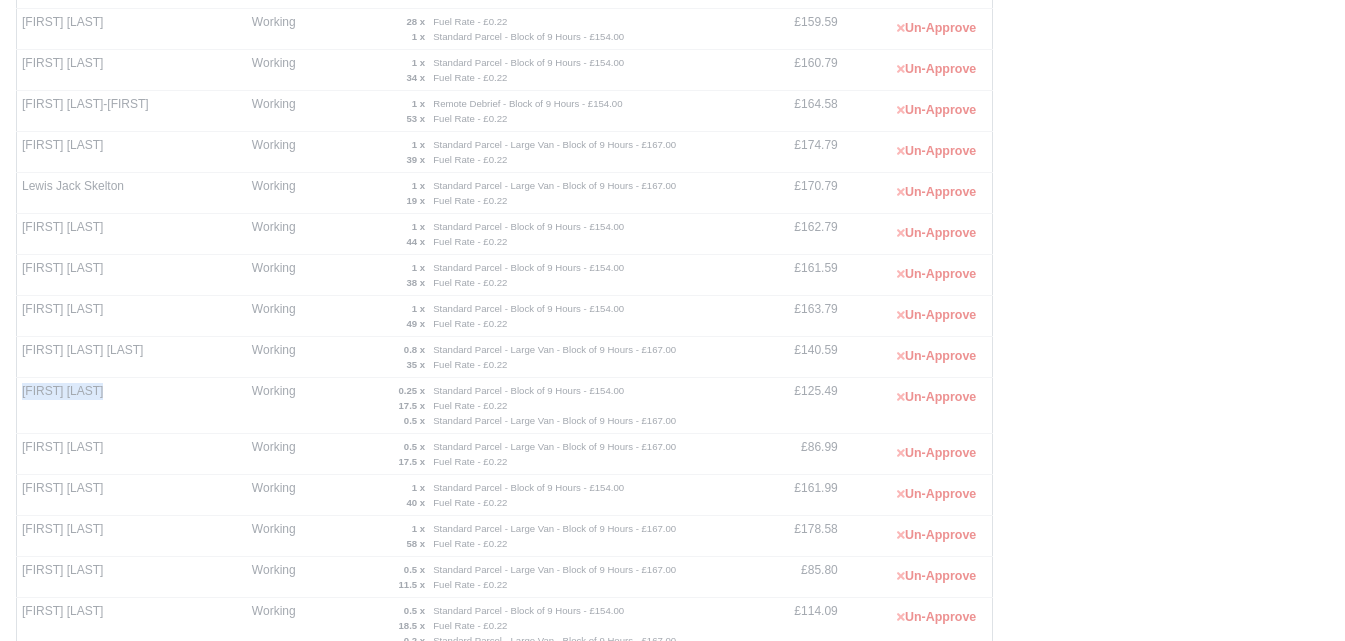 drag, startPoint x: 23, startPoint y: 390, endPoint x: 97, endPoint y: 390, distance: 74 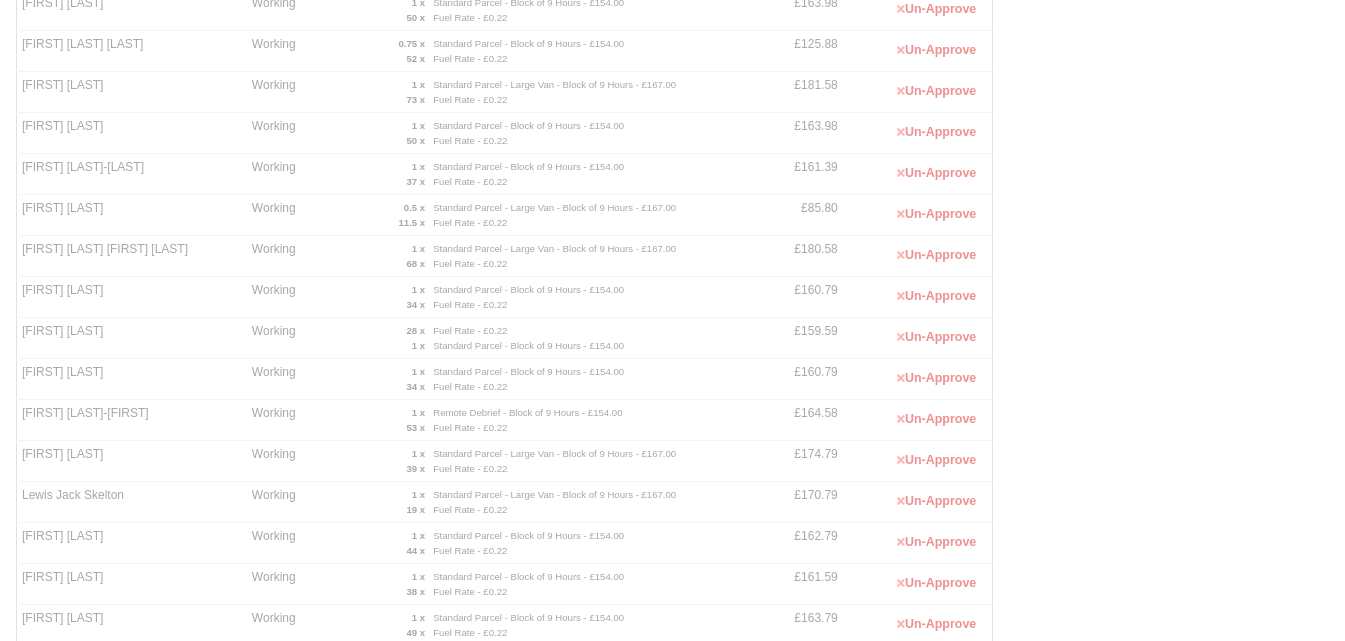 scroll, scrollTop: 440, scrollLeft: 0, axis: vertical 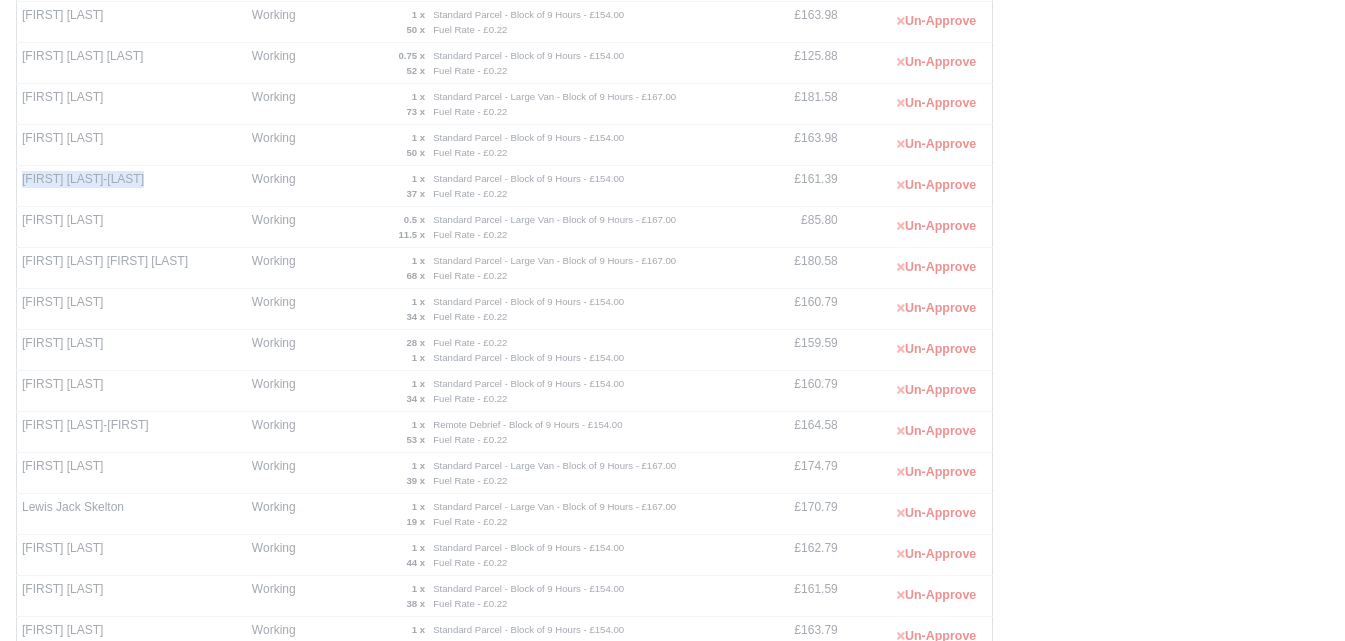 drag, startPoint x: 21, startPoint y: 179, endPoint x: 143, endPoint y: 183, distance: 122.06556 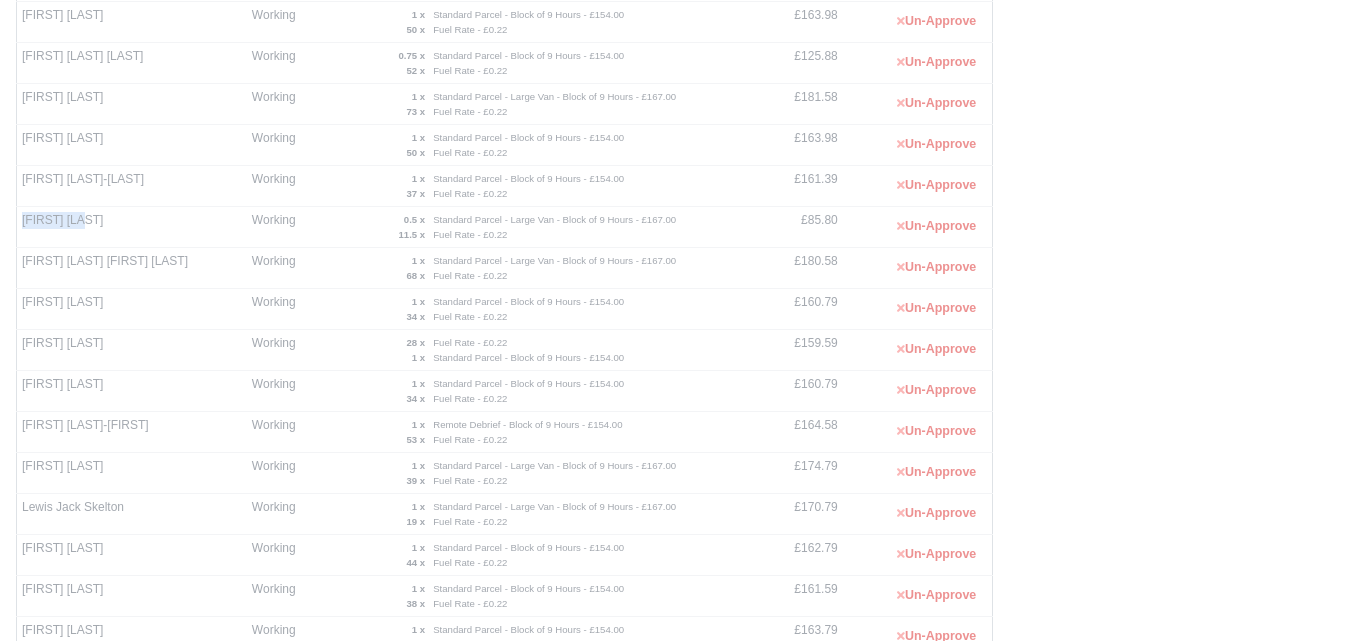 drag, startPoint x: 20, startPoint y: 222, endPoint x: 90, endPoint y: 235, distance: 71.19691 